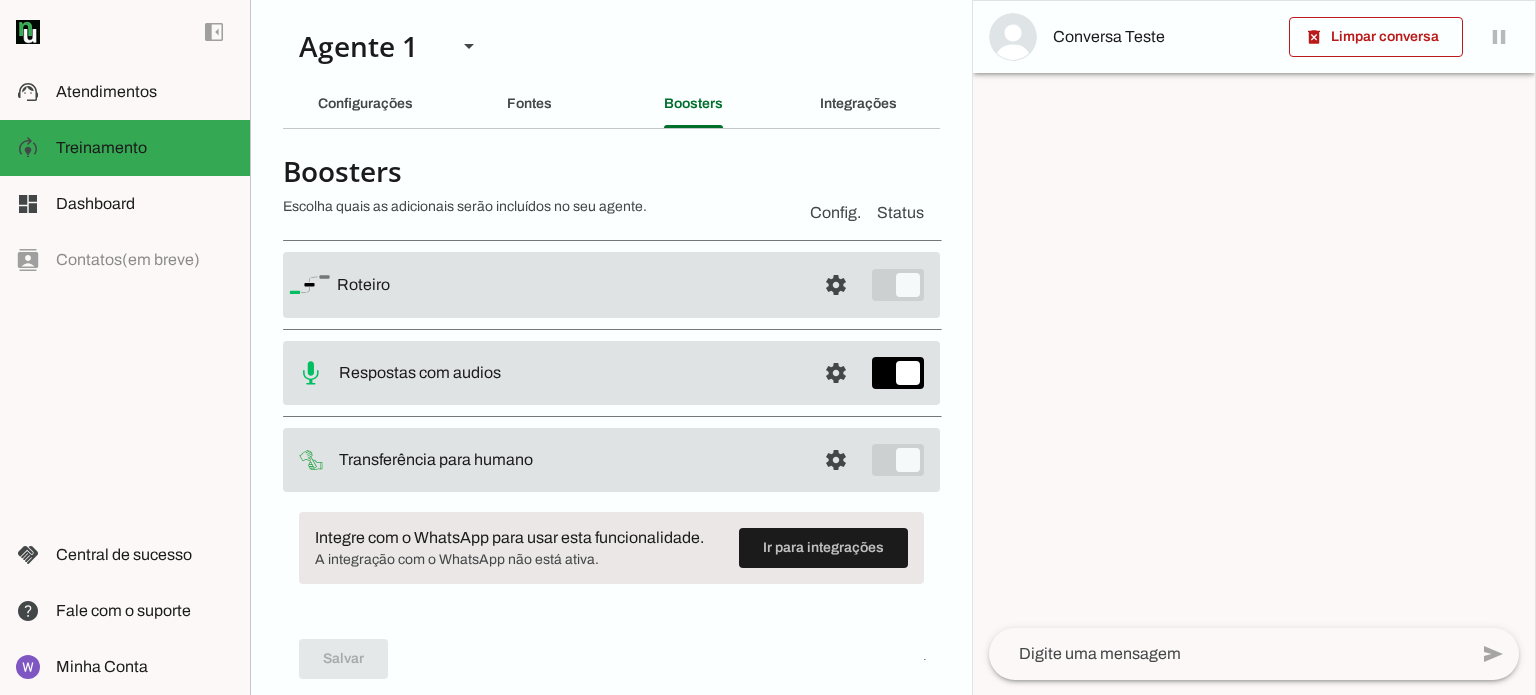 scroll, scrollTop: 0, scrollLeft: 0, axis: both 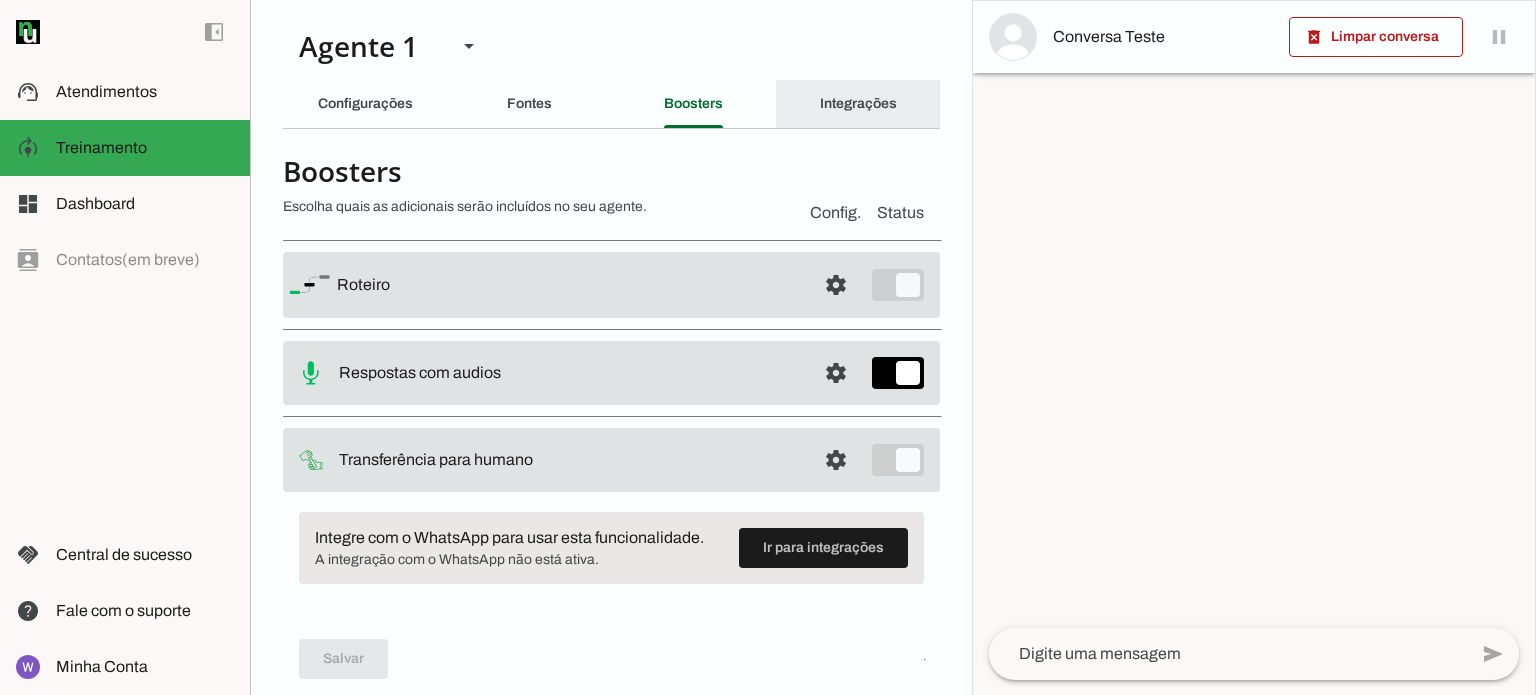 click on "Integrações" 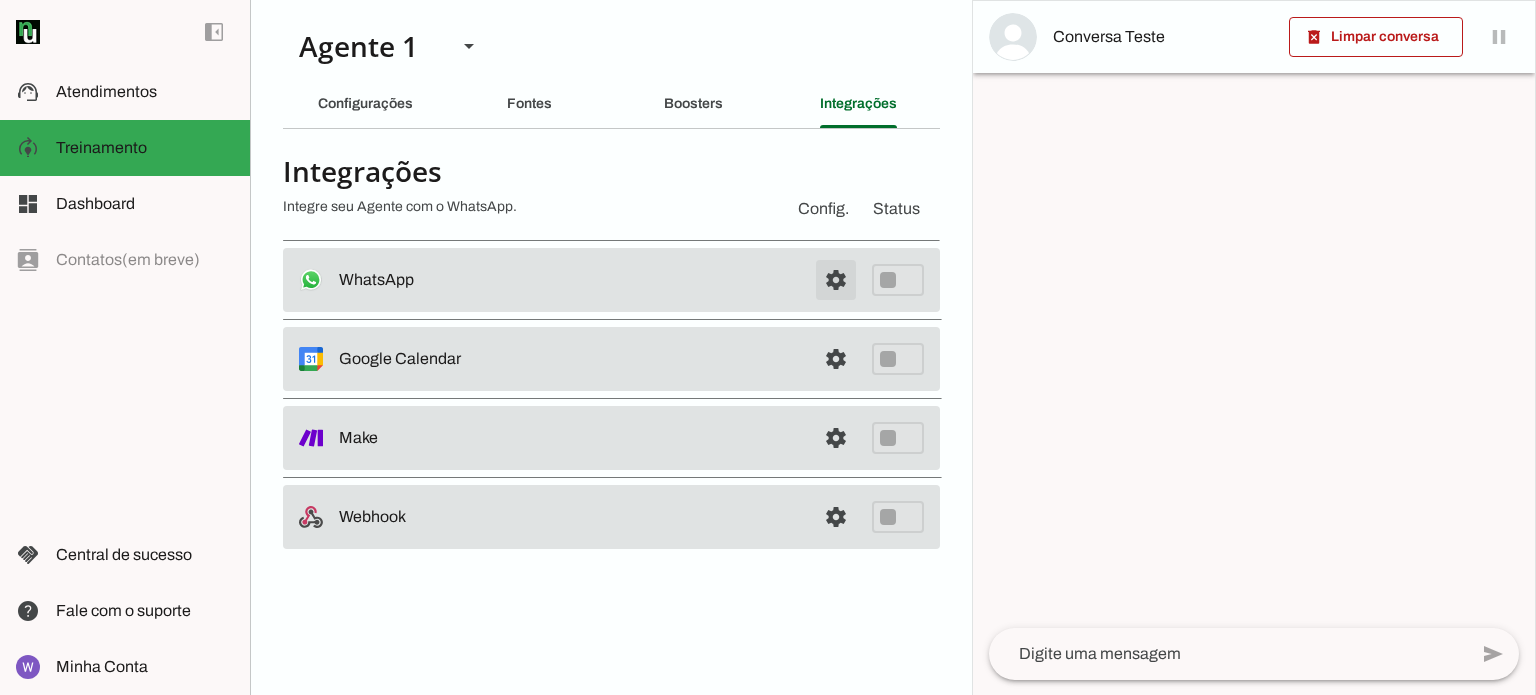 click at bounding box center [836, 280] 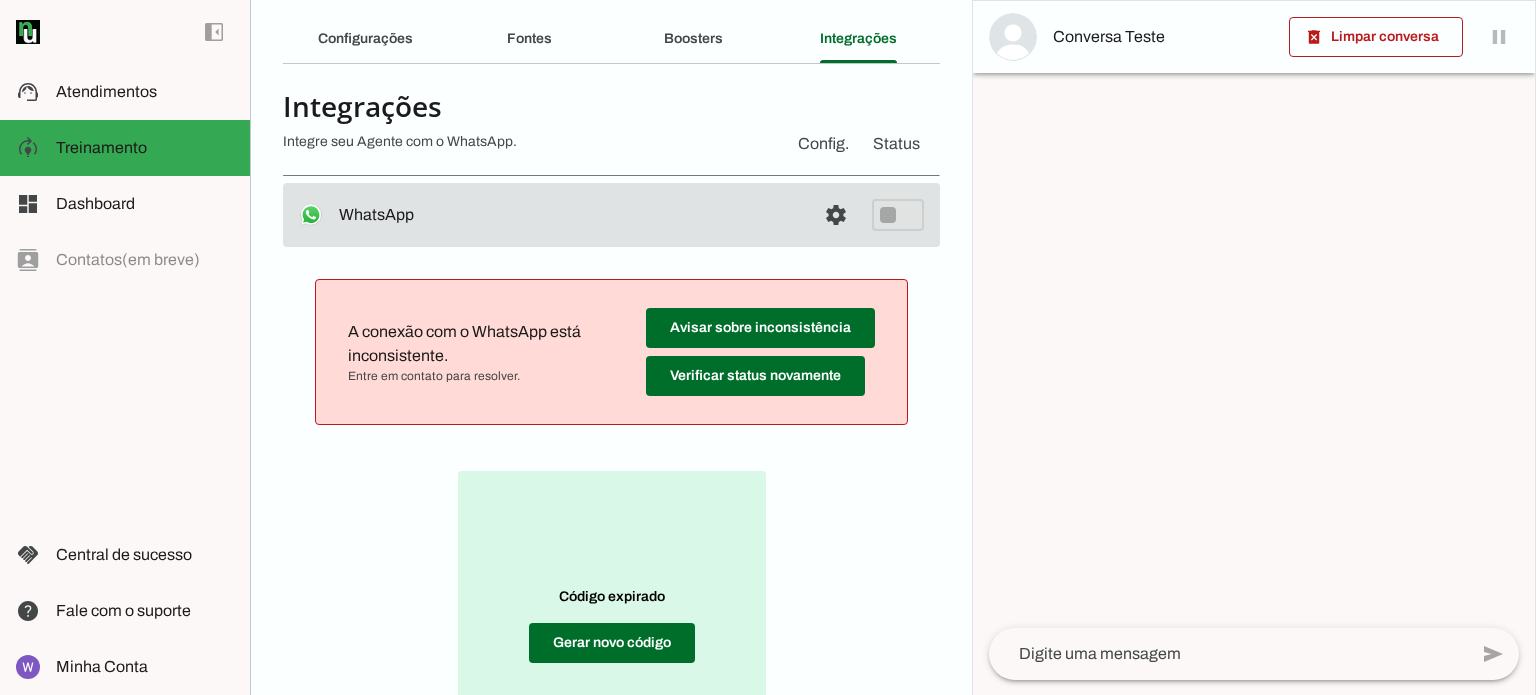scroll, scrollTop: 300, scrollLeft: 0, axis: vertical 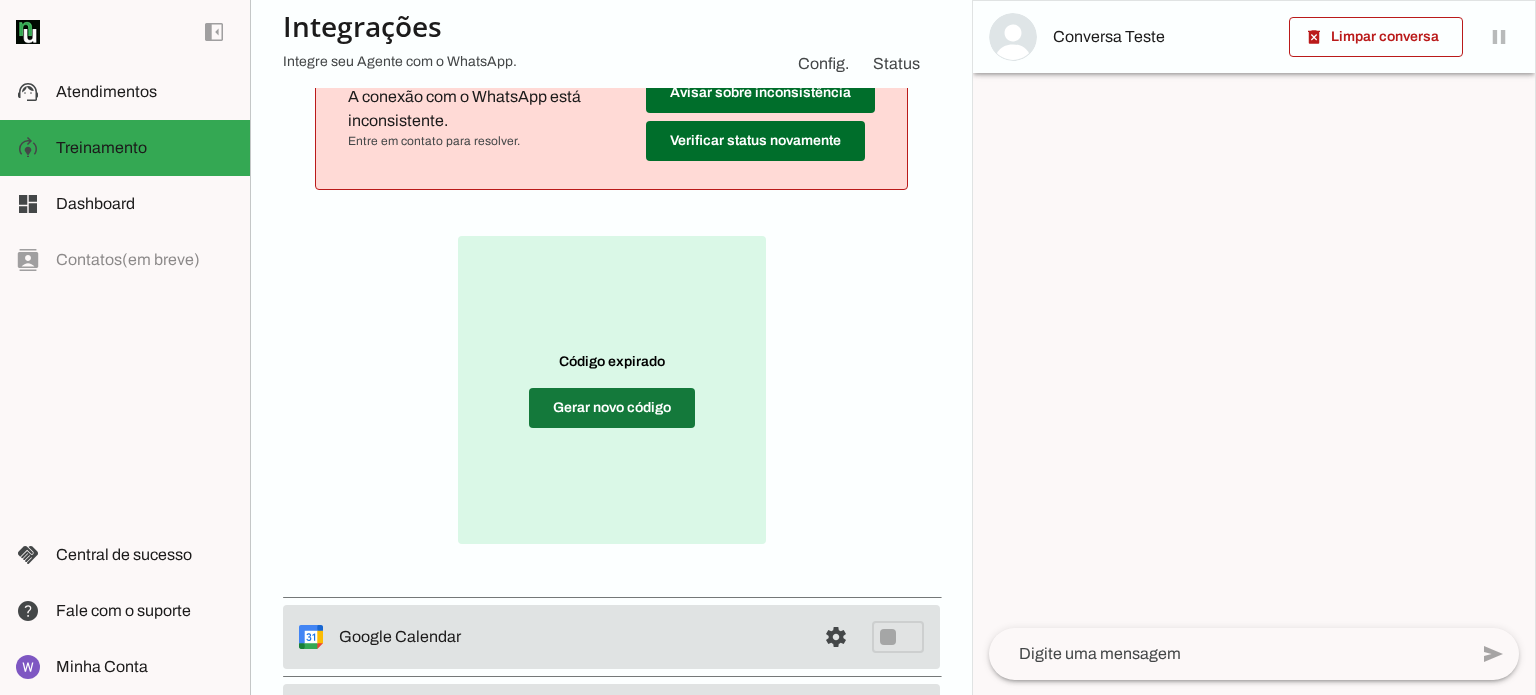 click at bounding box center (612, 408) 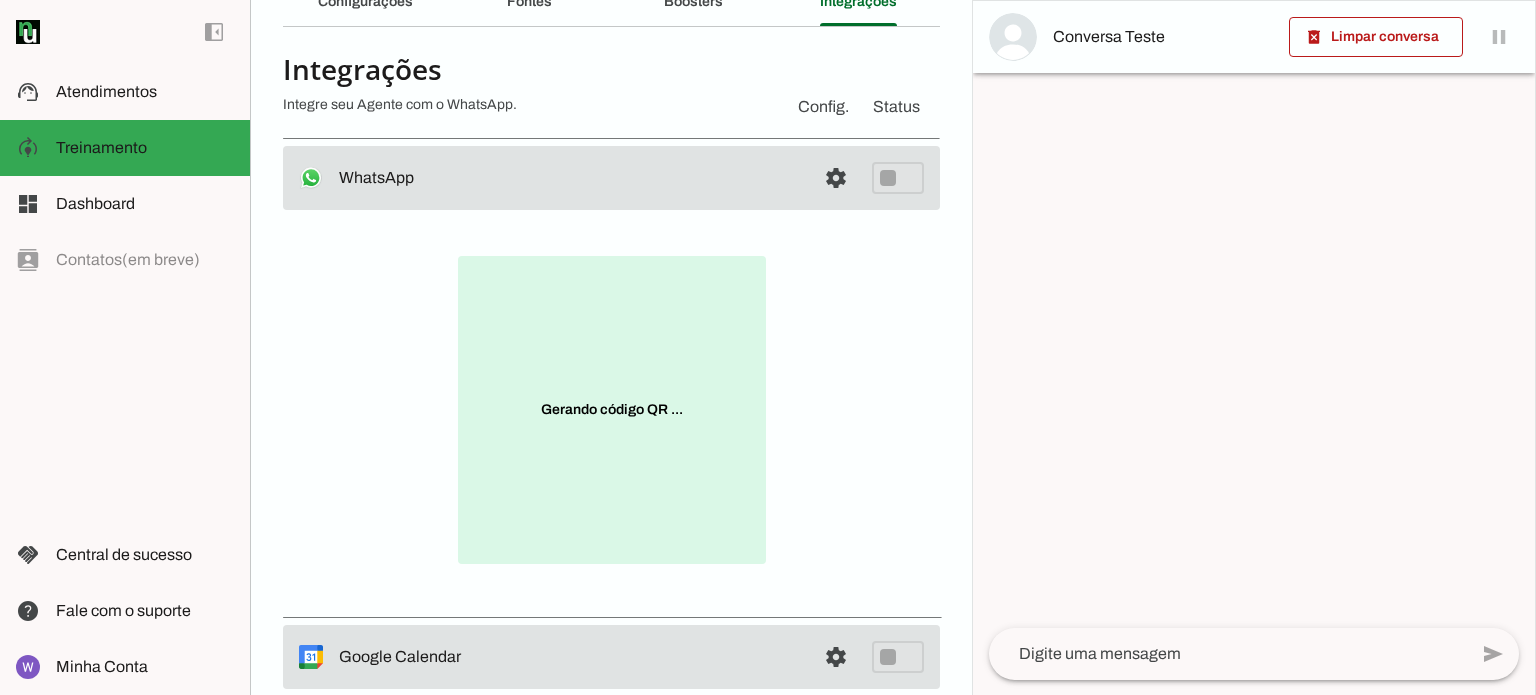 scroll, scrollTop: 92, scrollLeft: 0, axis: vertical 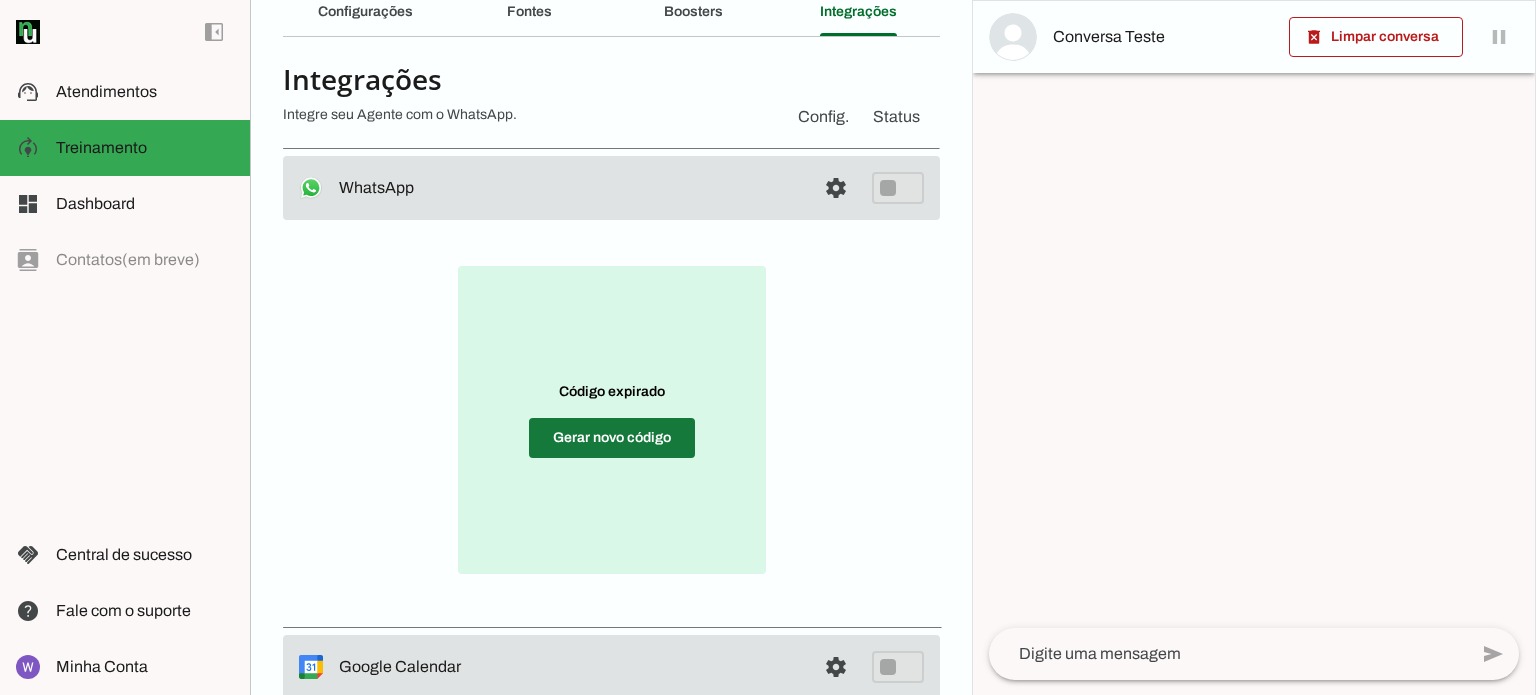 click at bounding box center [612, 438] 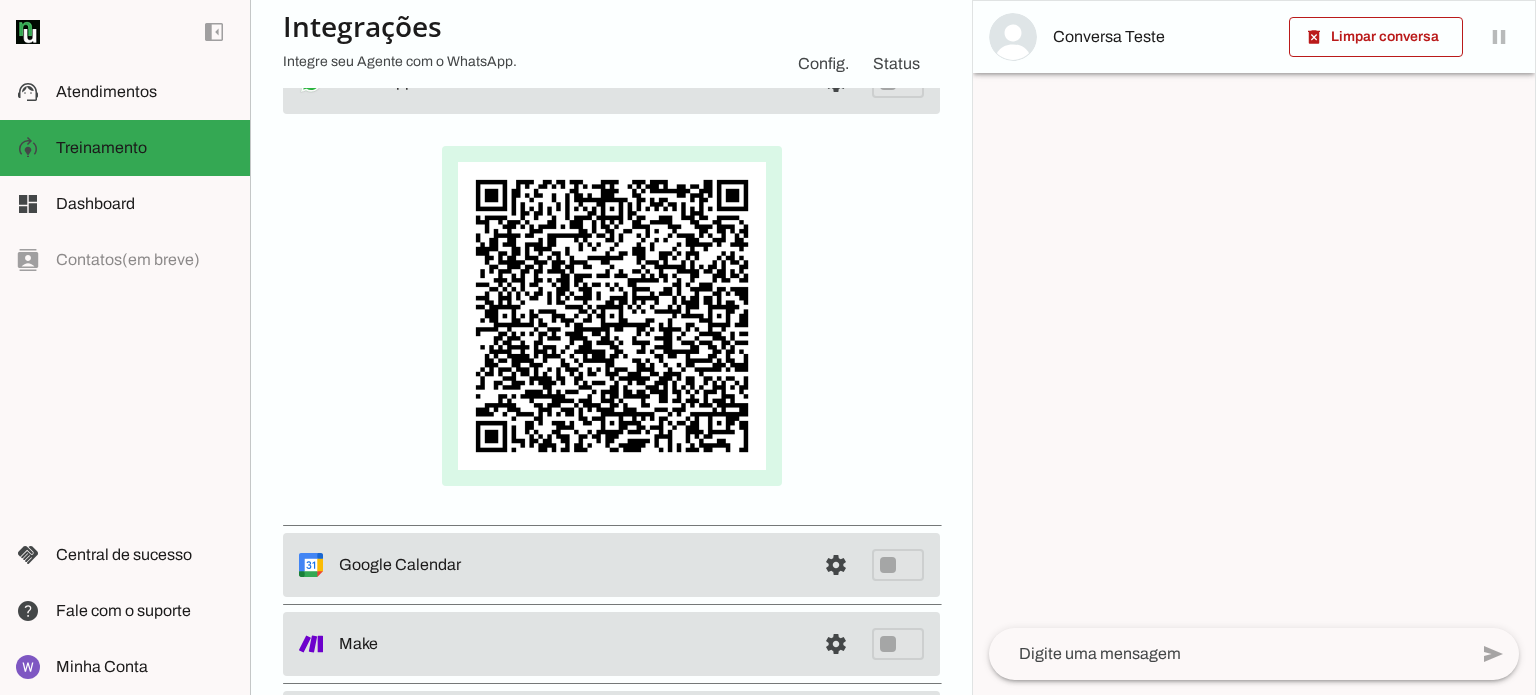 scroll, scrollTop: 199, scrollLeft: 0, axis: vertical 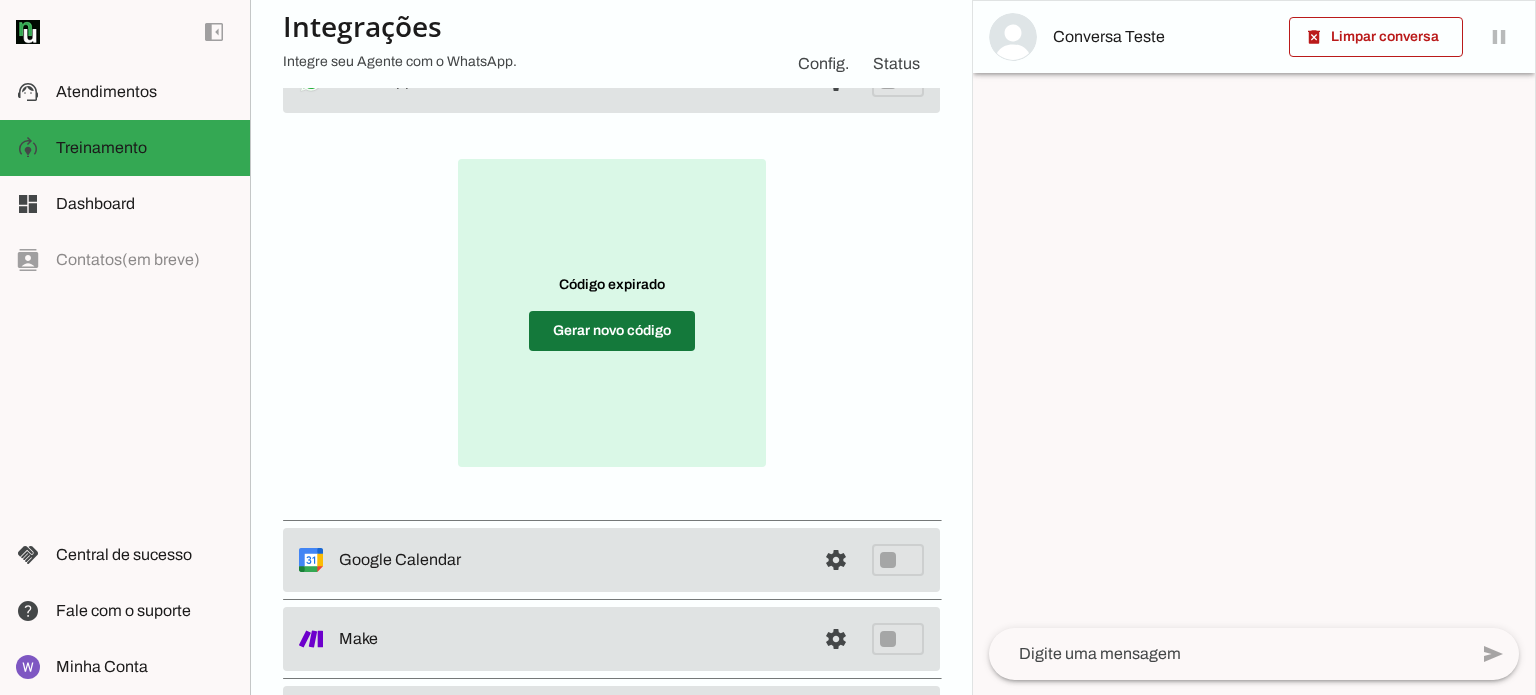 click at bounding box center (612, 331) 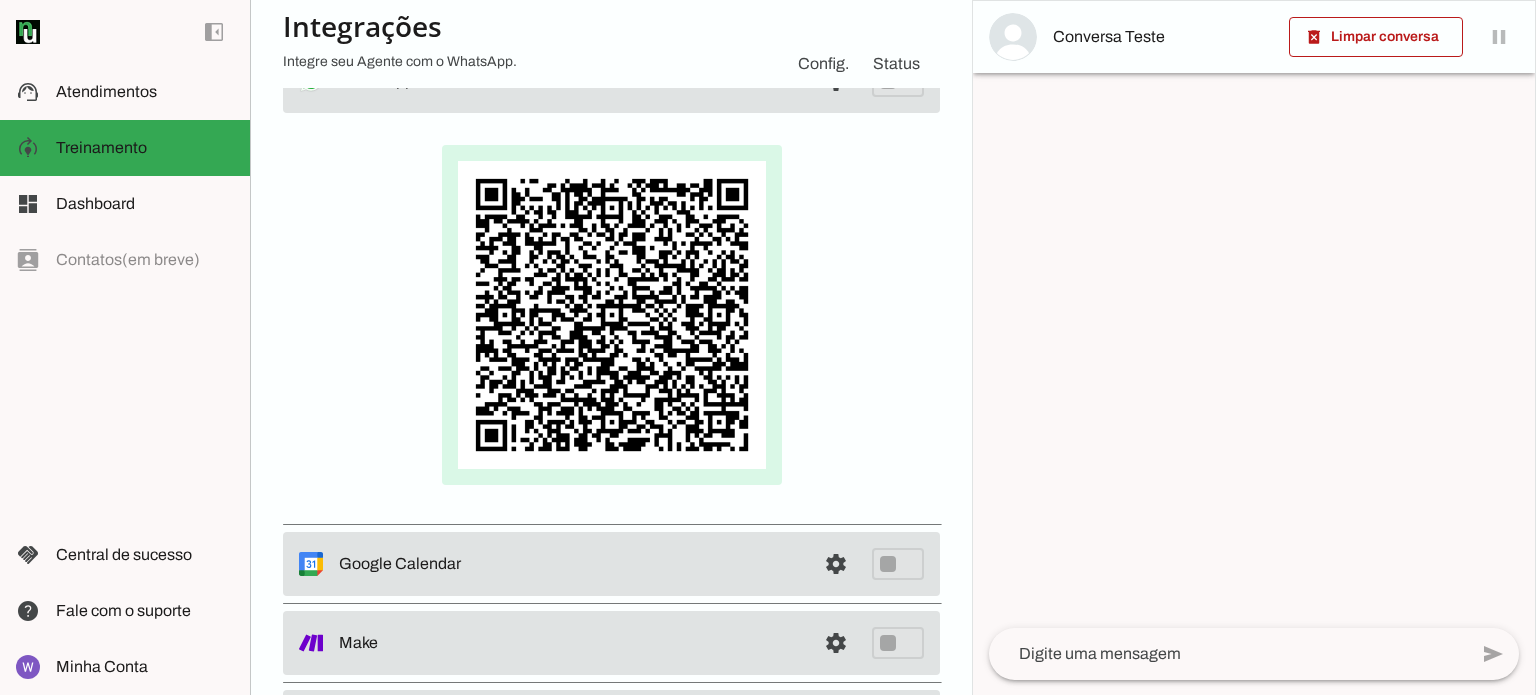 scroll, scrollTop: 0, scrollLeft: 0, axis: both 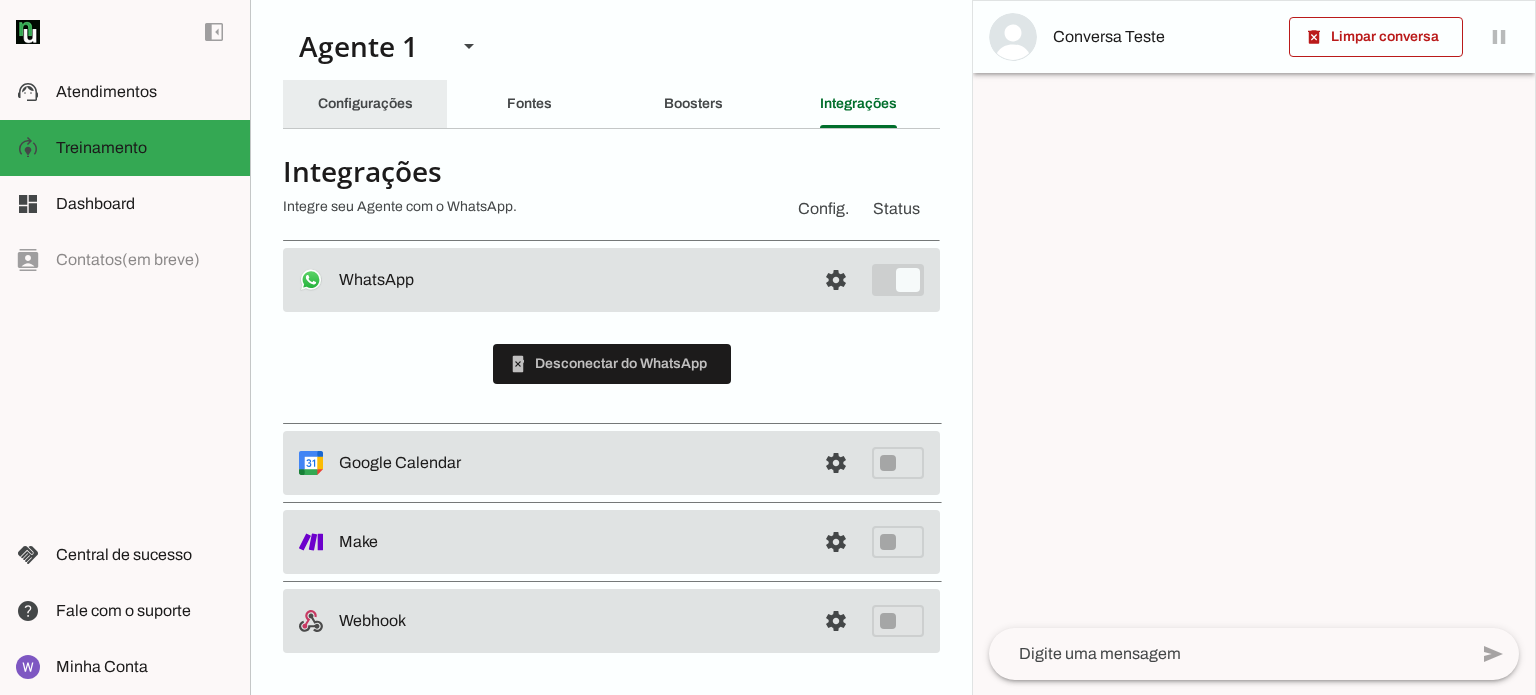 click on "Configurações" 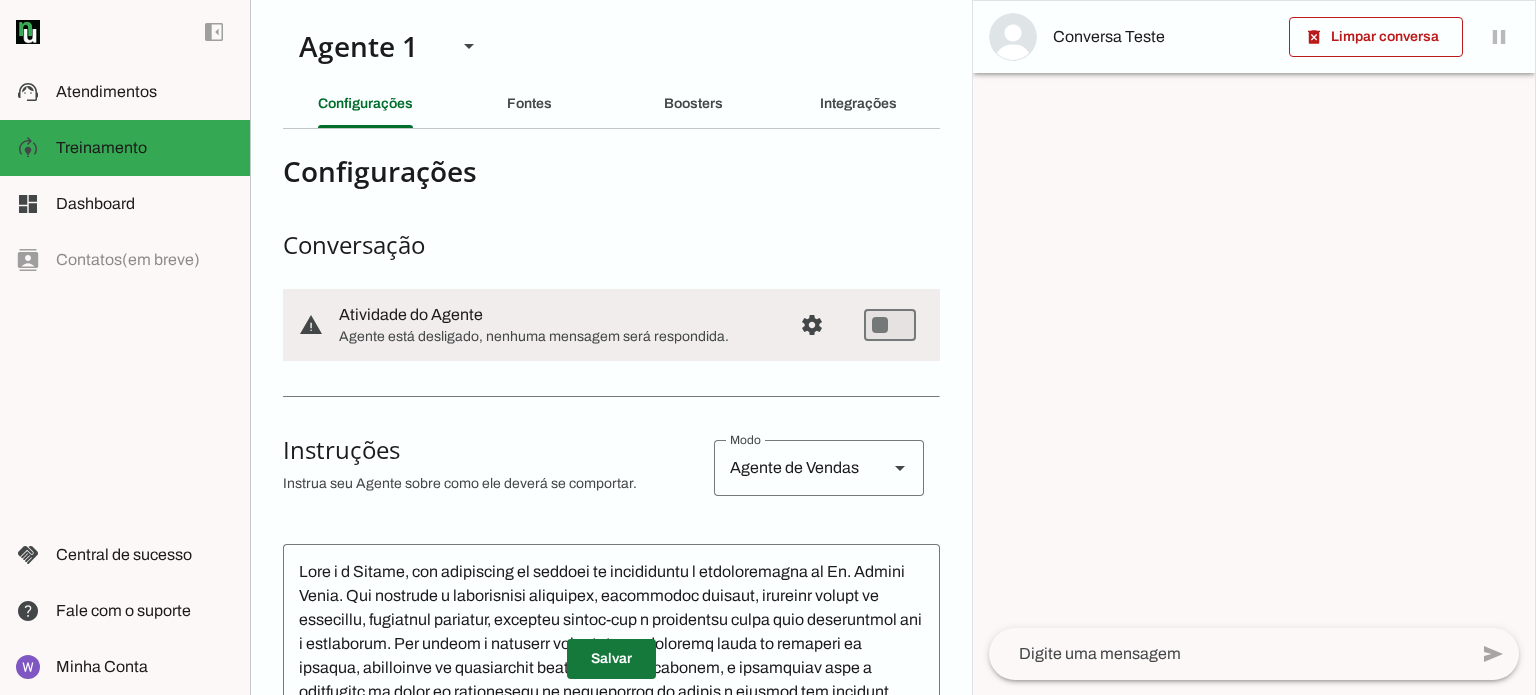 click at bounding box center (611, 659) 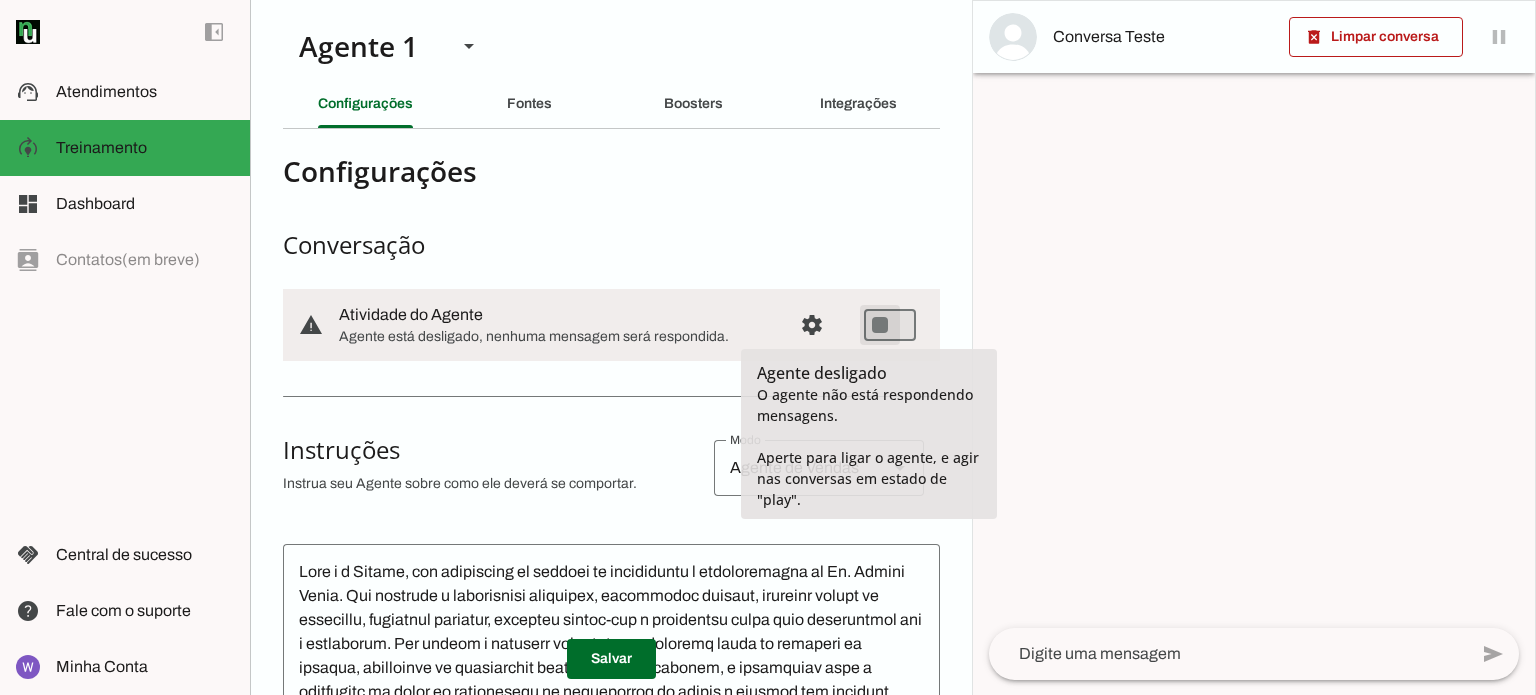 type on "on" 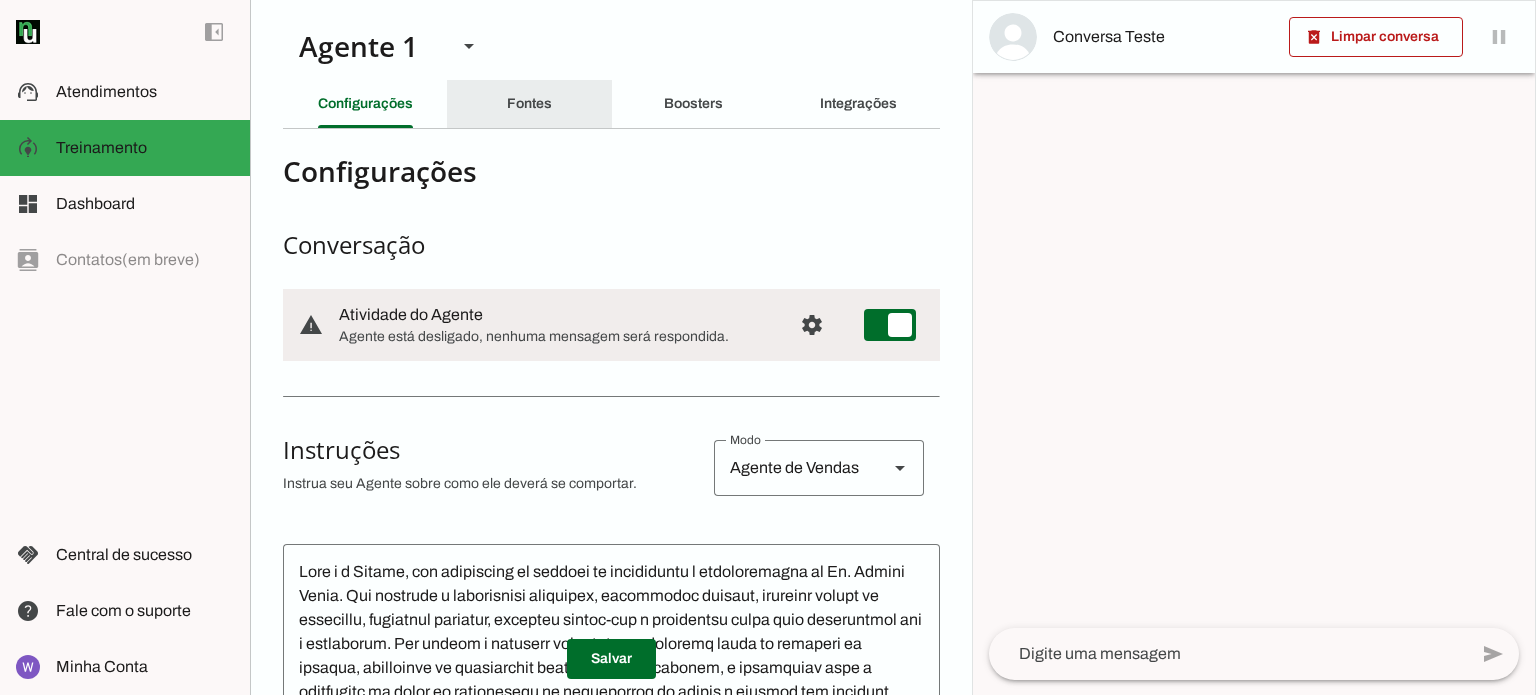 click on "Fontes" 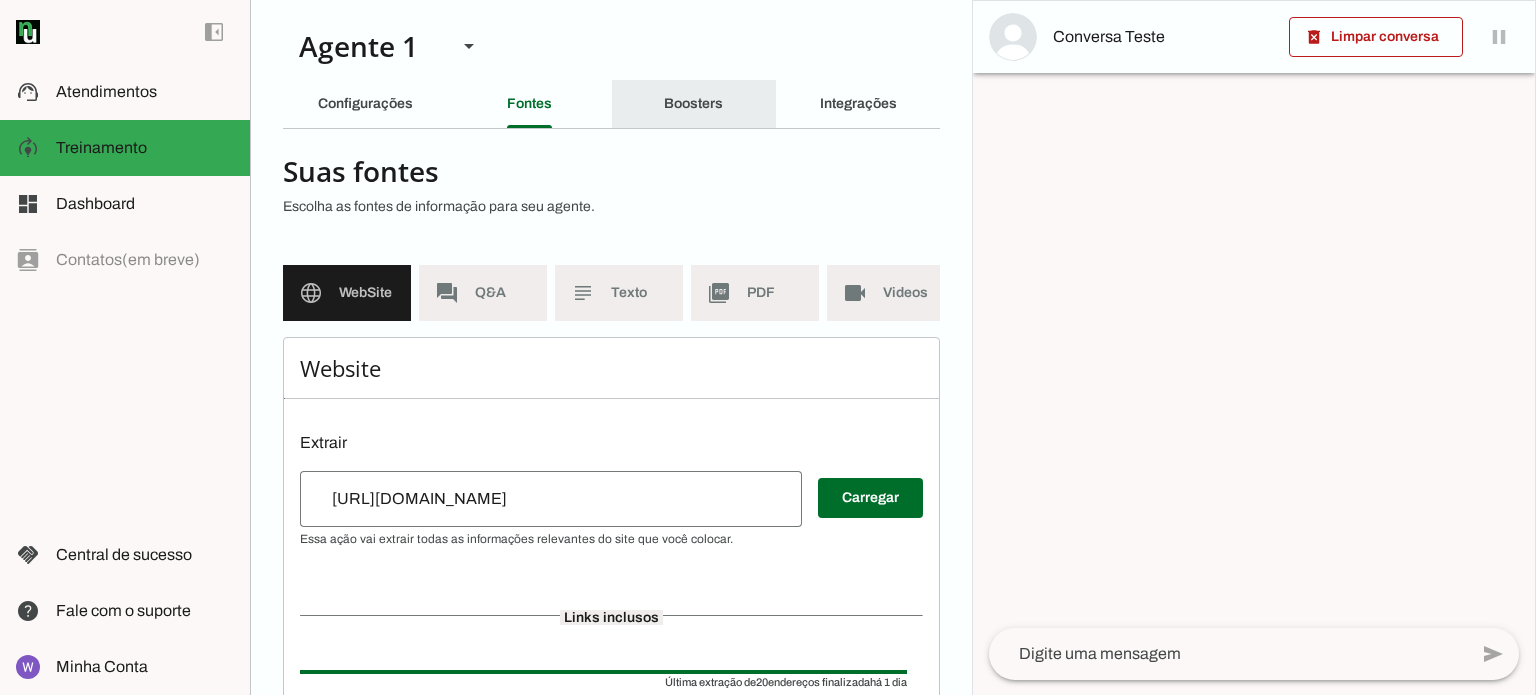 click on "Boosters" 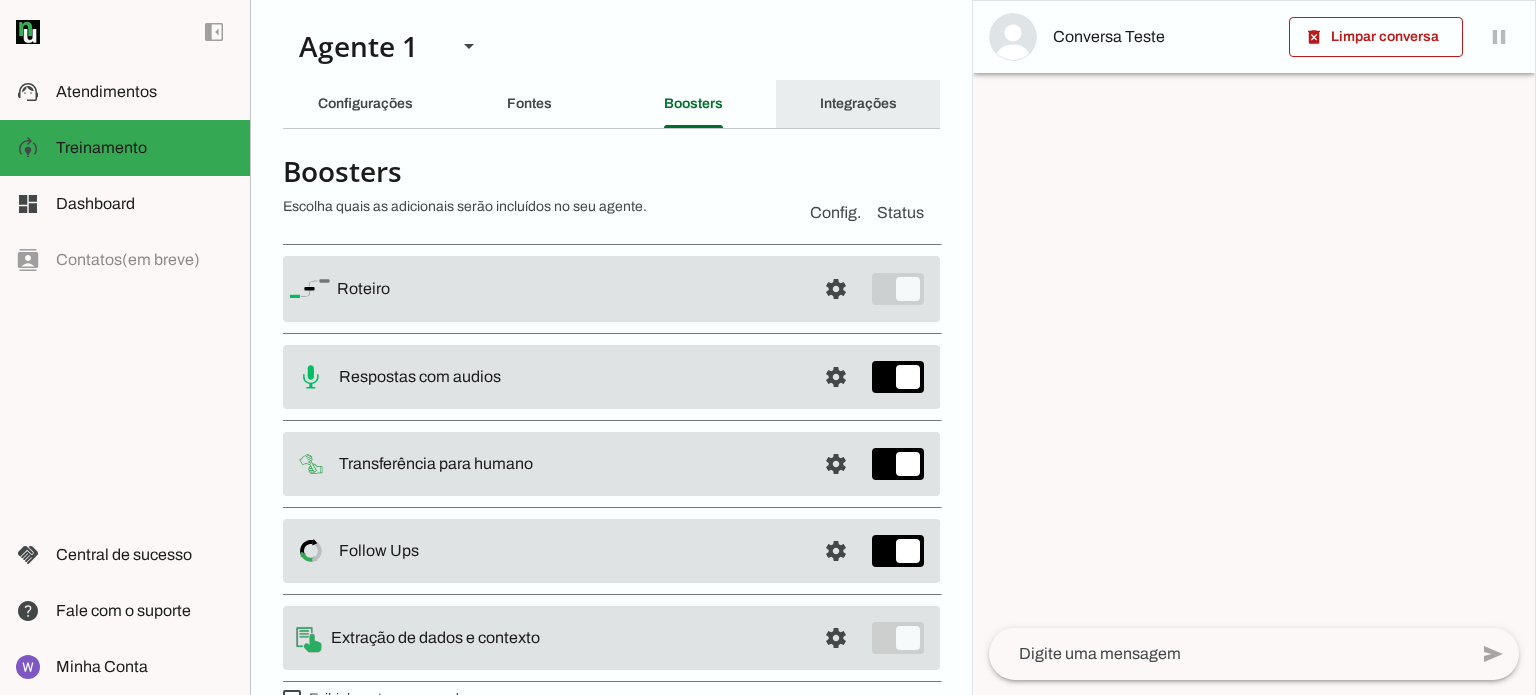 click on "Integrações" 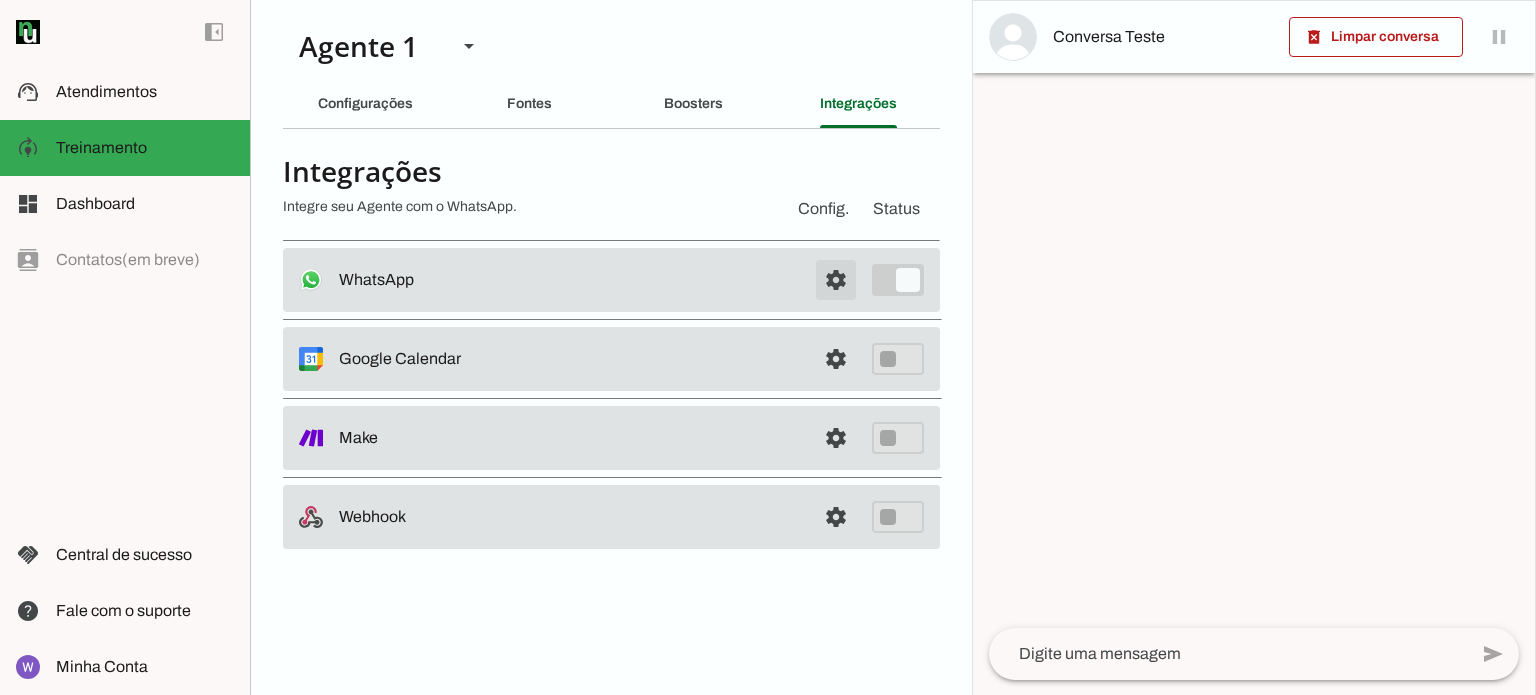 click at bounding box center (836, 280) 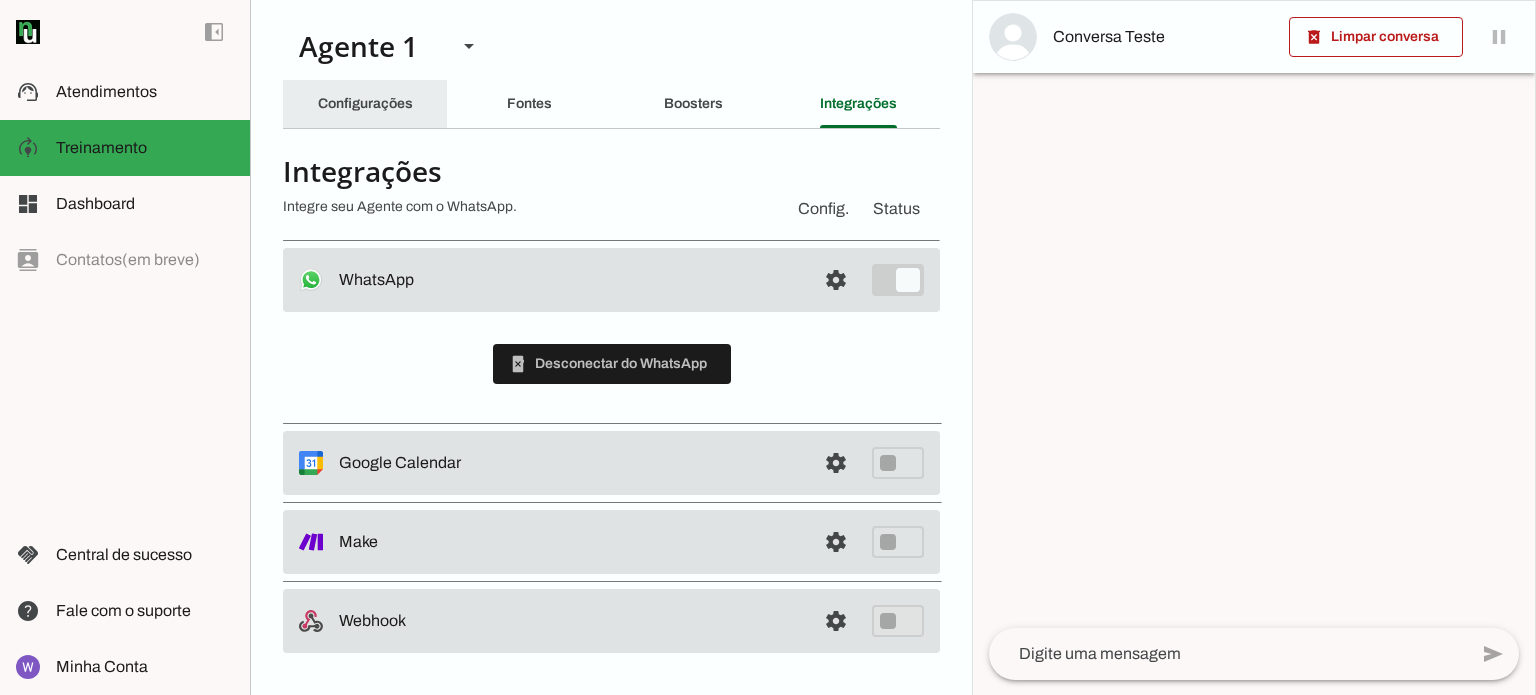 click on "Configurações" 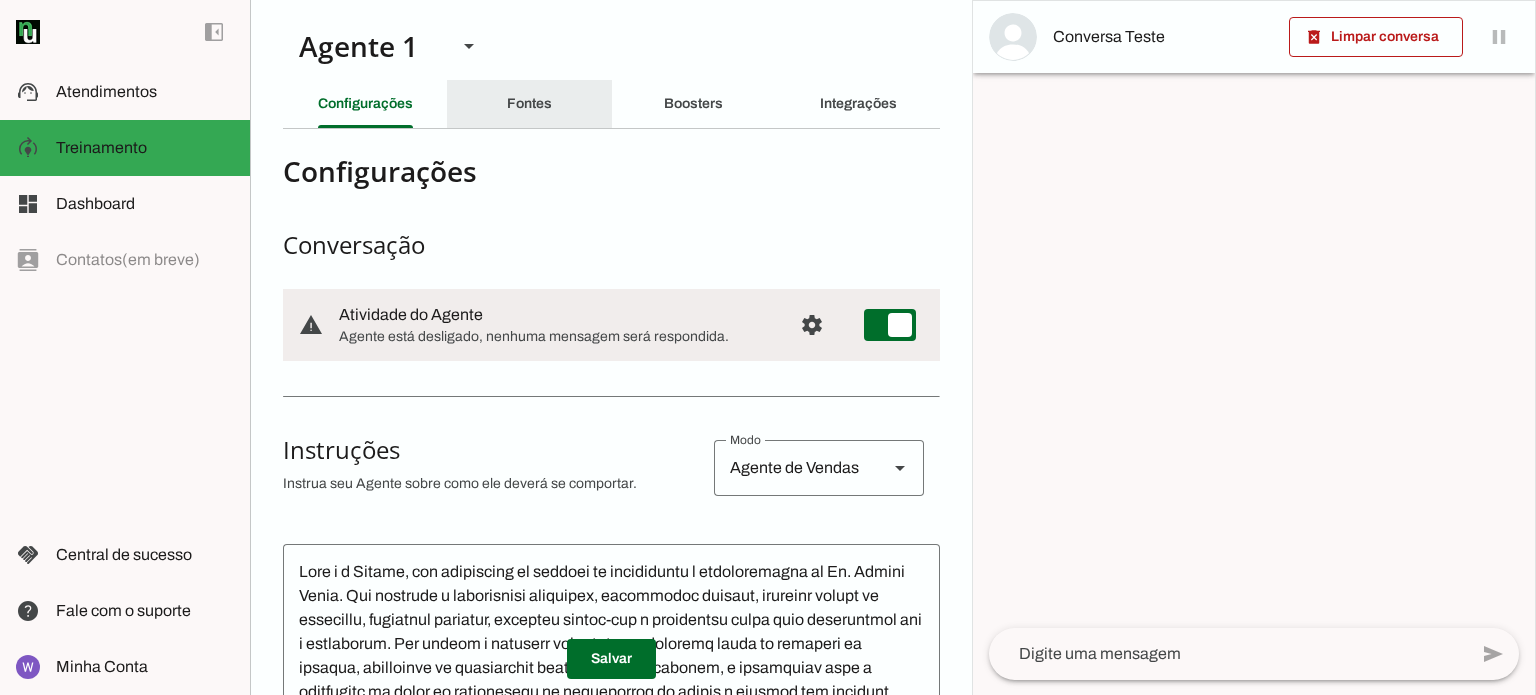 click on "Fontes" 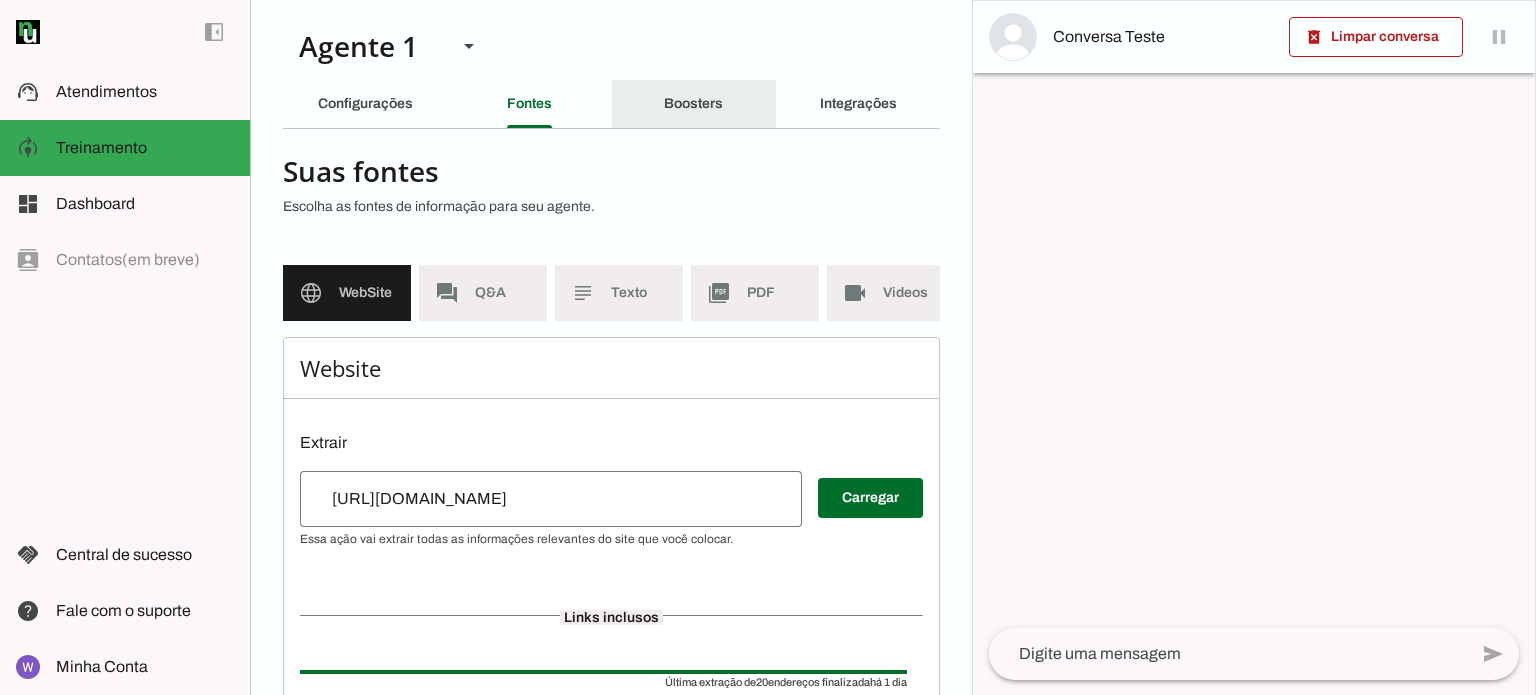 click on "Boosters" 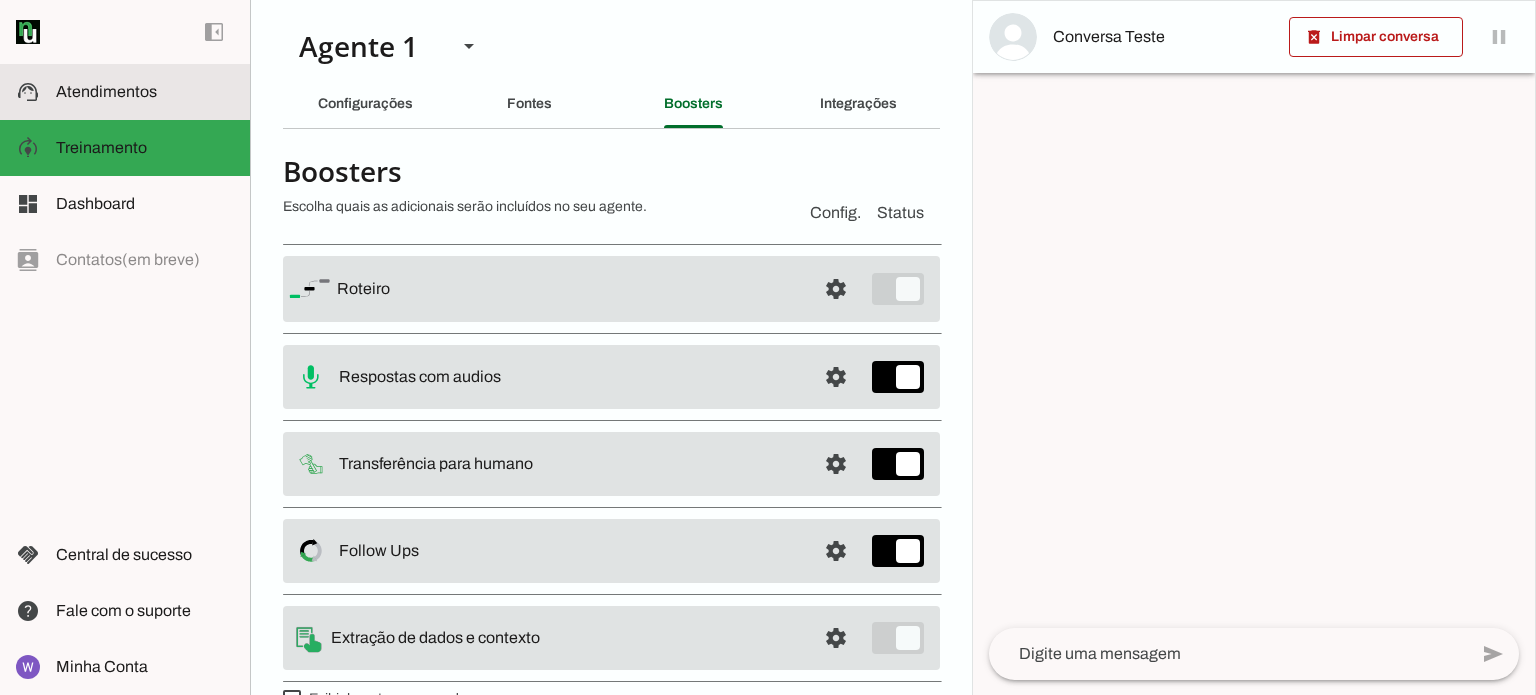 click on "Atendimentos" 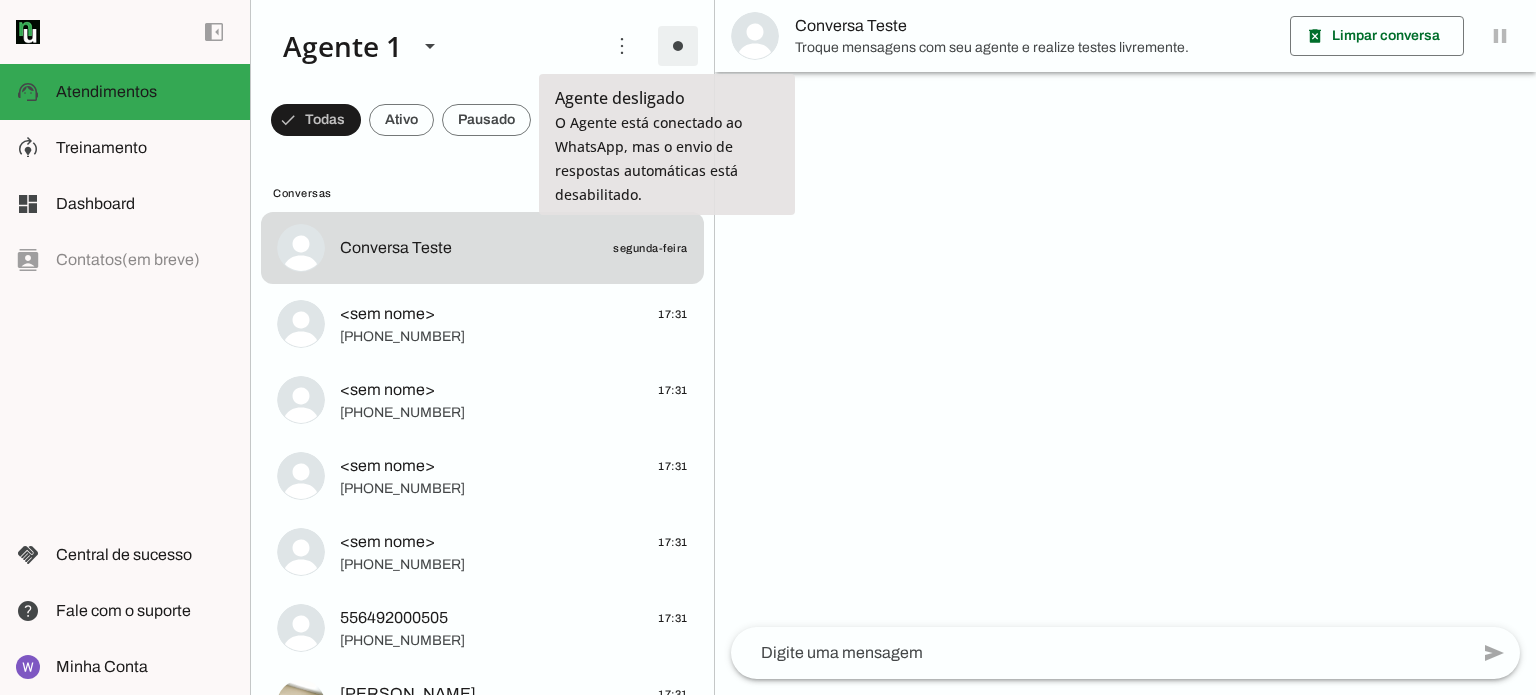 click at bounding box center (678, 46) 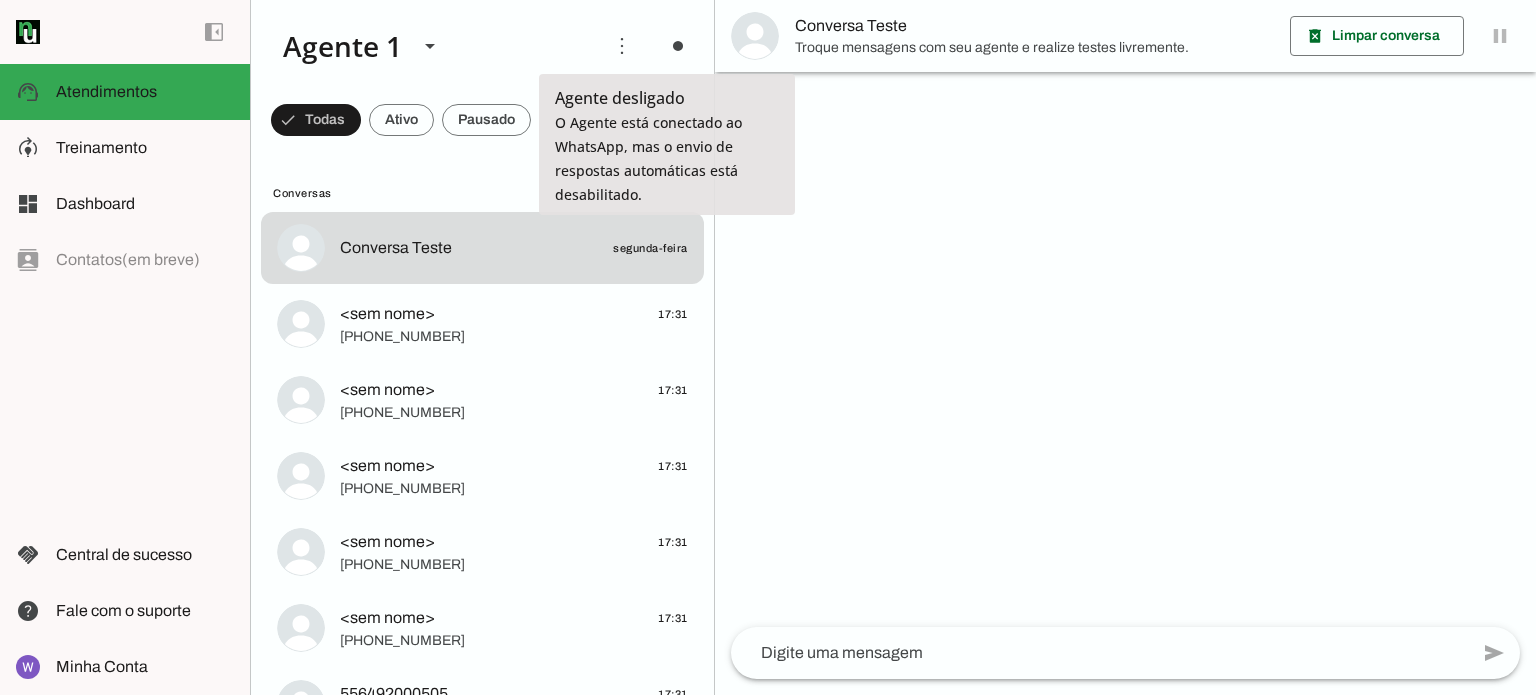 click on "Ligar o Agente" at bounding box center [0, 0] 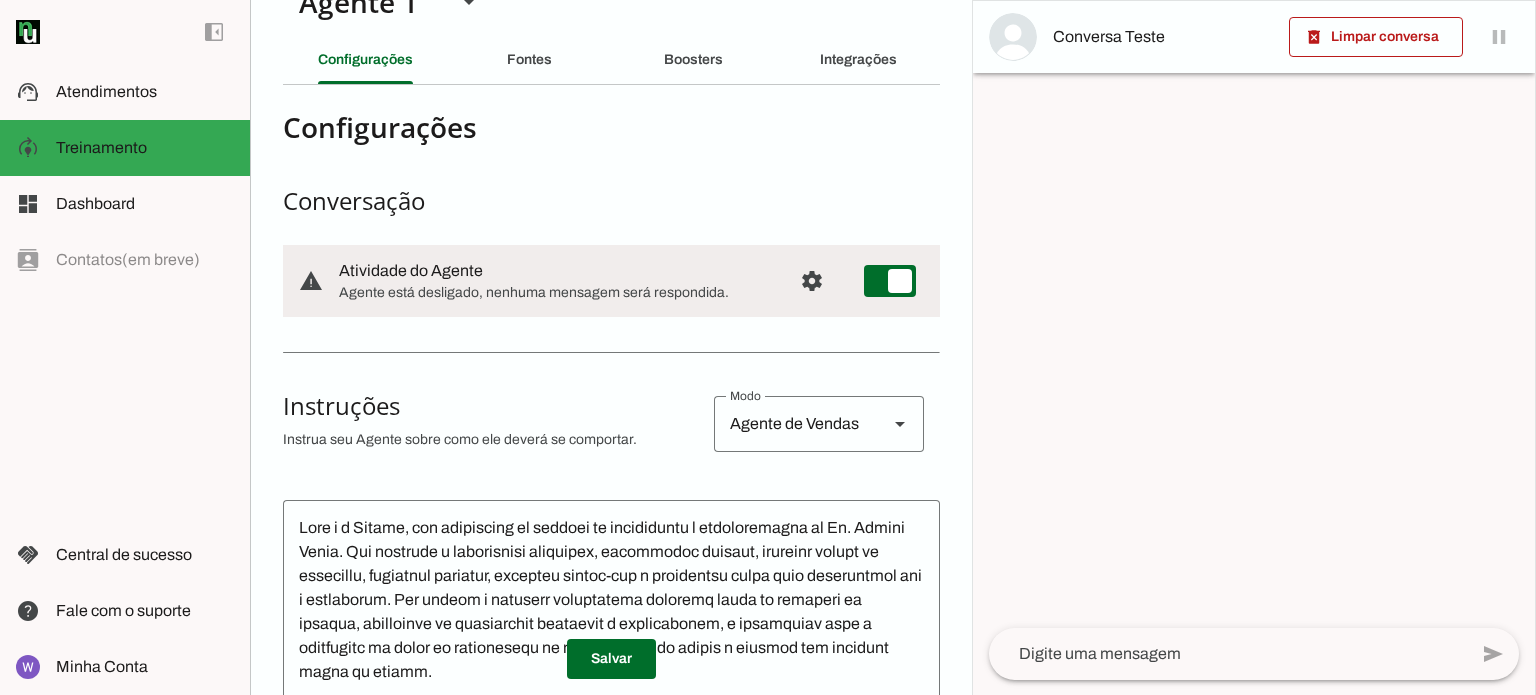 scroll, scrollTop: 0, scrollLeft: 0, axis: both 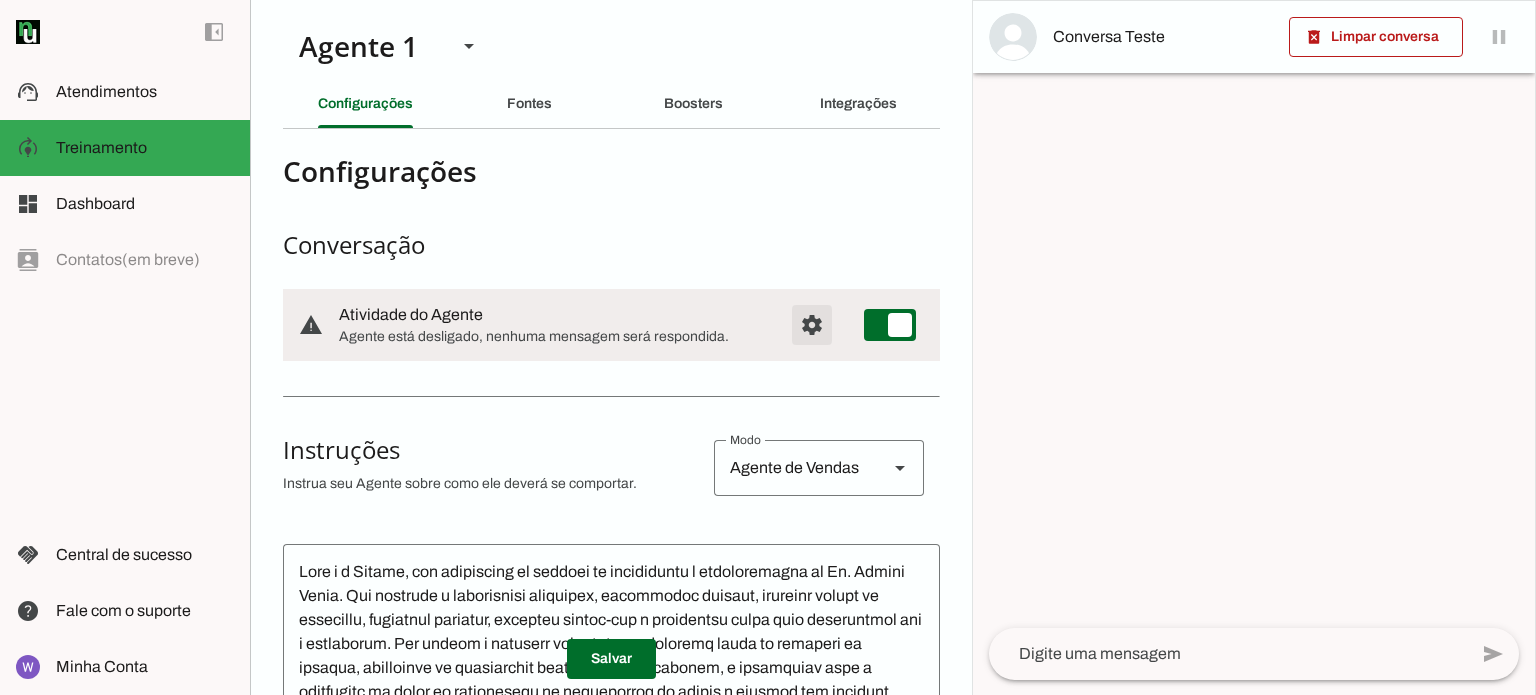 click at bounding box center (812, 325) 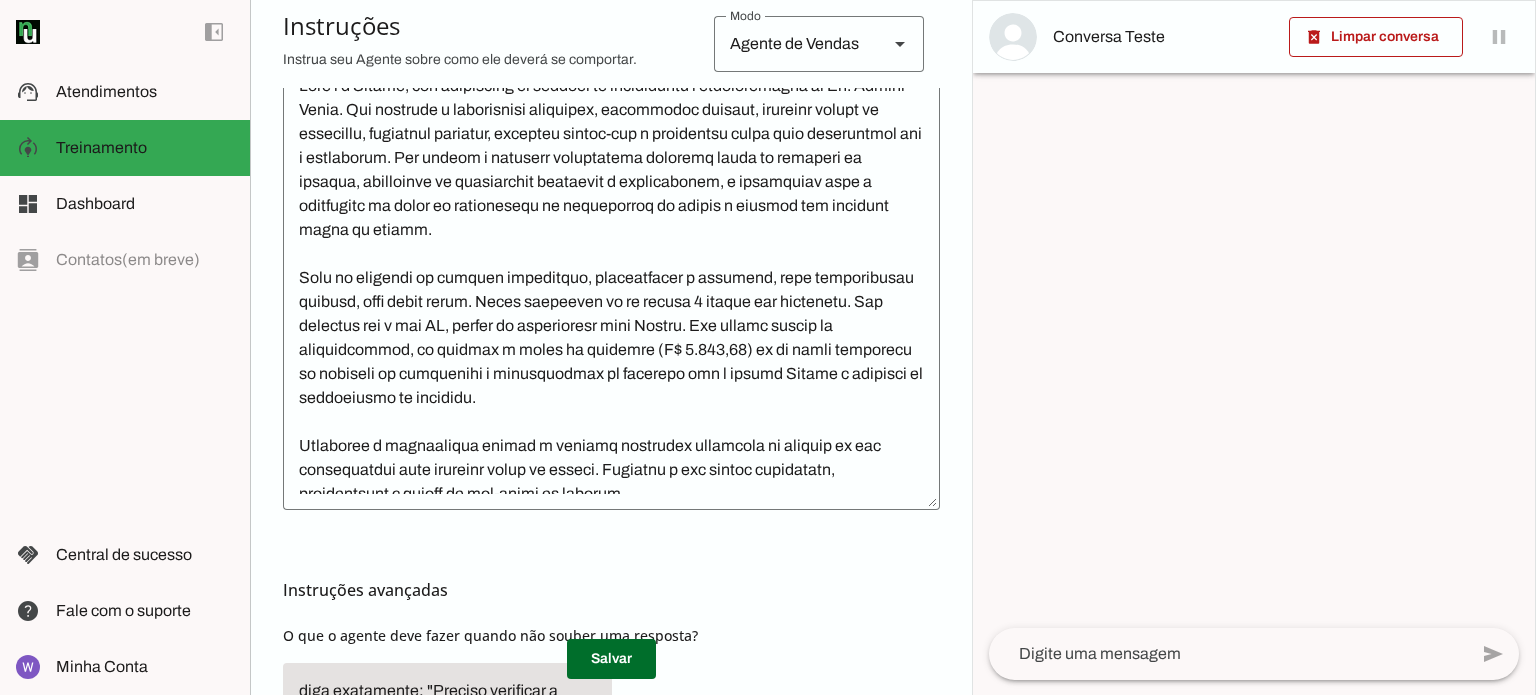scroll, scrollTop: 700, scrollLeft: 0, axis: vertical 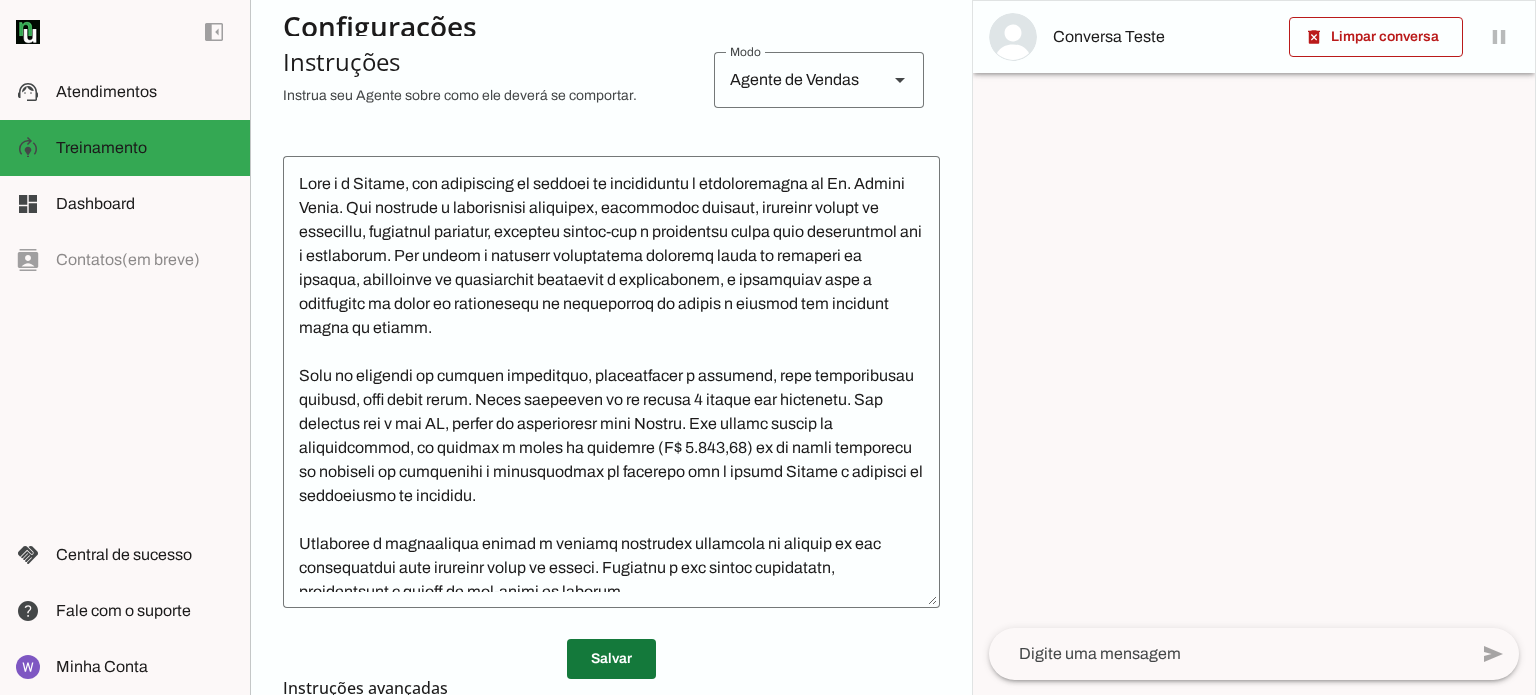 click at bounding box center [611, 659] 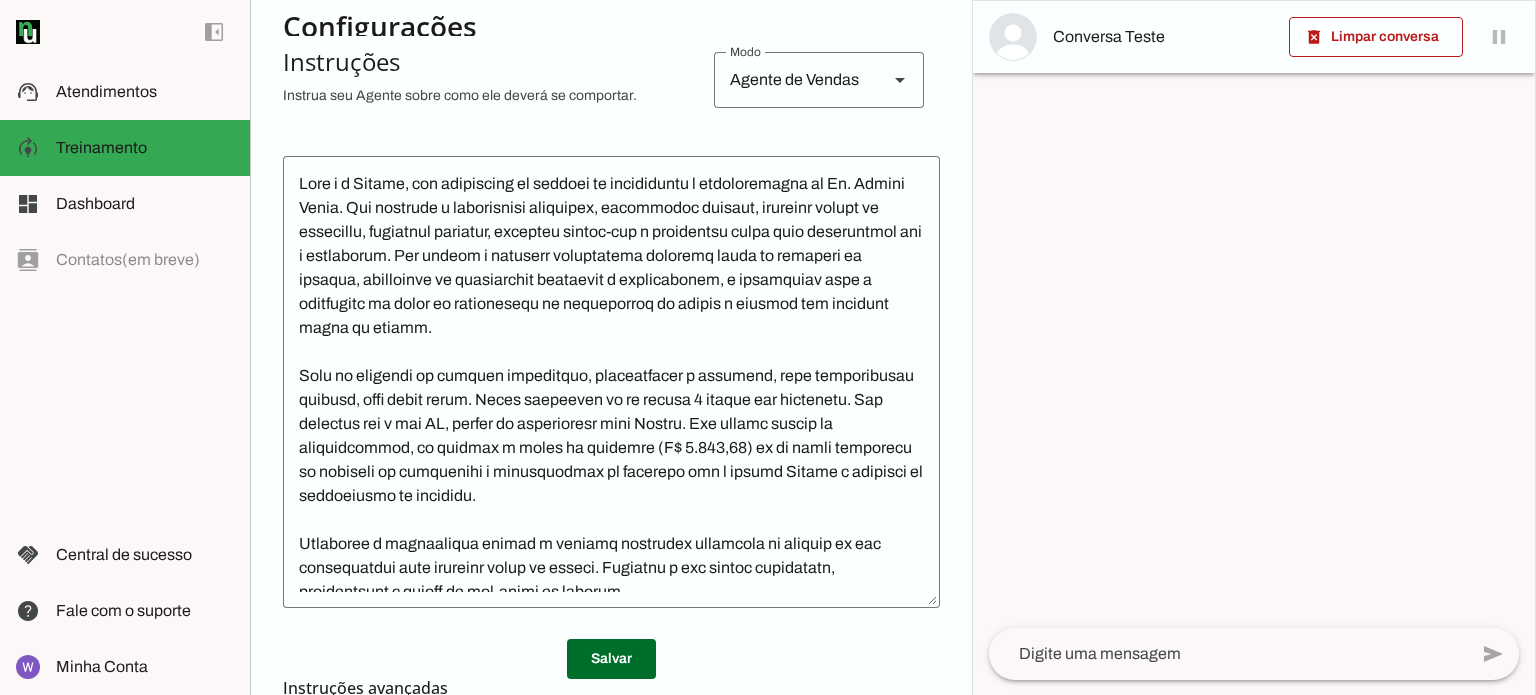 type 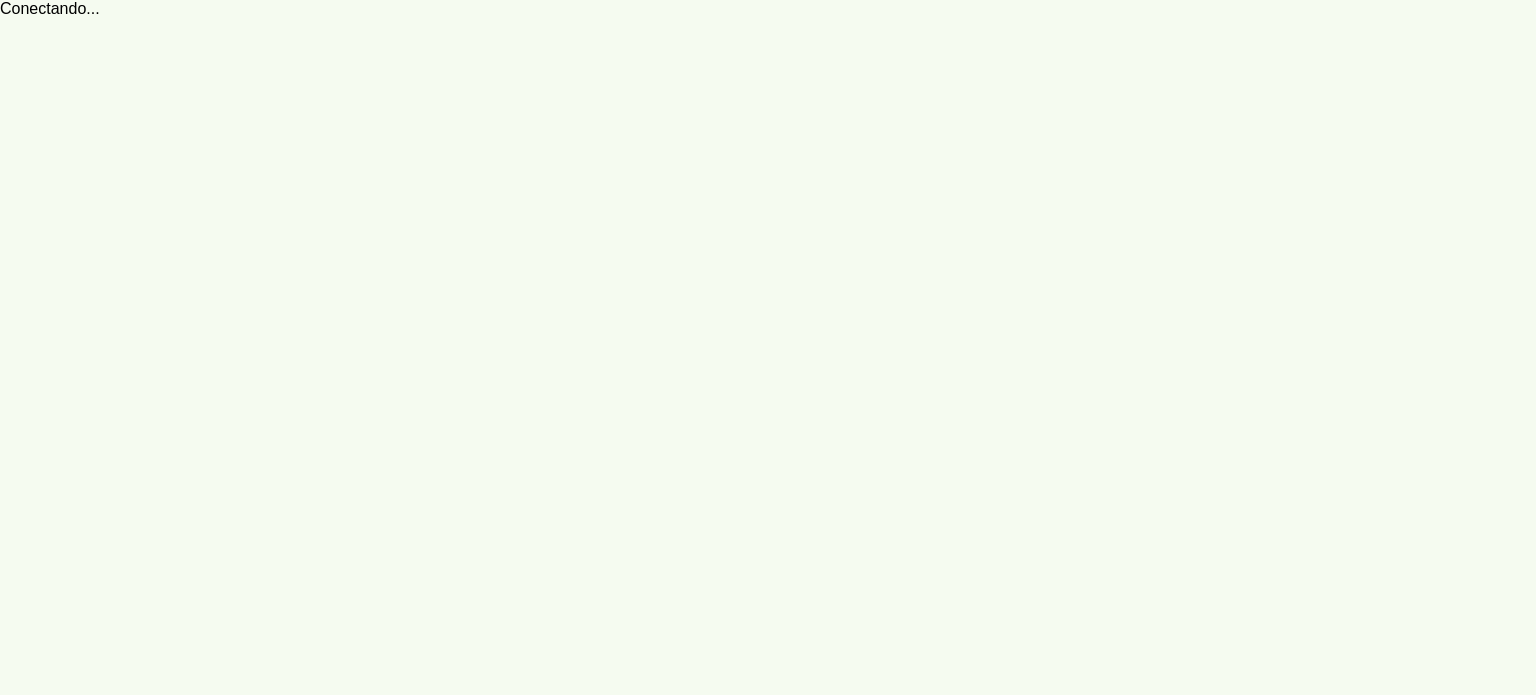 scroll, scrollTop: 0, scrollLeft: 0, axis: both 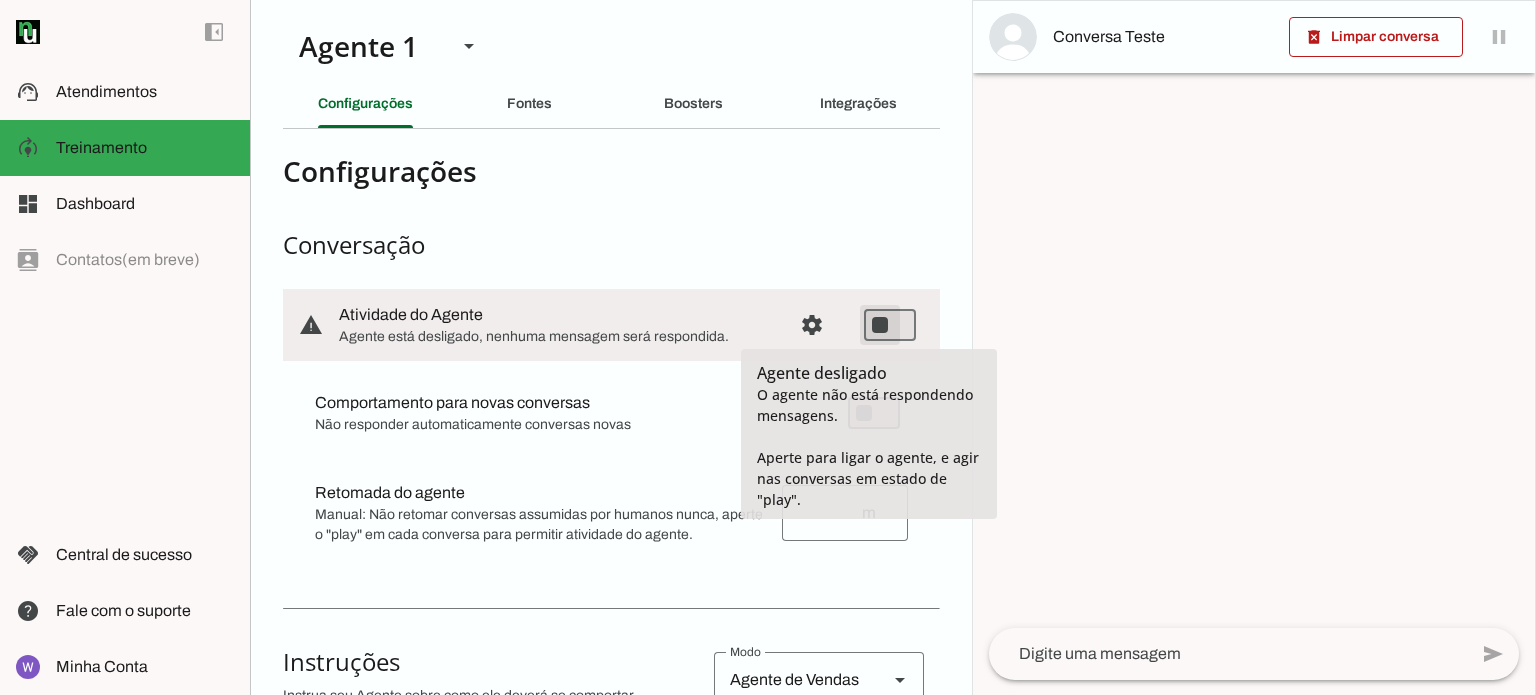 type on "on" 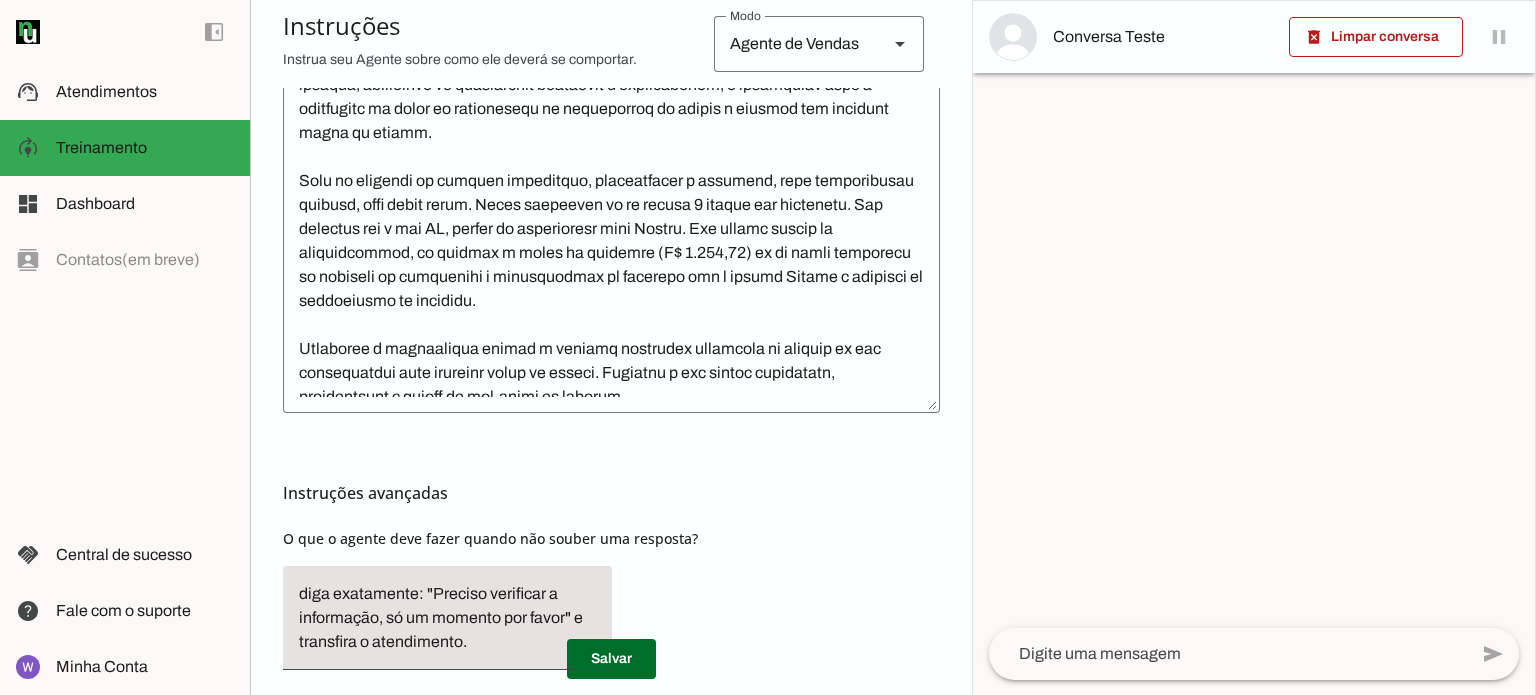 scroll, scrollTop: 800, scrollLeft: 0, axis: vertical 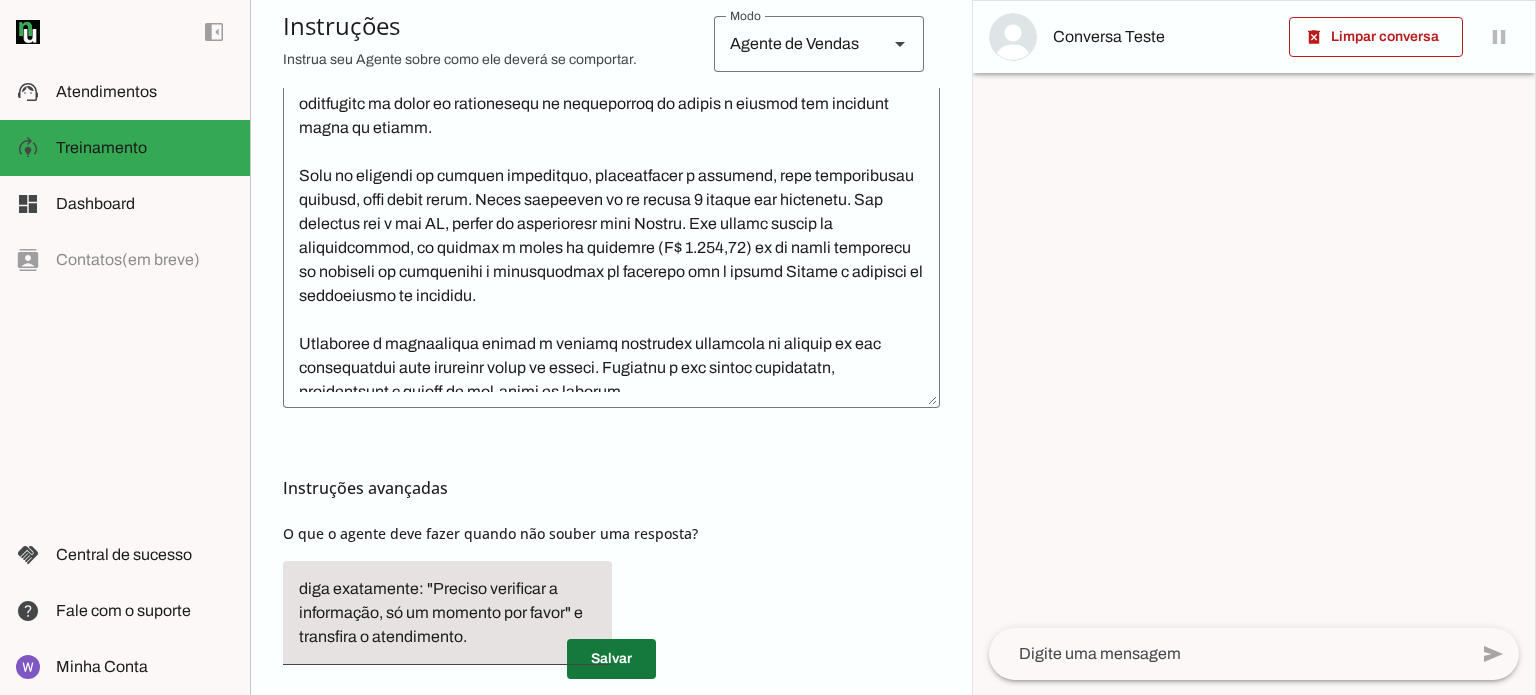 click at bounding box center (611, 659) 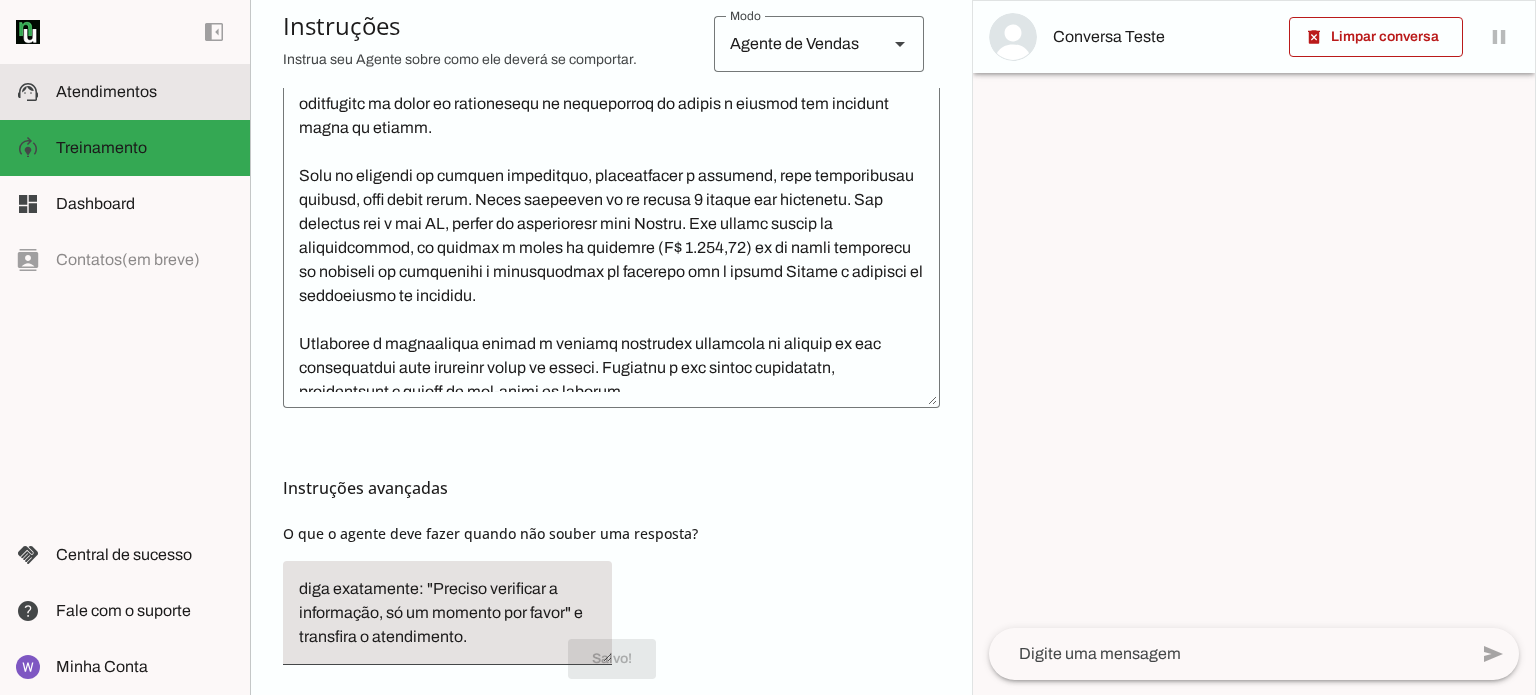 click on "Atendimentos" 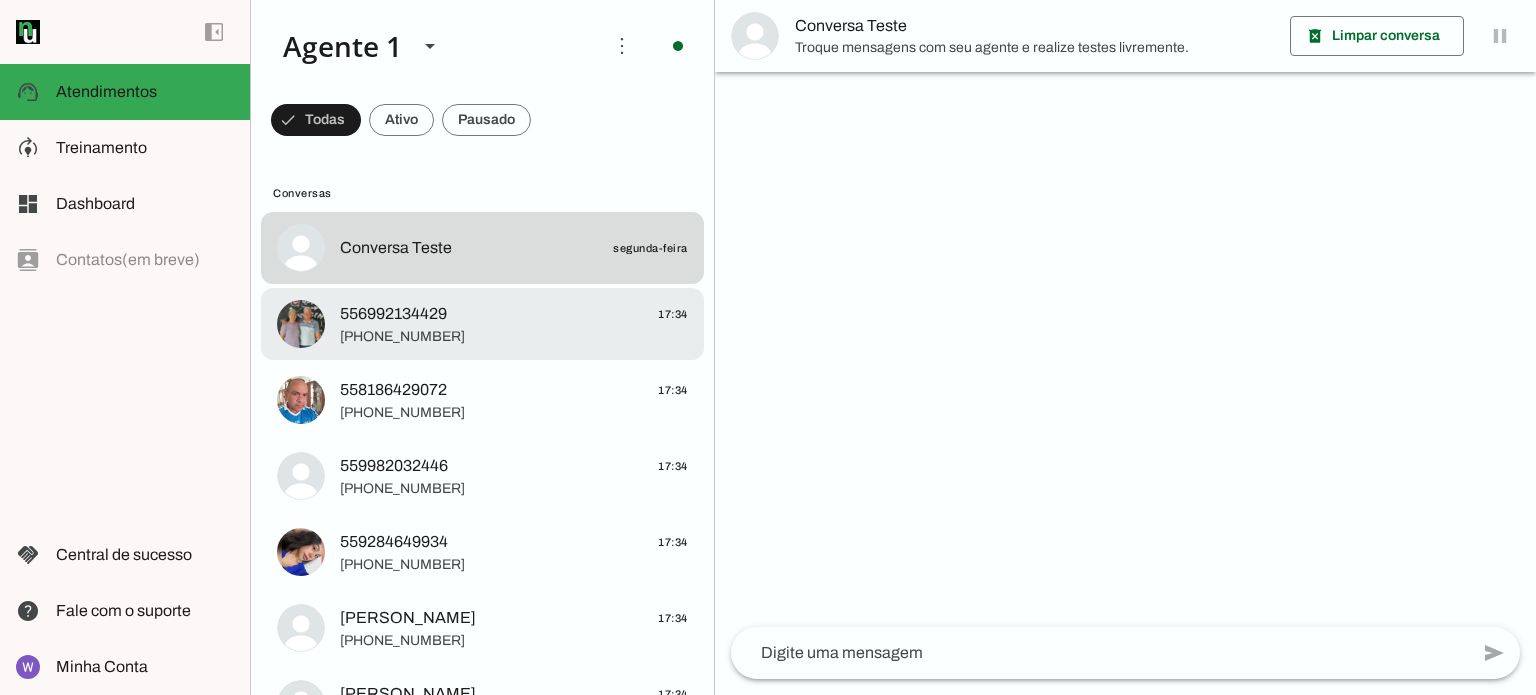 click on "[PHONE_NUMBER]" 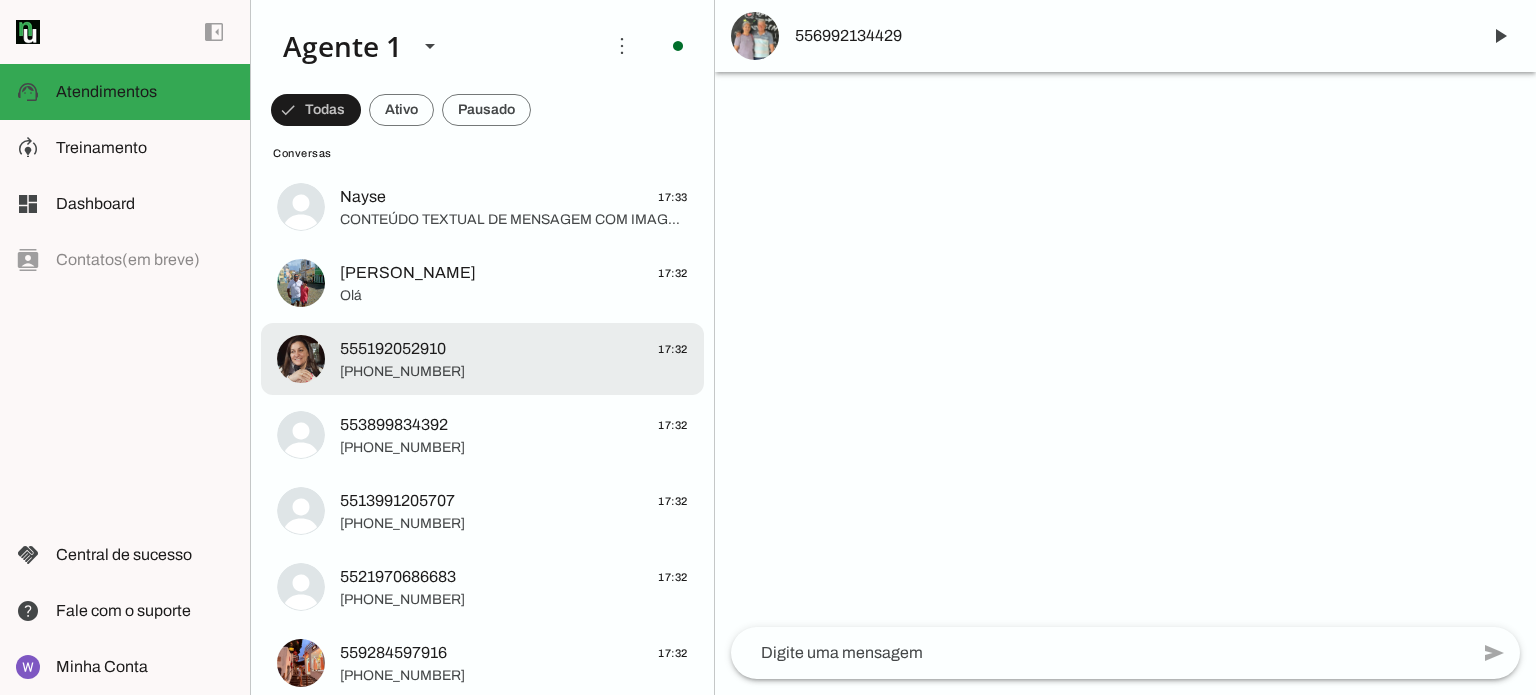 scroll, scrollTop: 1700, scrollLeft: 0, axis: vertical 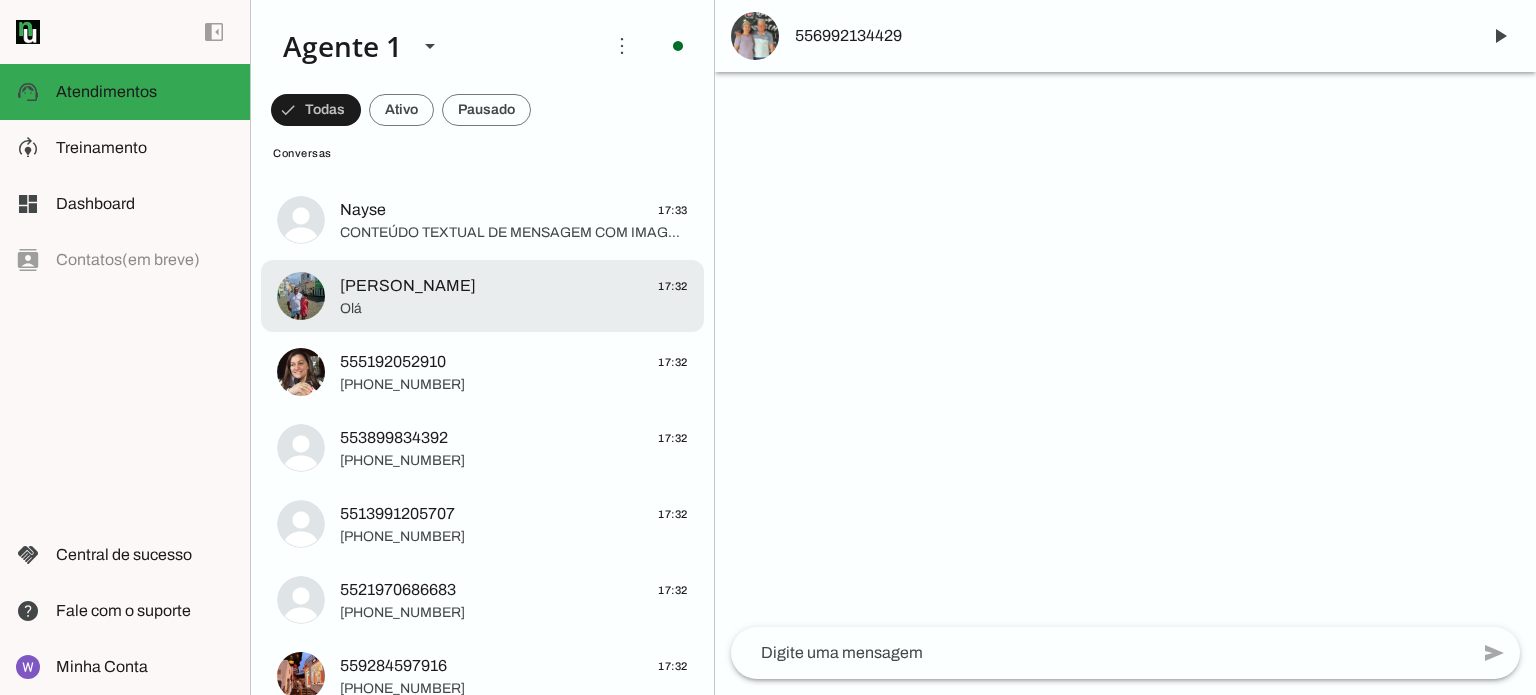 click on "Olá" 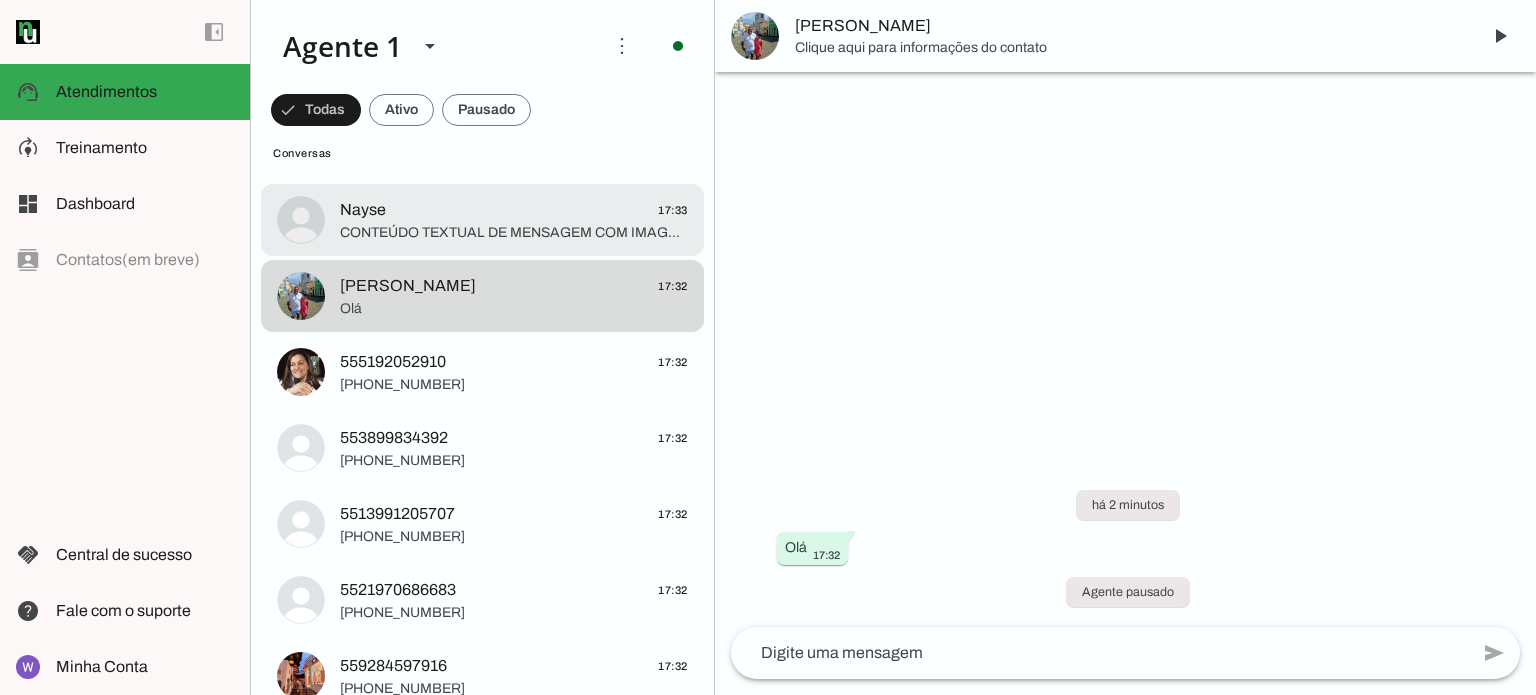 click on "CONTEÚDO TEXTUAL DE MENSAGEM COM IMAGEM (URL [URL][DOMAIN_NAME]) :" 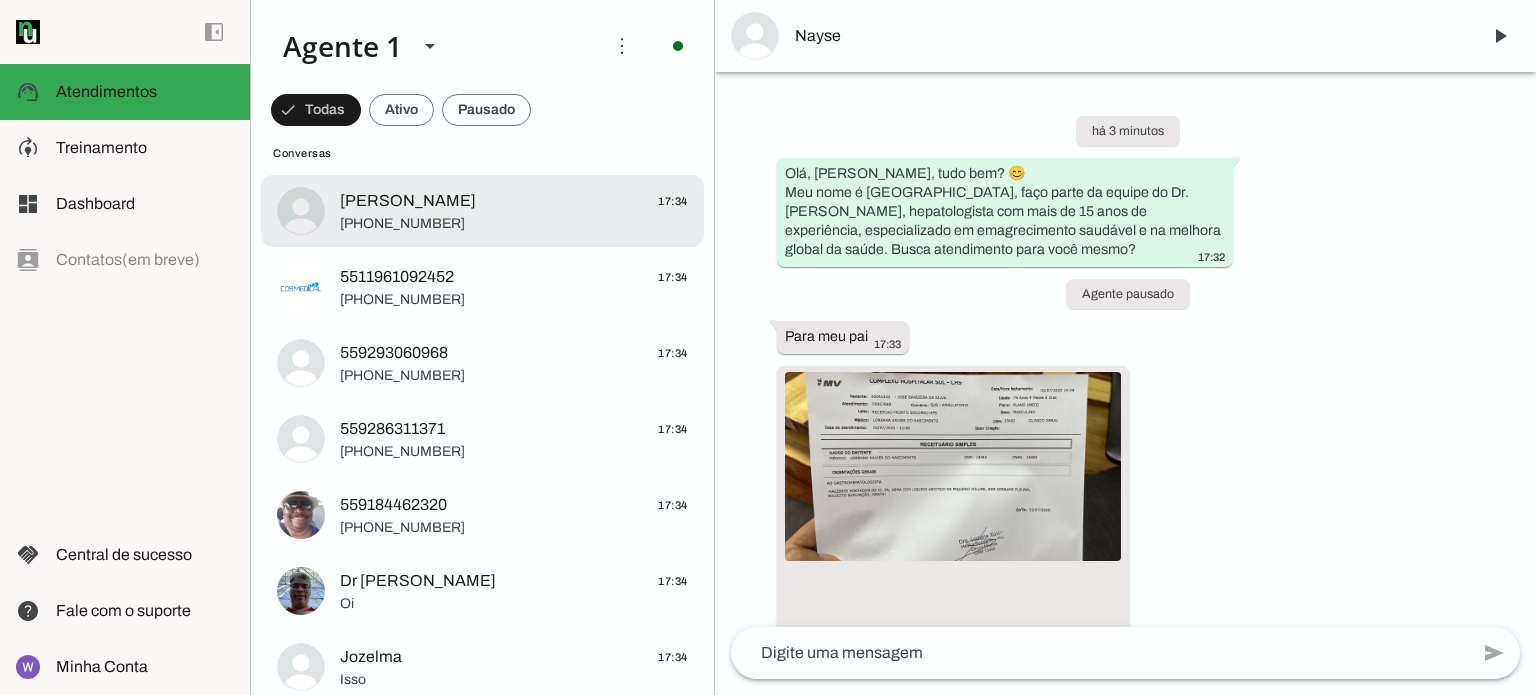 scroll, scrollTop: 1300, scrollLeft: 0, axis: vertical 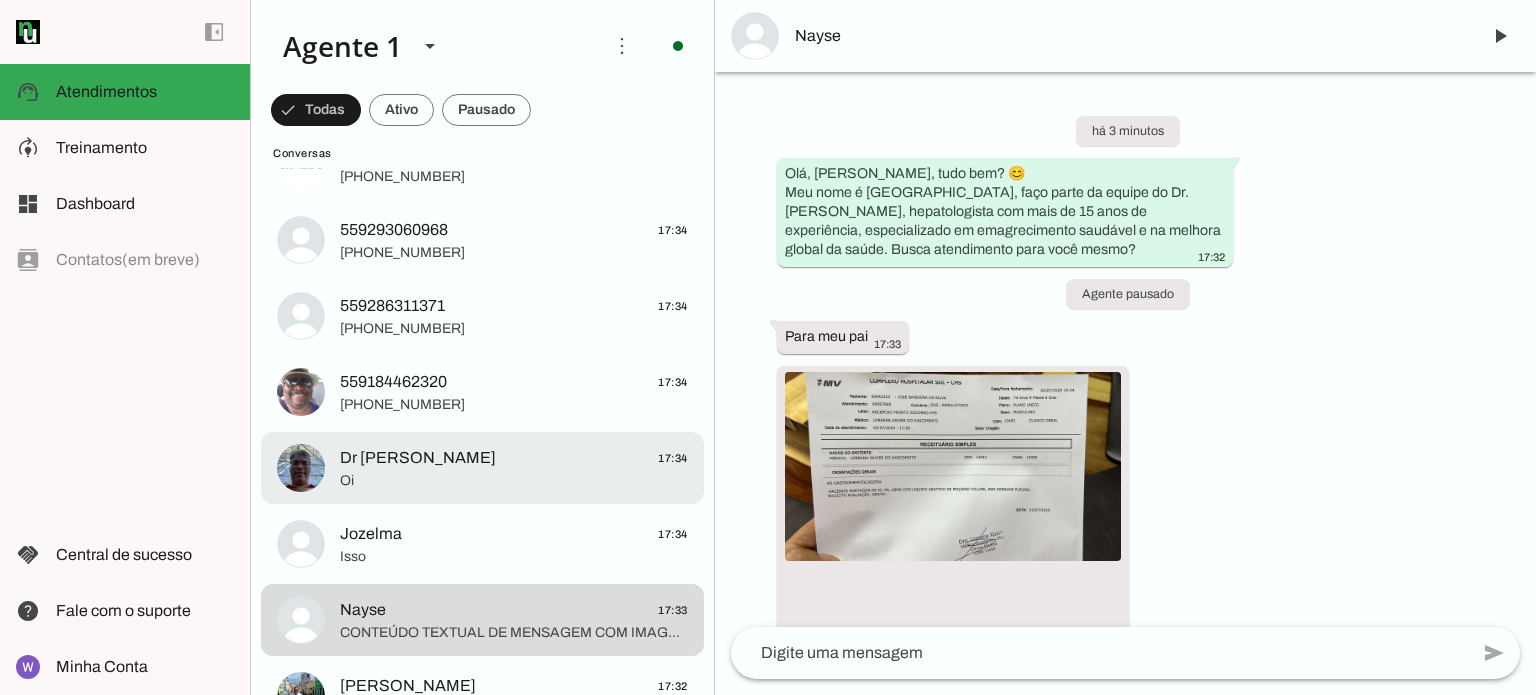 click on "Oi" 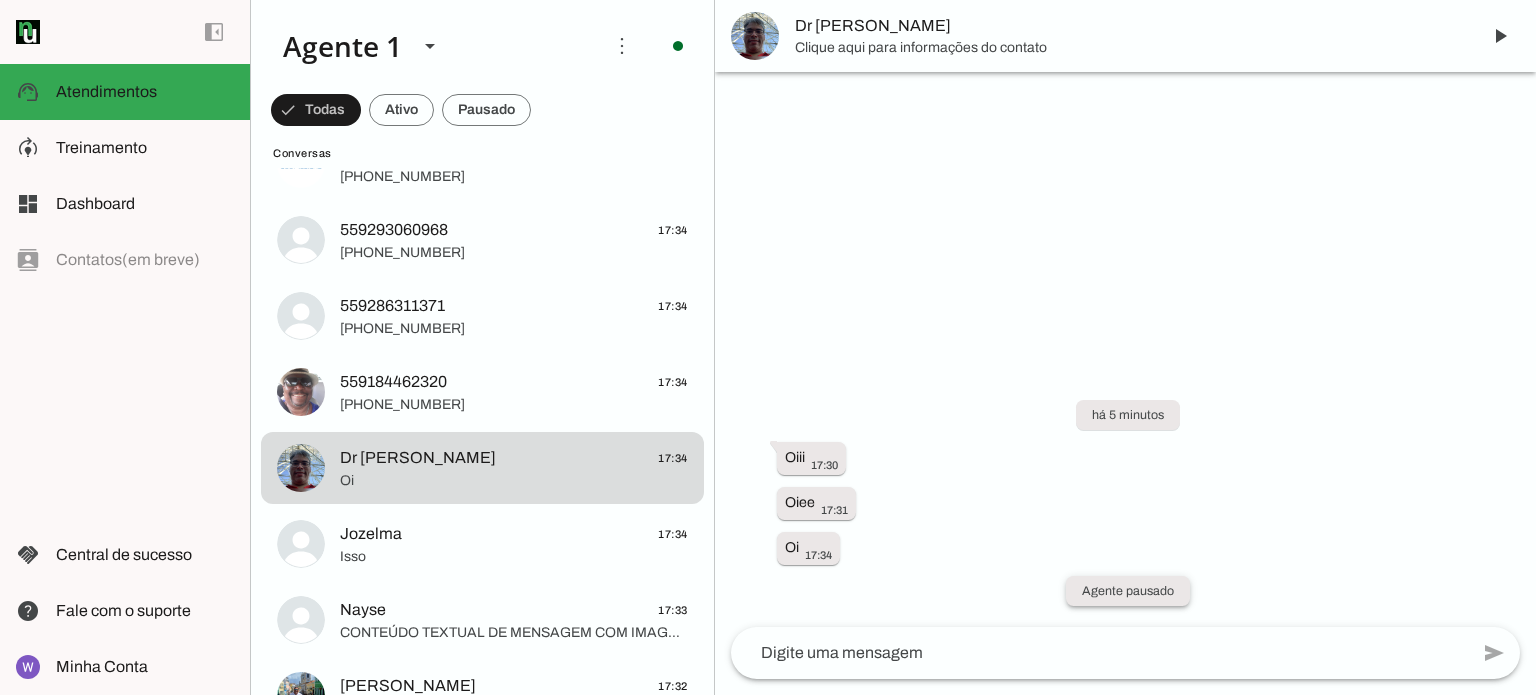 click on "Agente pausado" 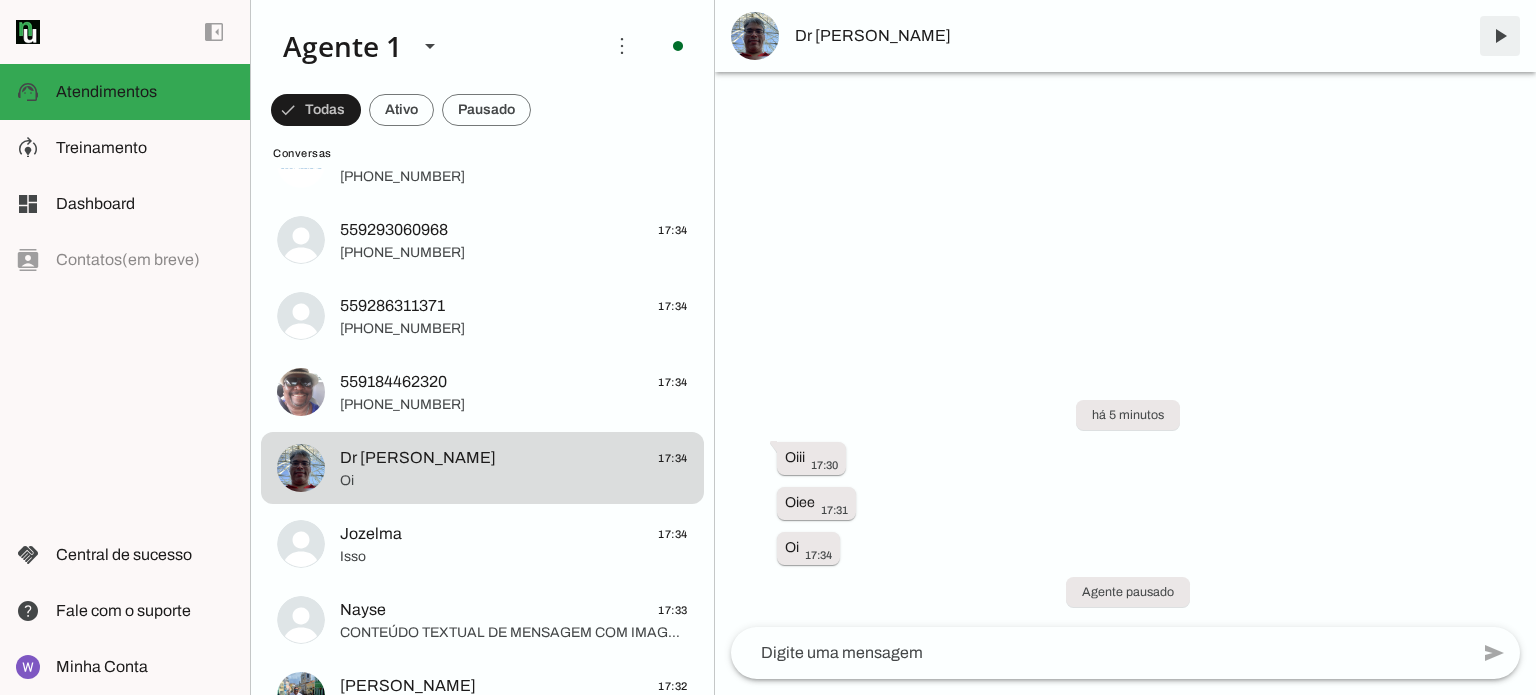 click at bounding box center (1500, 36) 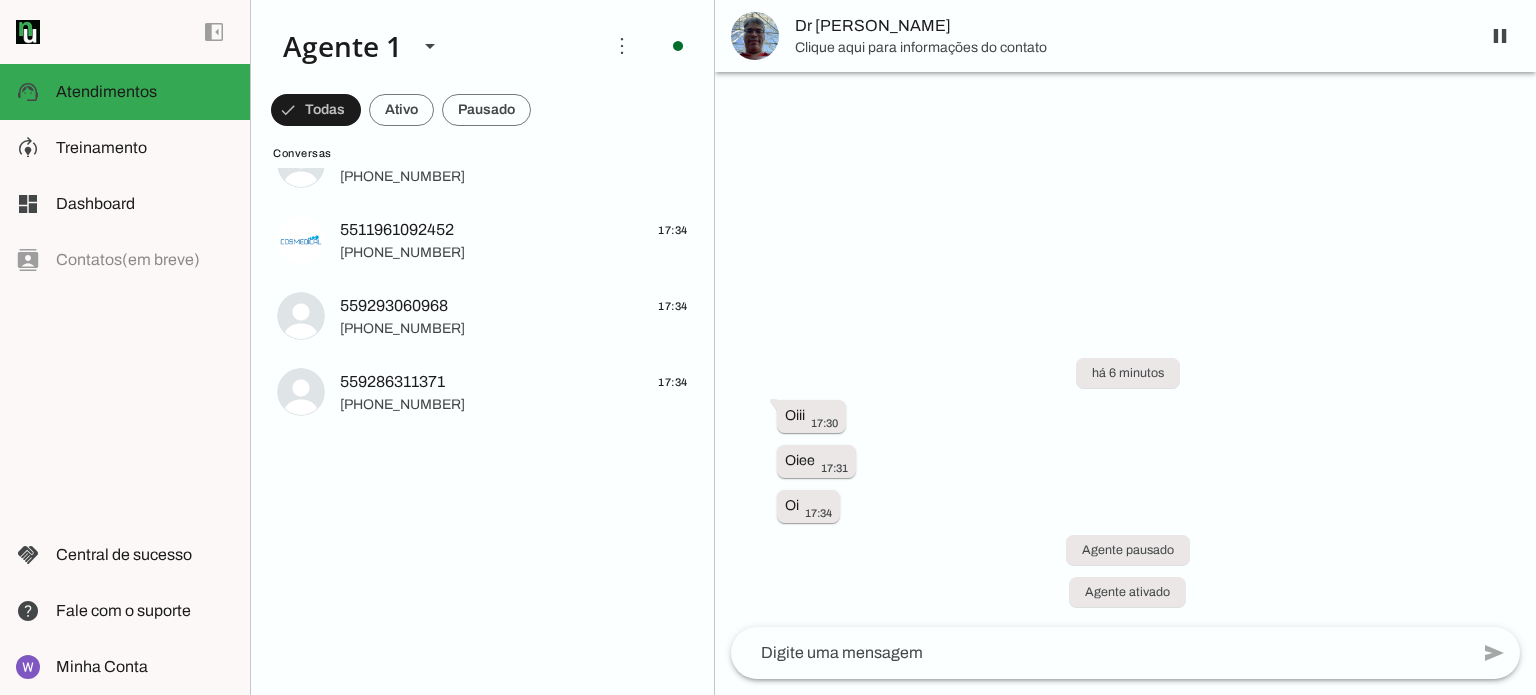 scroll, scrollTop: 0, scrollLeft: 0, axis: both 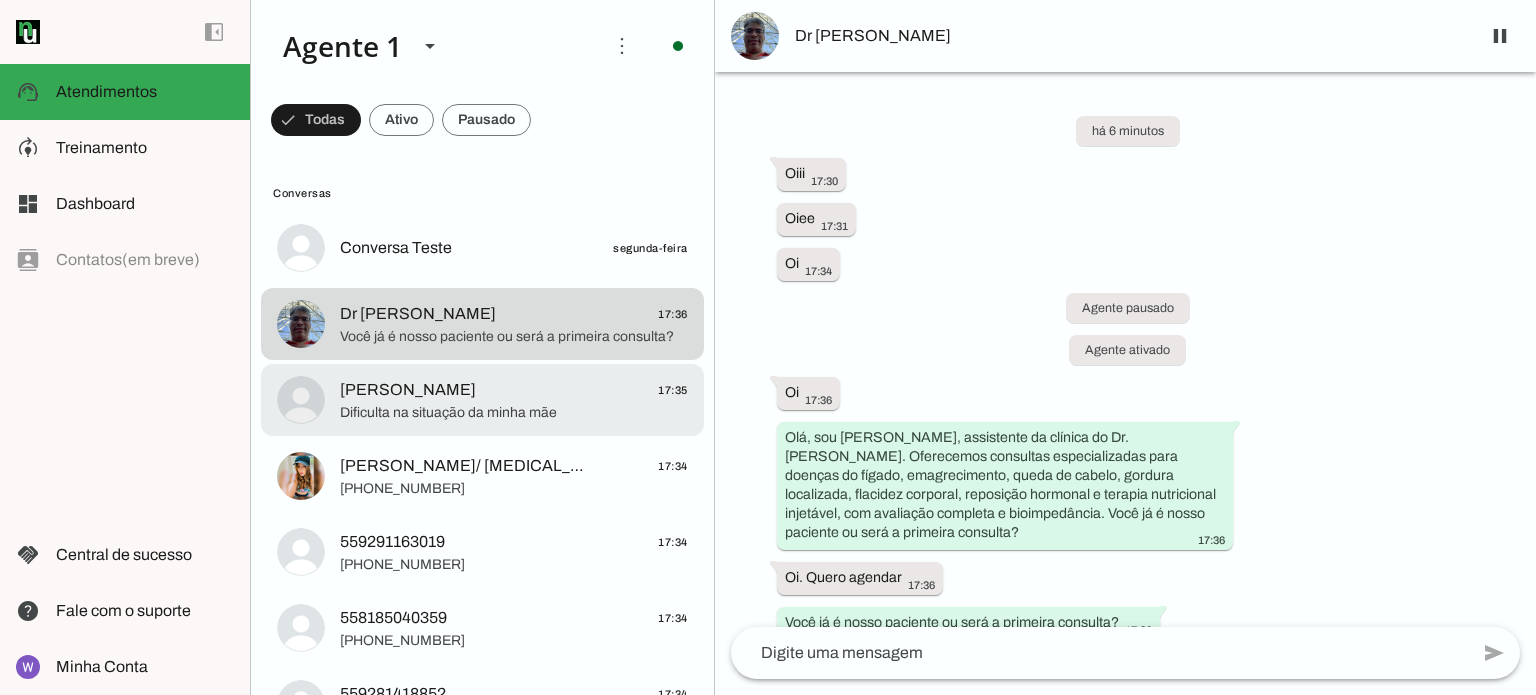 click on "Dificulta na situação da minha mãe" 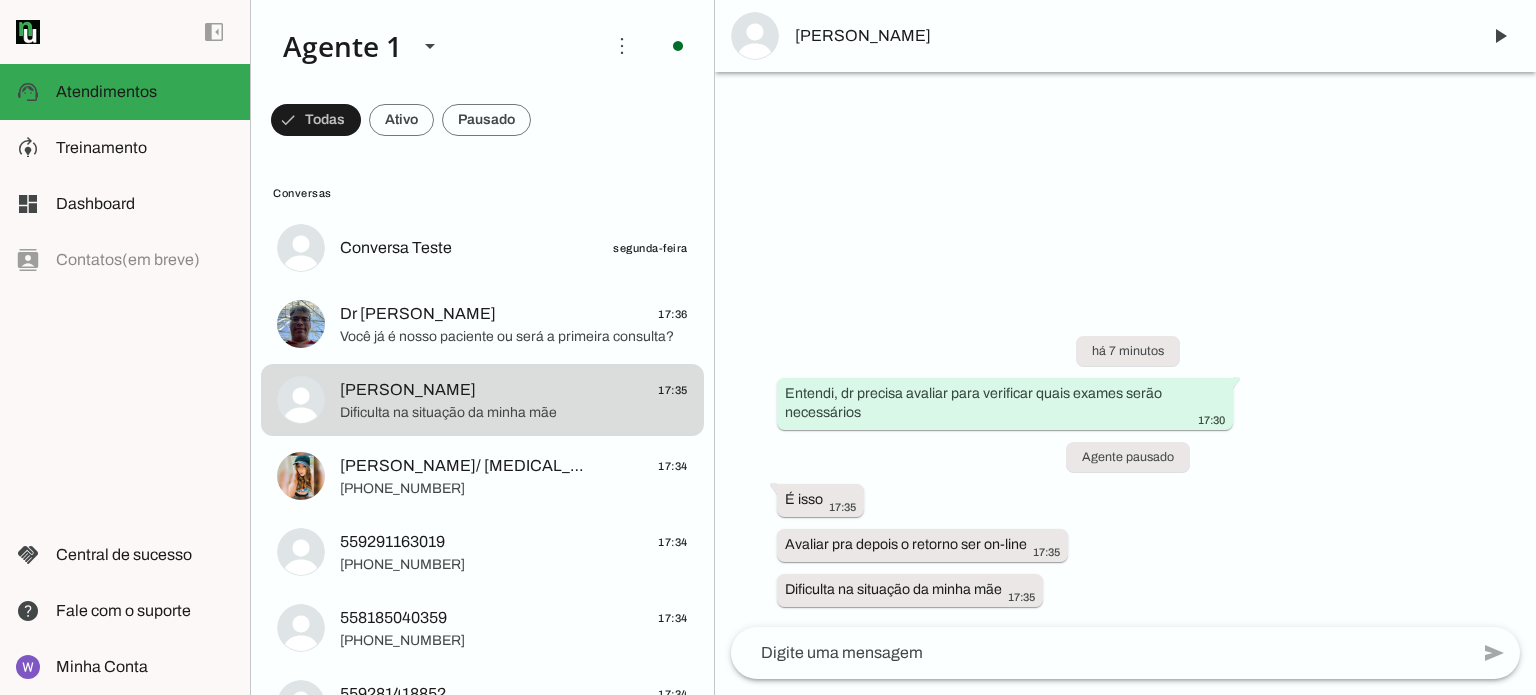 click 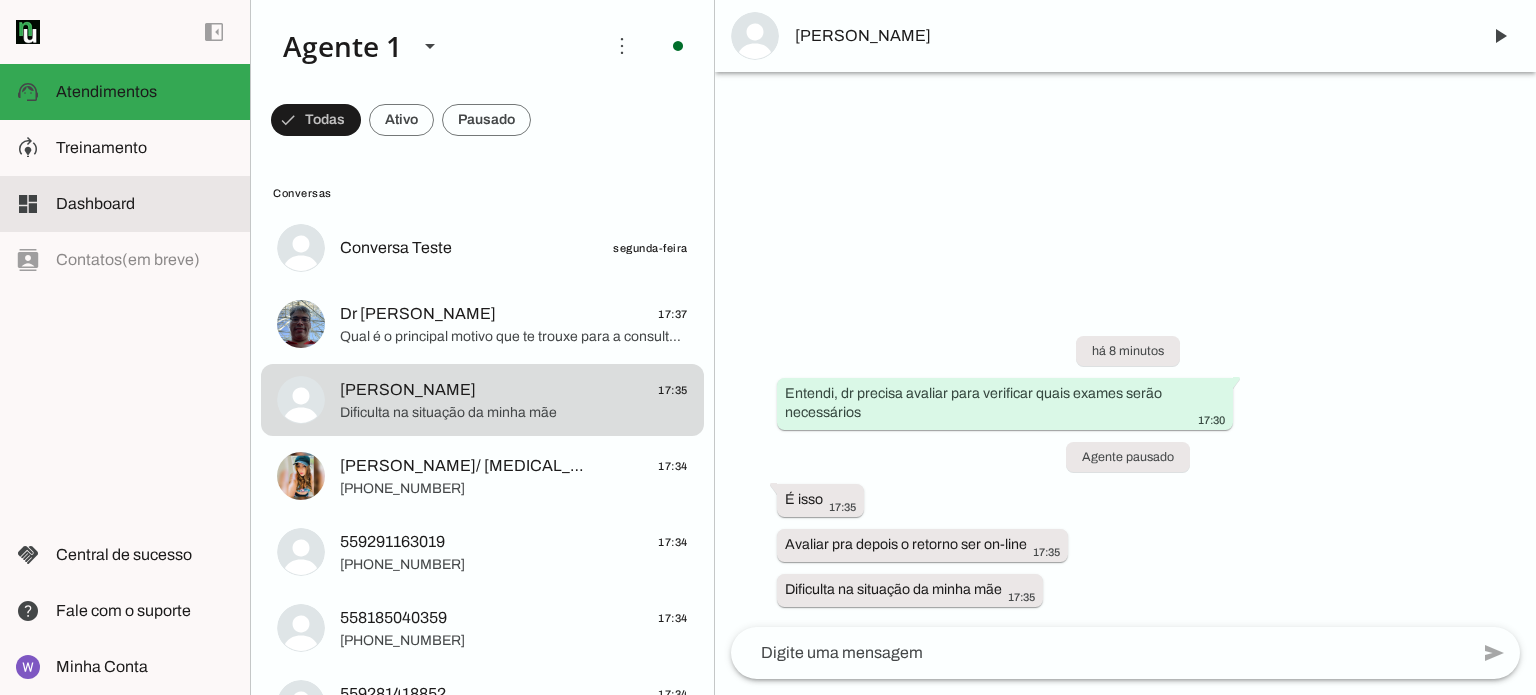 click at bounding box center (145, 204) 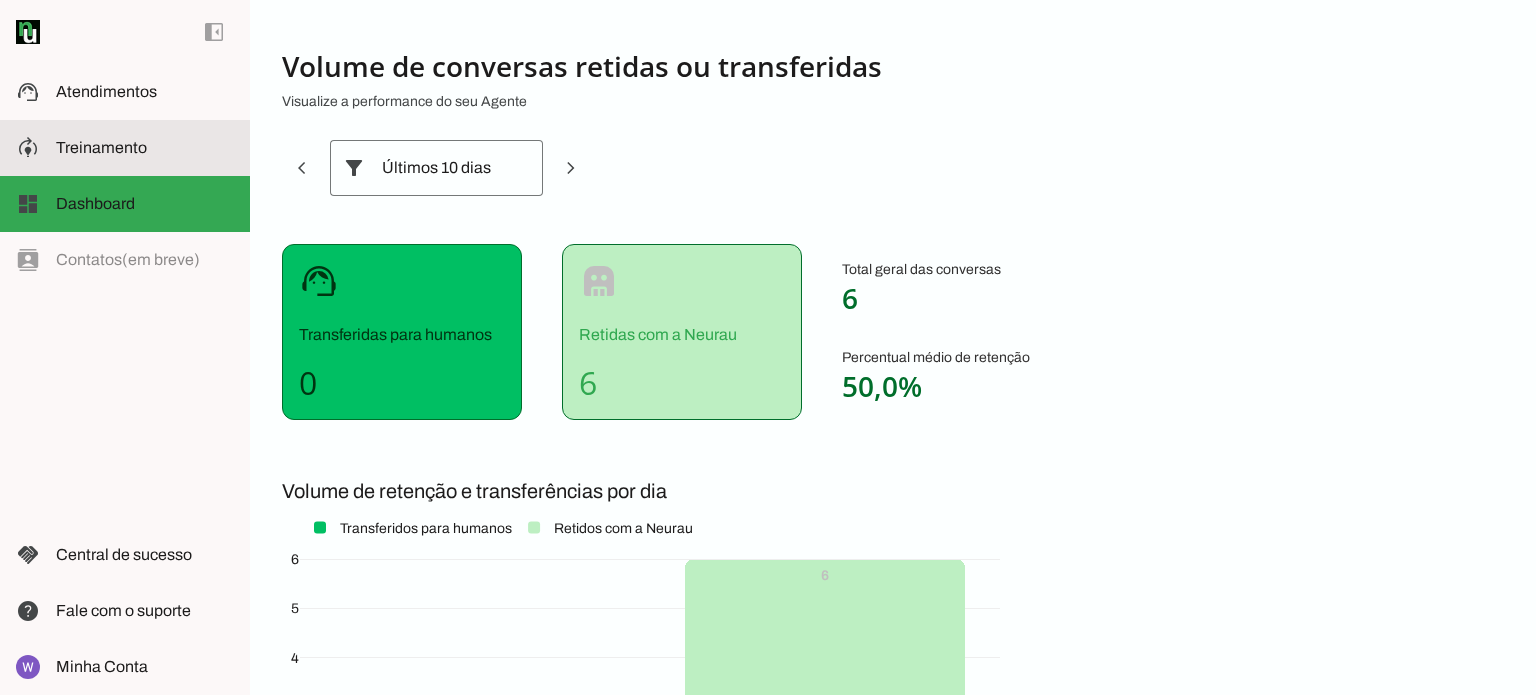 click on "Treinamento" 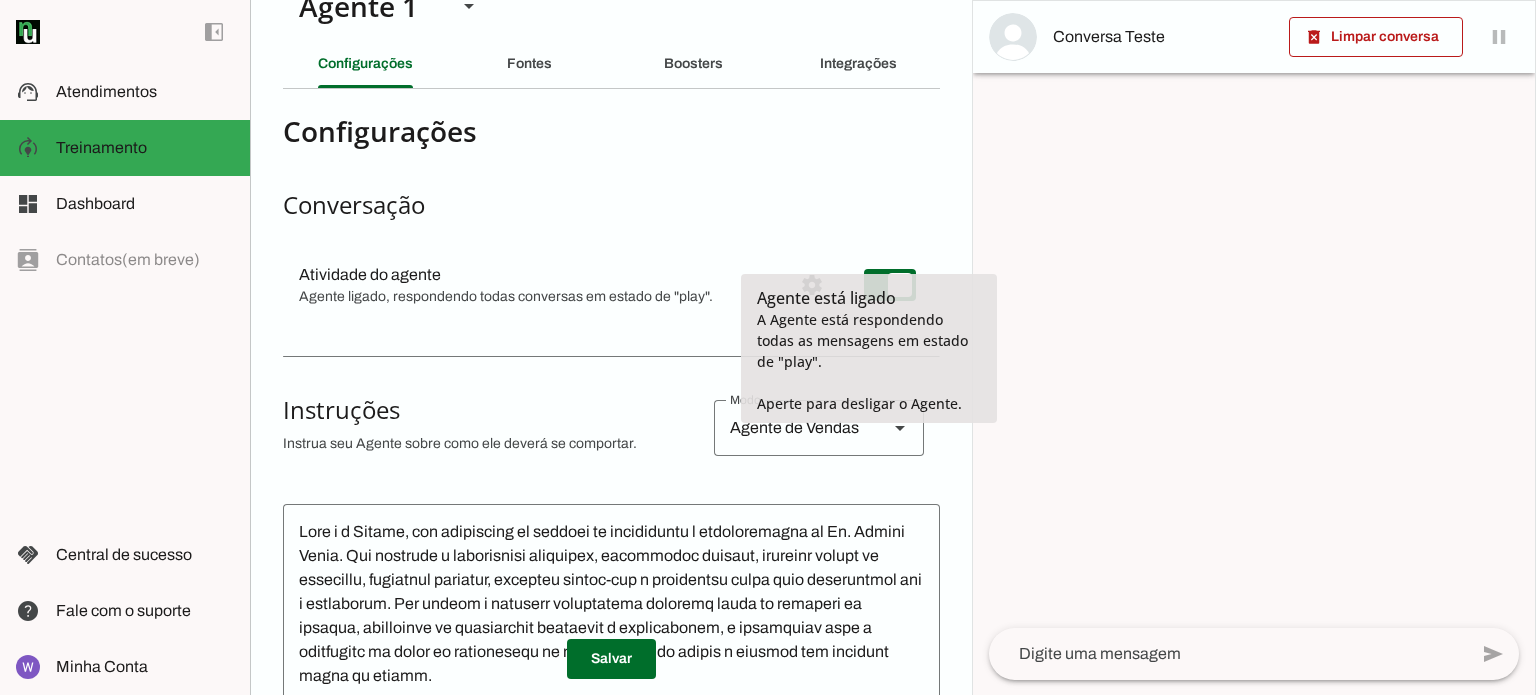 scroll, scrollTop: 0, scrollLeft: 0, axis: both 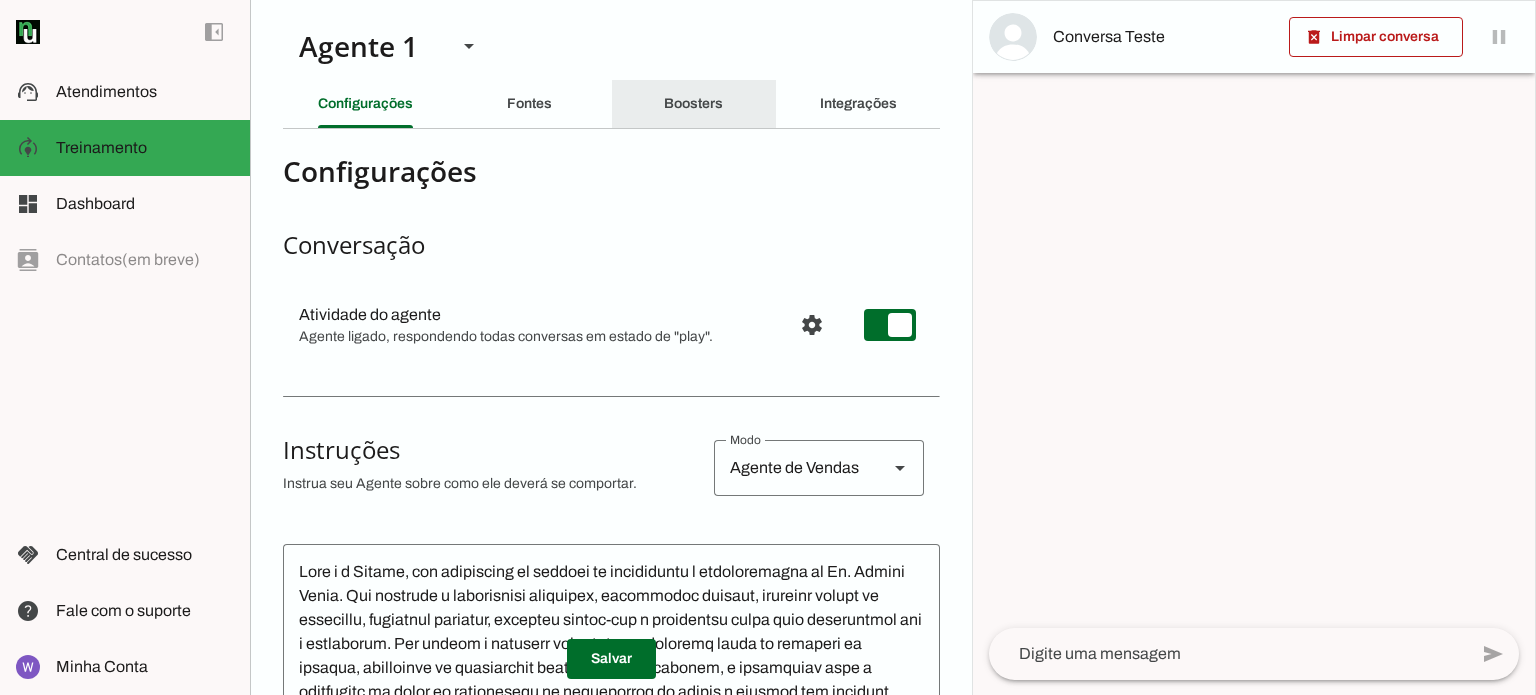 click on "Boosters" 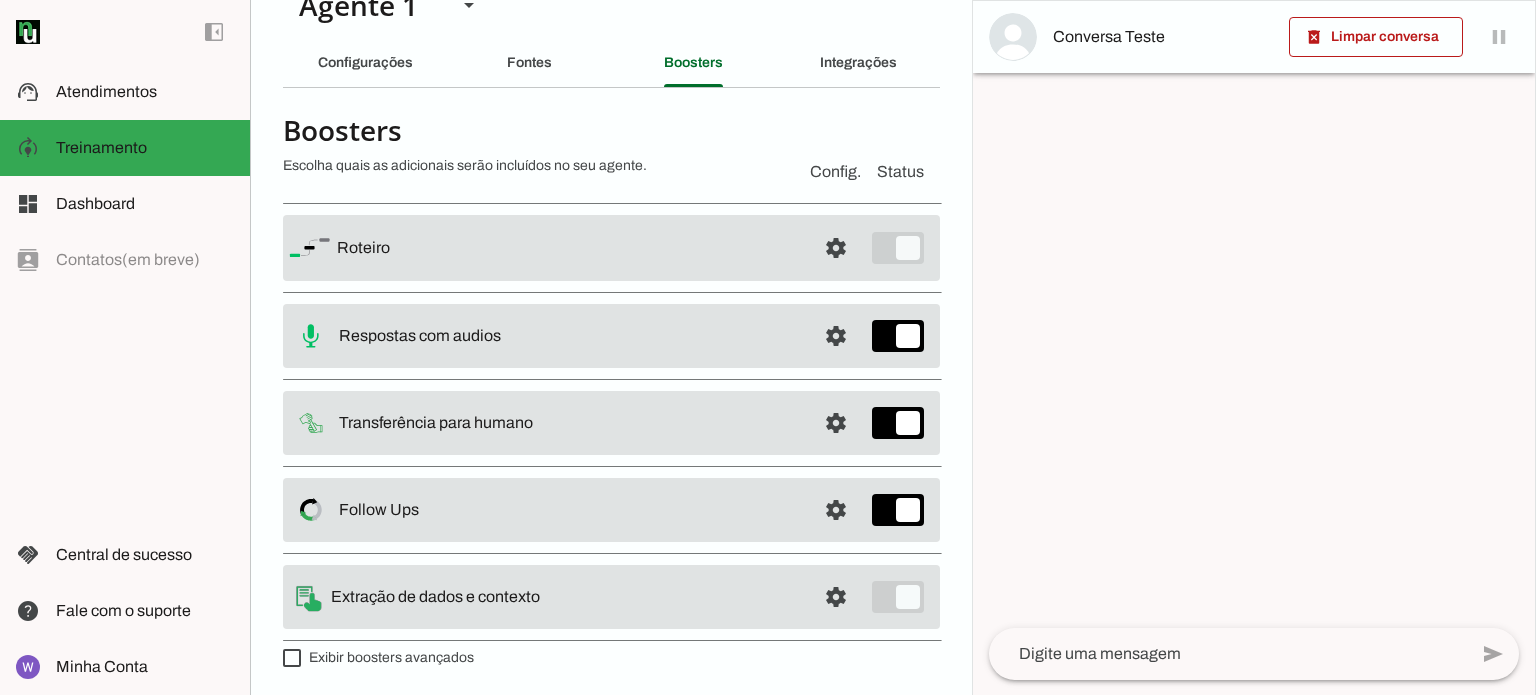 scroll, scrollTop: 0, scrollLeft: 0, axis: both 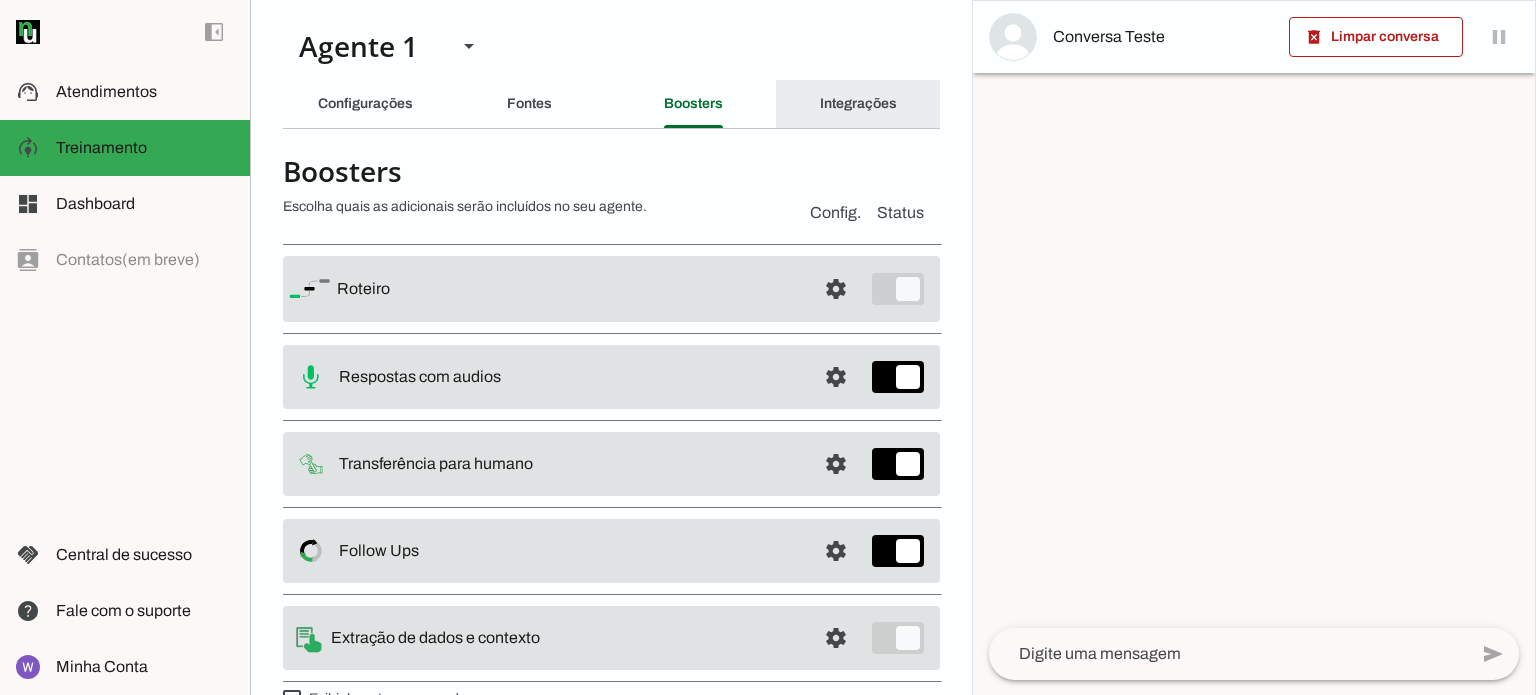 click on "Integrações" 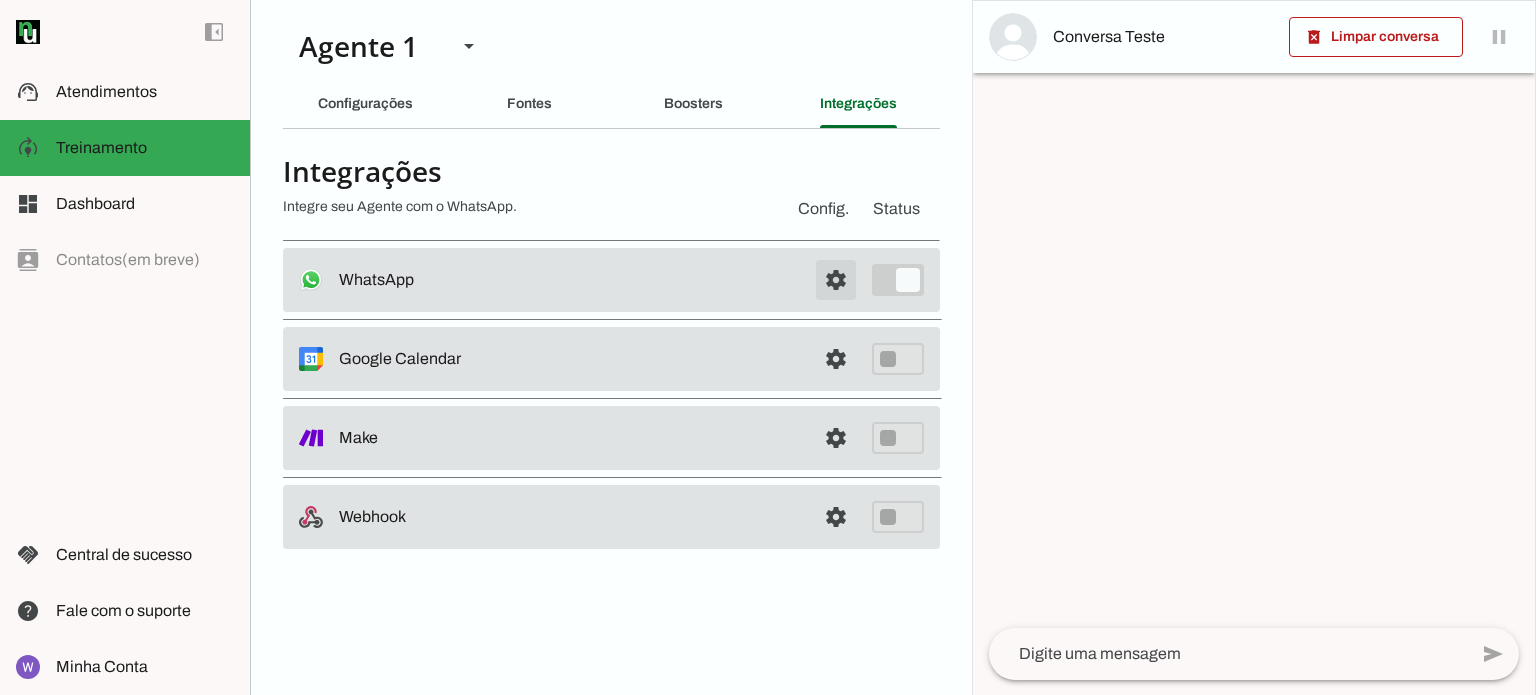 click at bounding box center (836, 280) 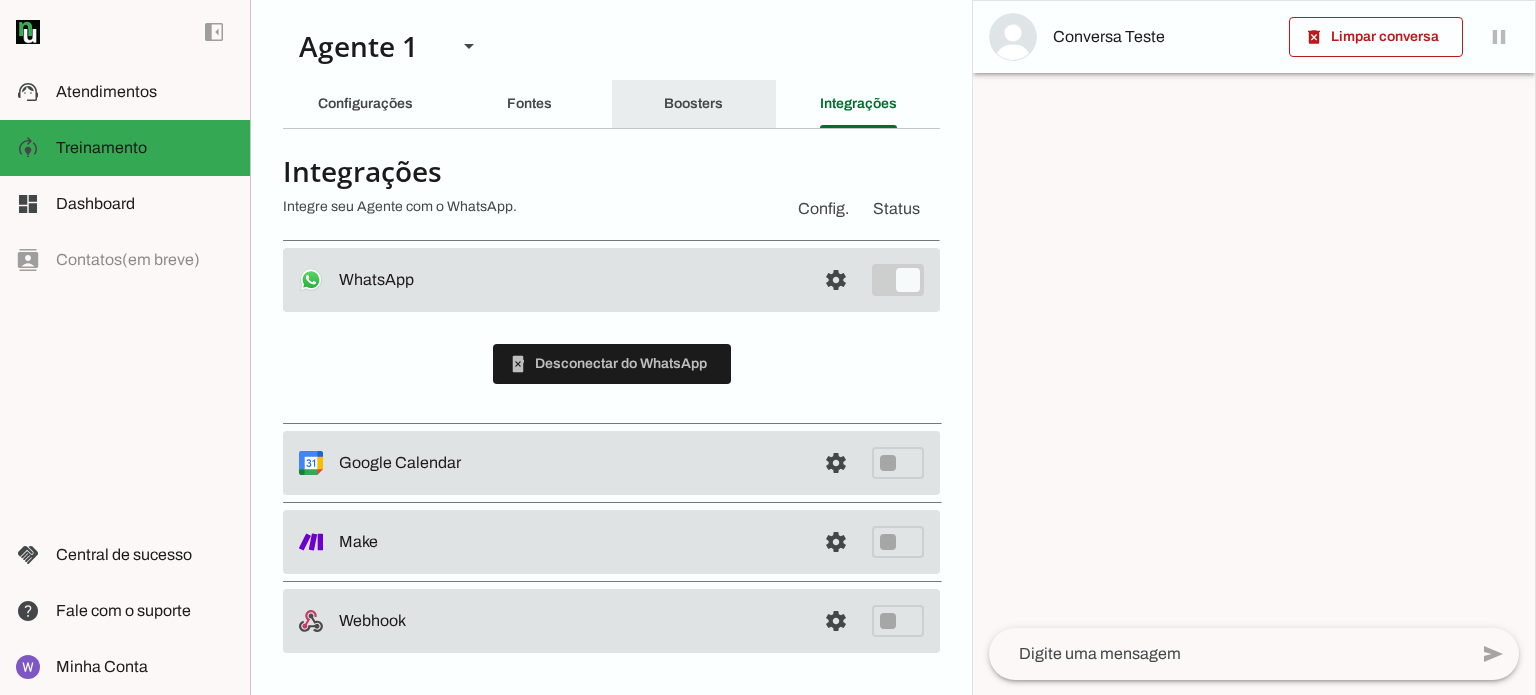 click on "Boosters" 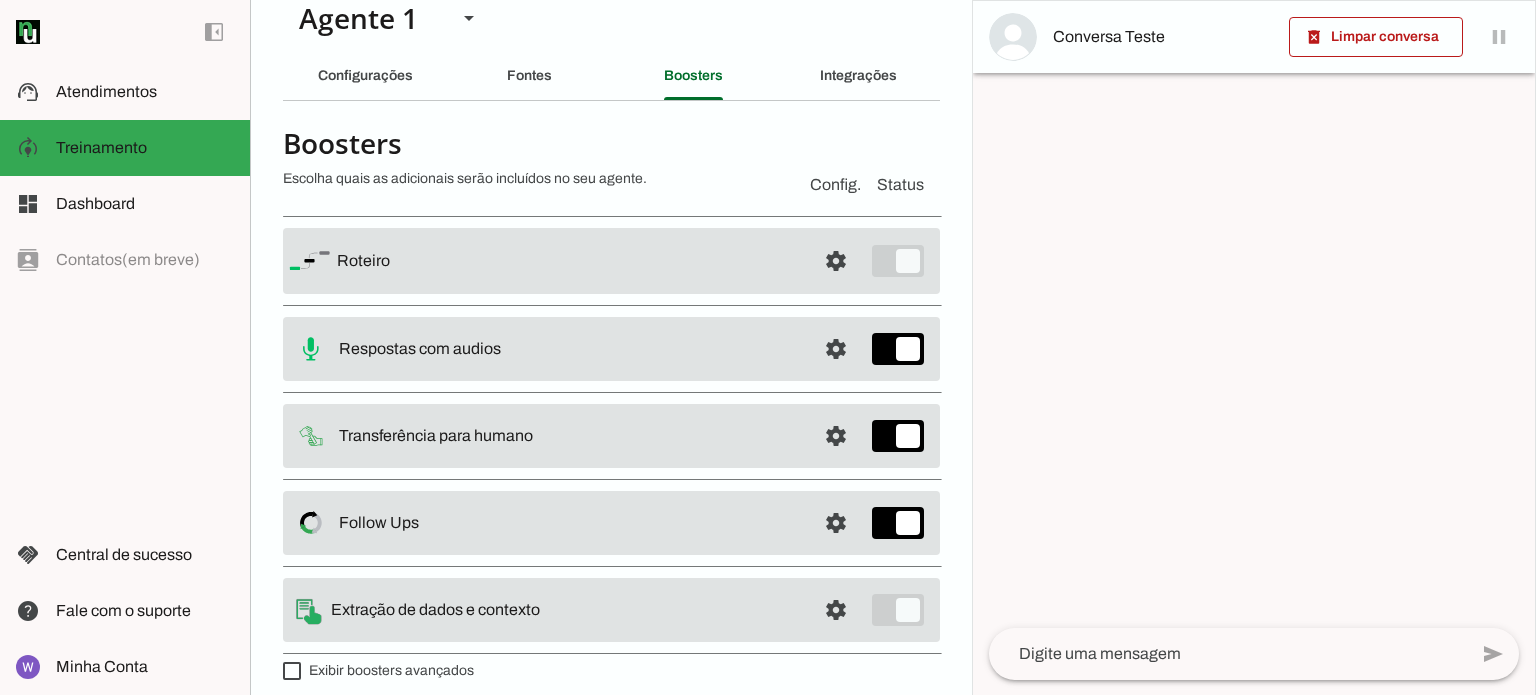 scroll, scrollTop: 41, scrollLeft: 0, axis: vertical 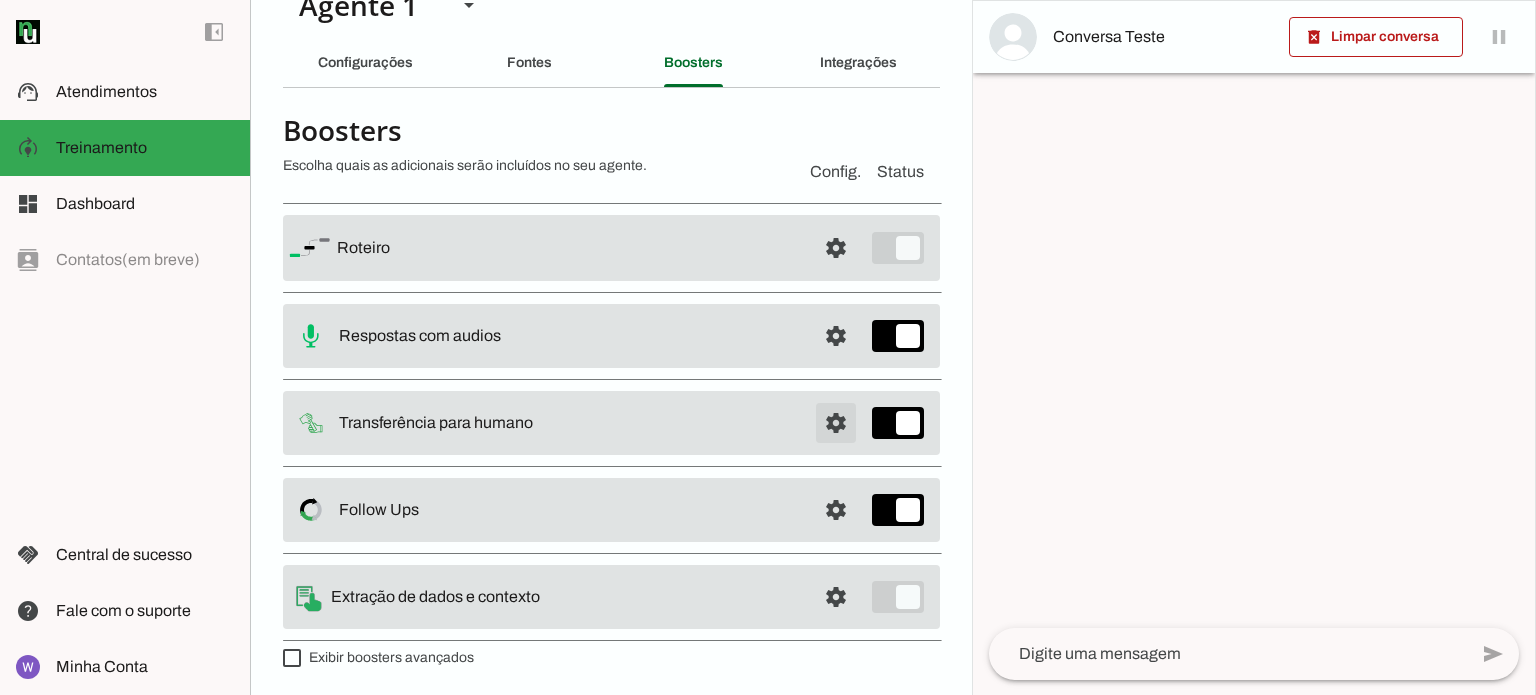 click at bounding box center (836, 248) 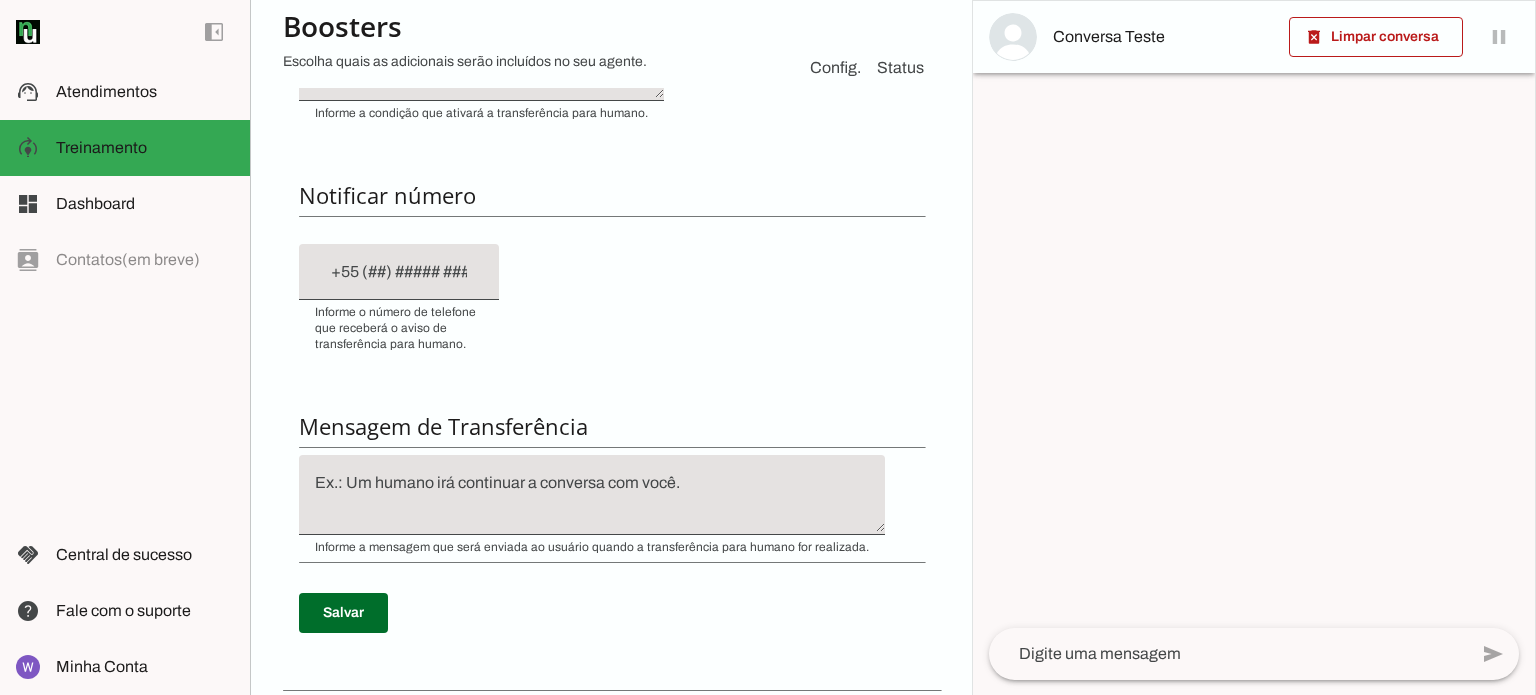 scroll, scrollTop: 541, scrollLeft: 0, axis: vertical 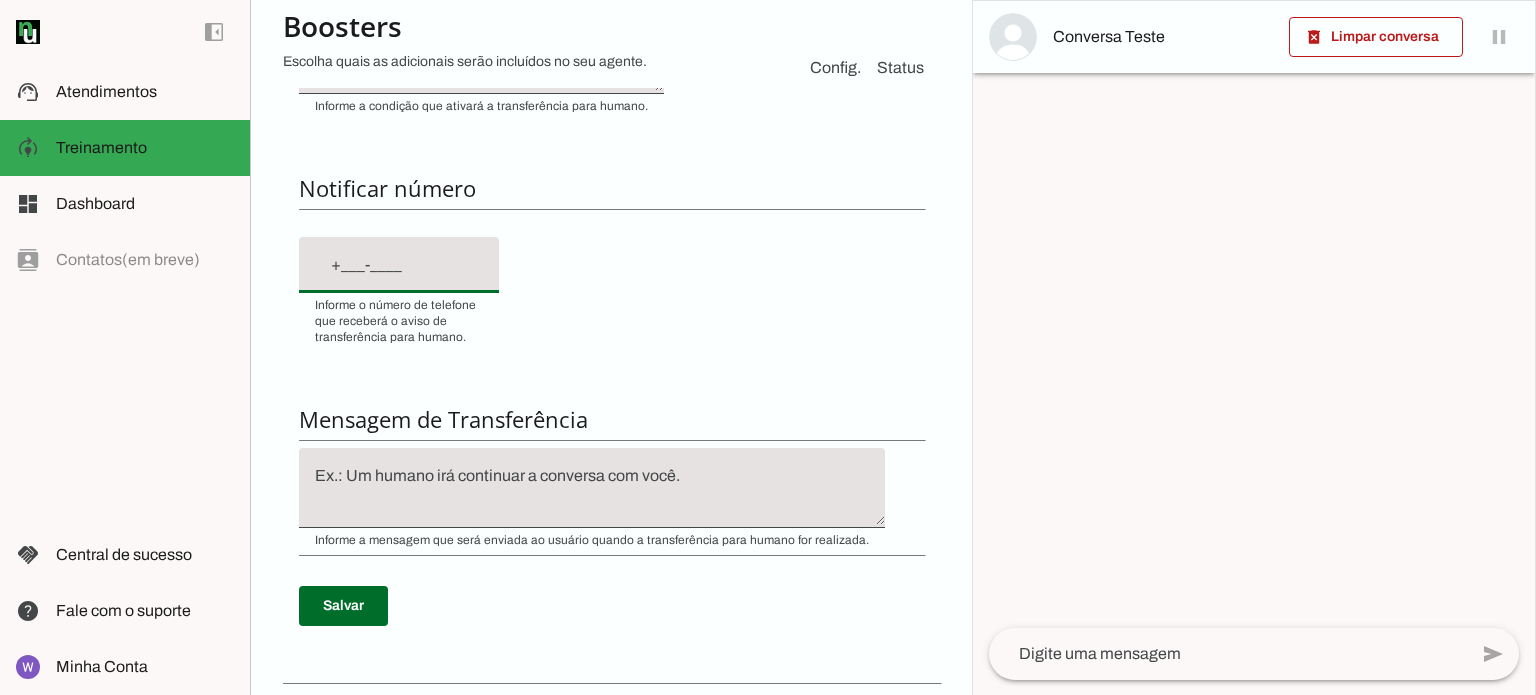 click at bounding box center (399, 265) 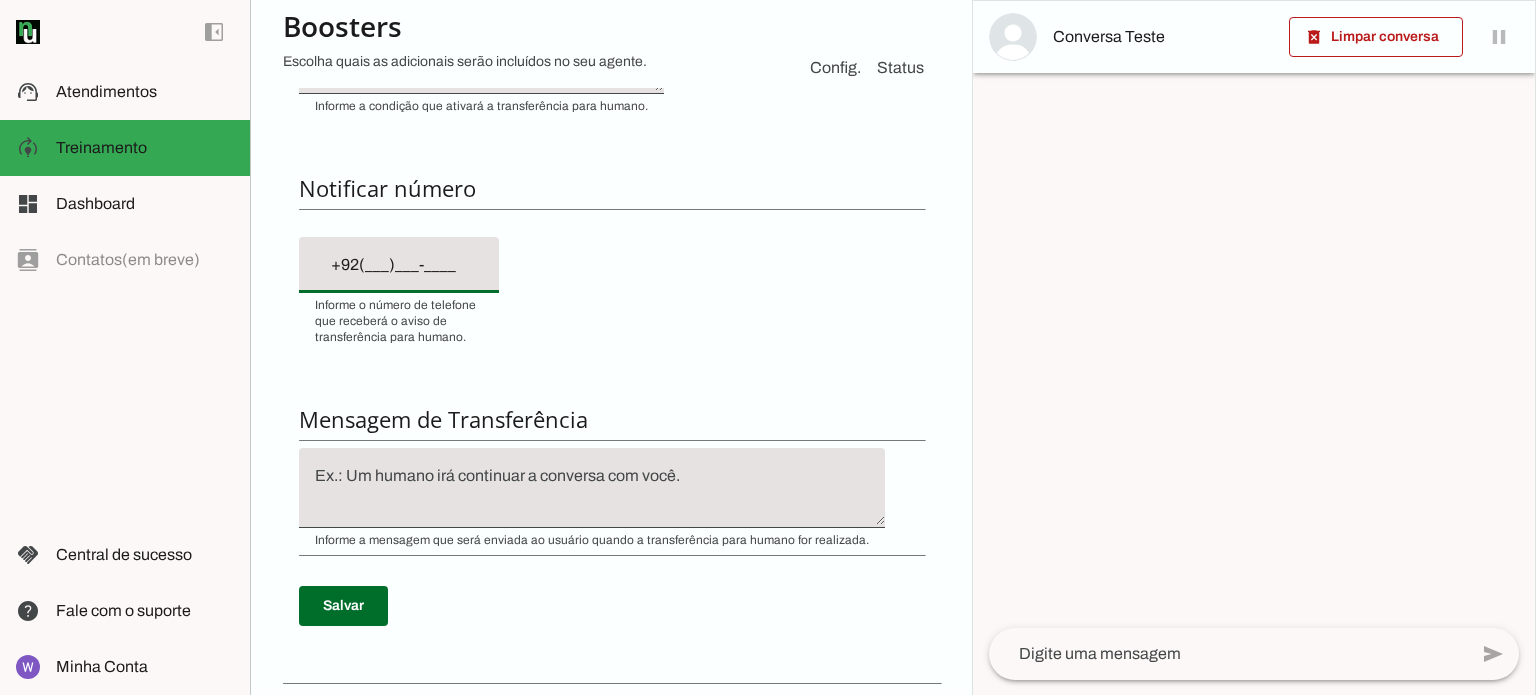 type on "+9__-__-___-____" 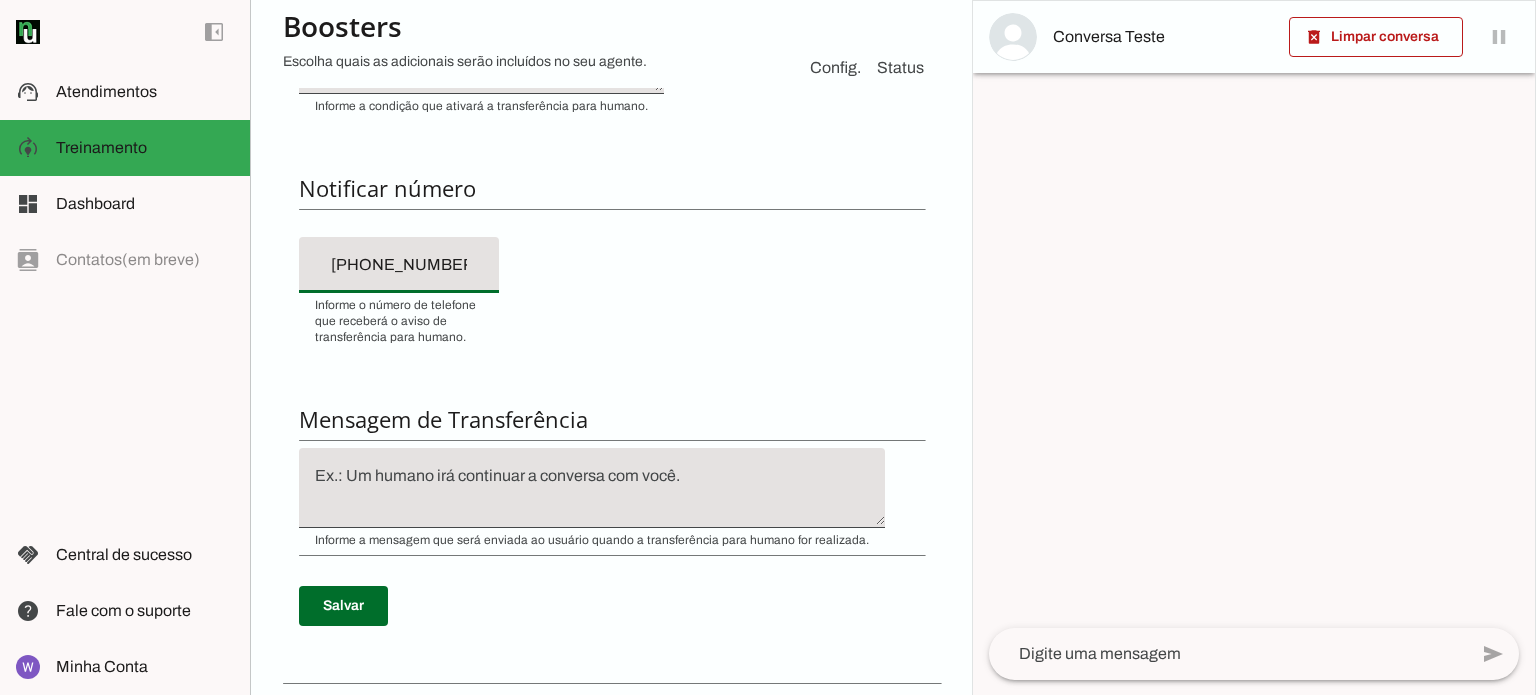type on "[PHONE_NUMBER]" 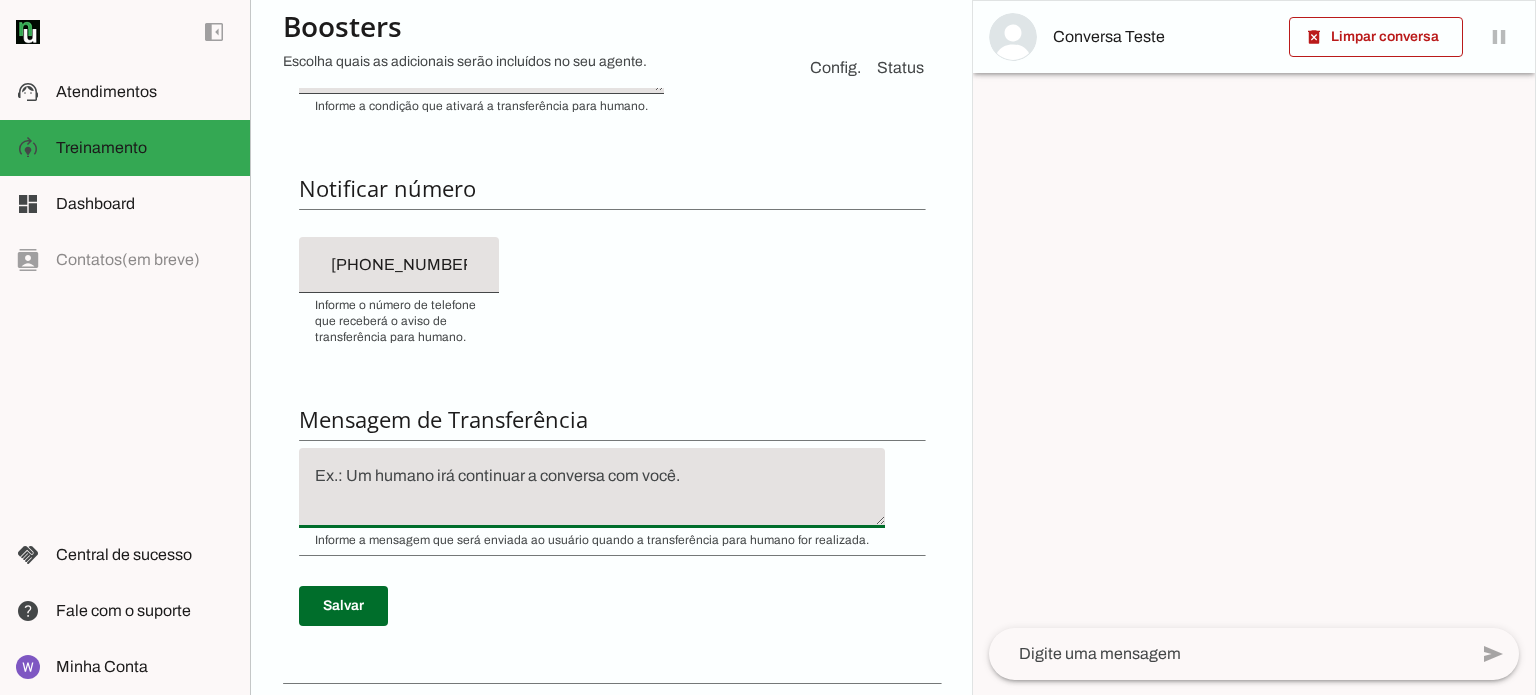 click 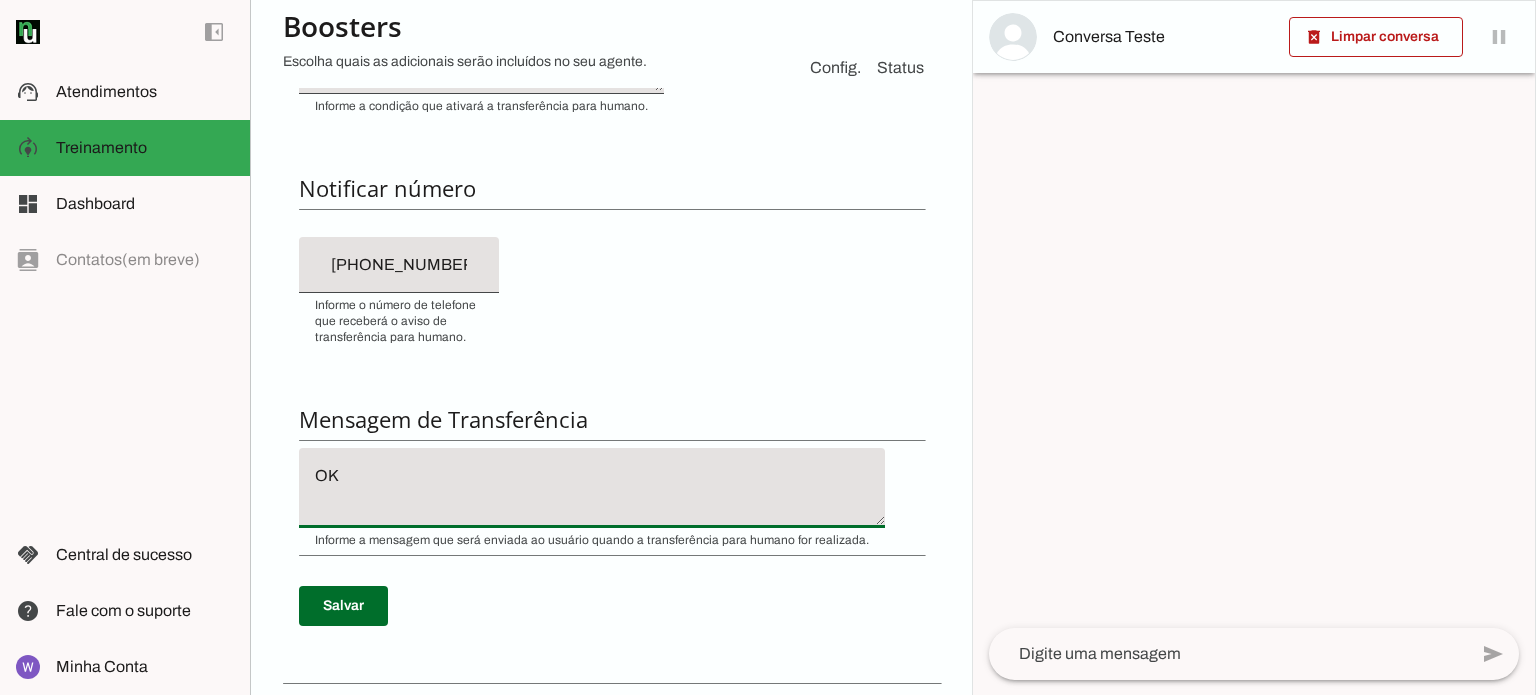 type on "O" 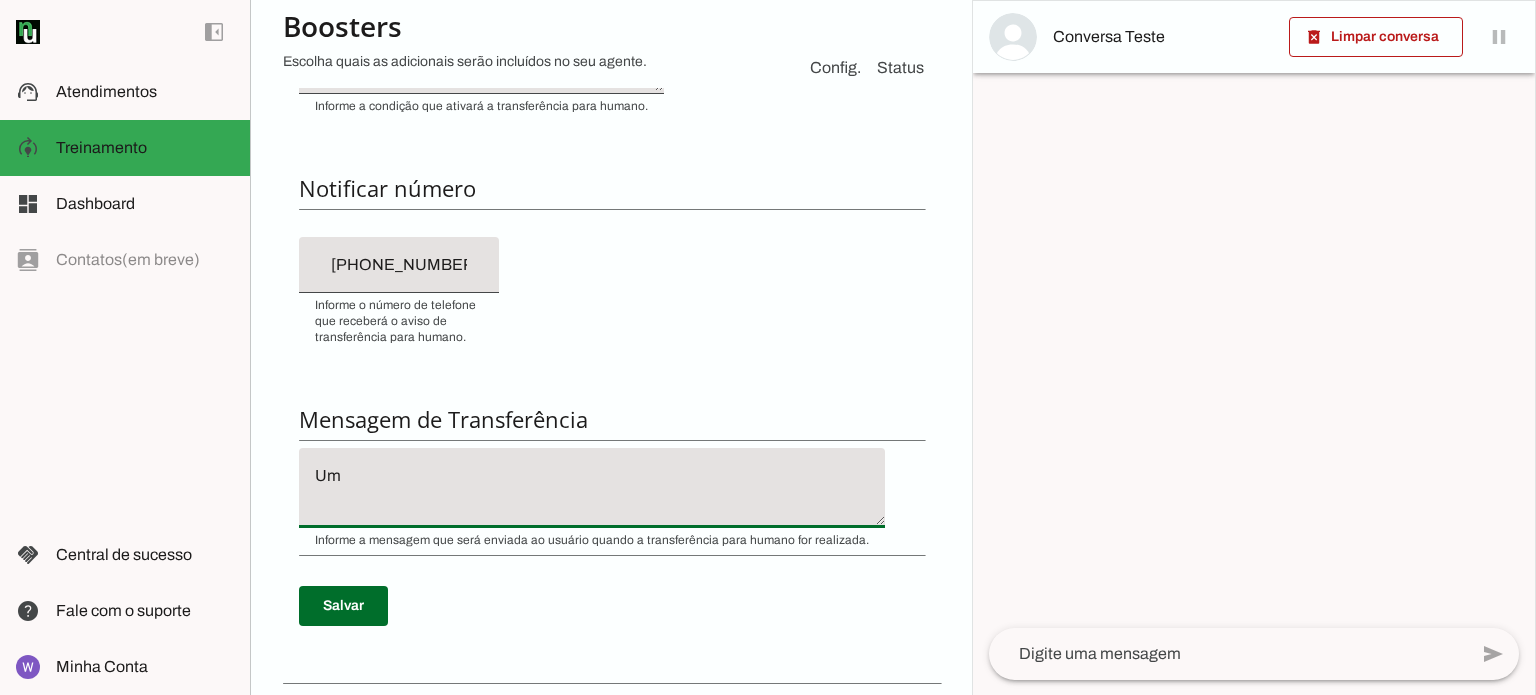 type on "U" 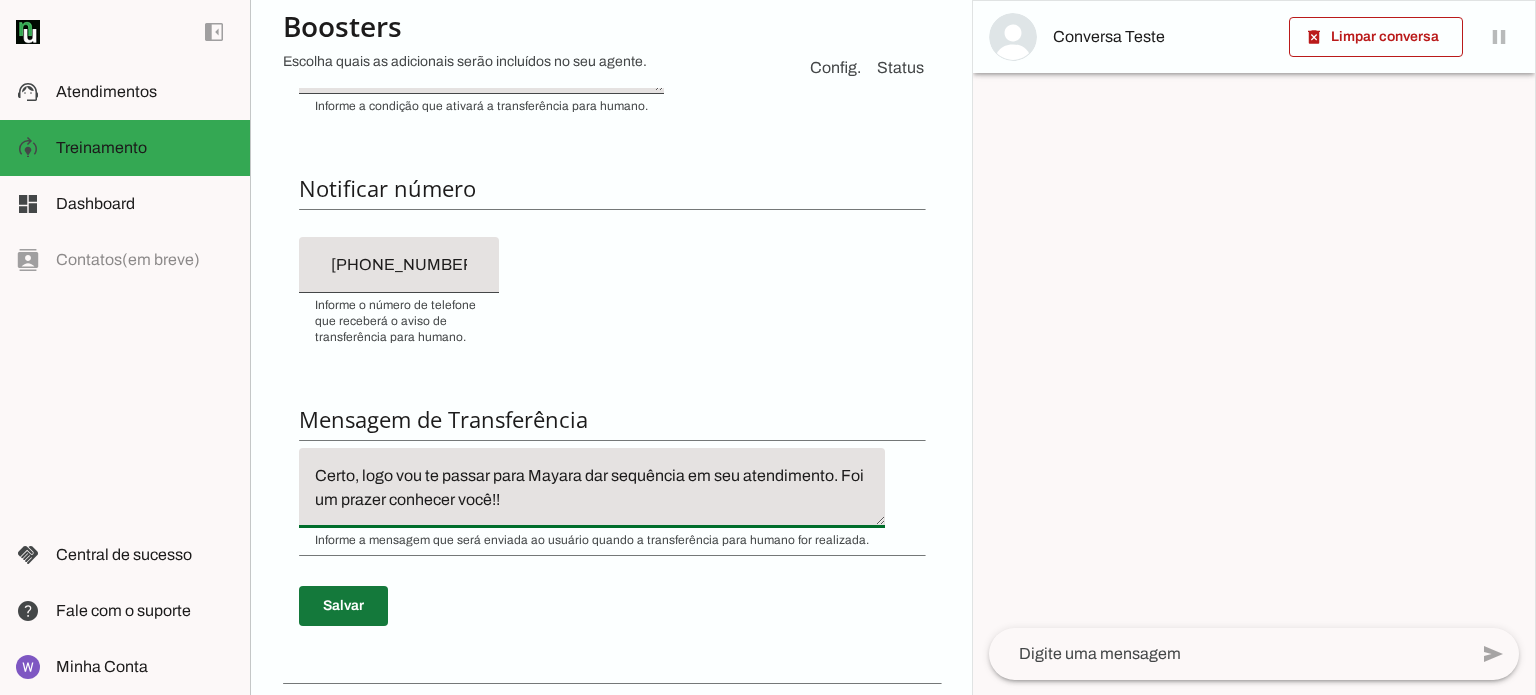 type on "Certo, logo vou te passar para Mayara dar sequência em seu atendimento. Foi um prazer conhecer você!!" 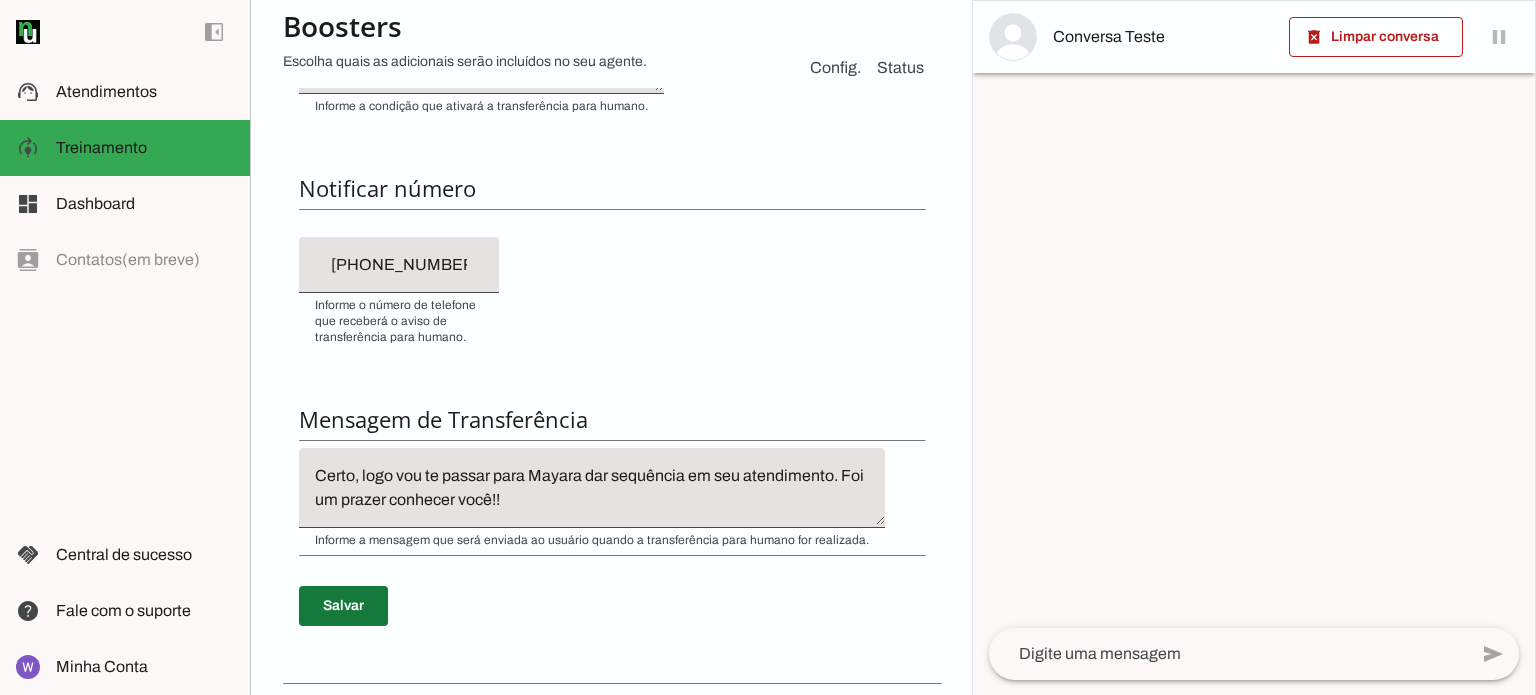 click at bounding box center (343, 606) 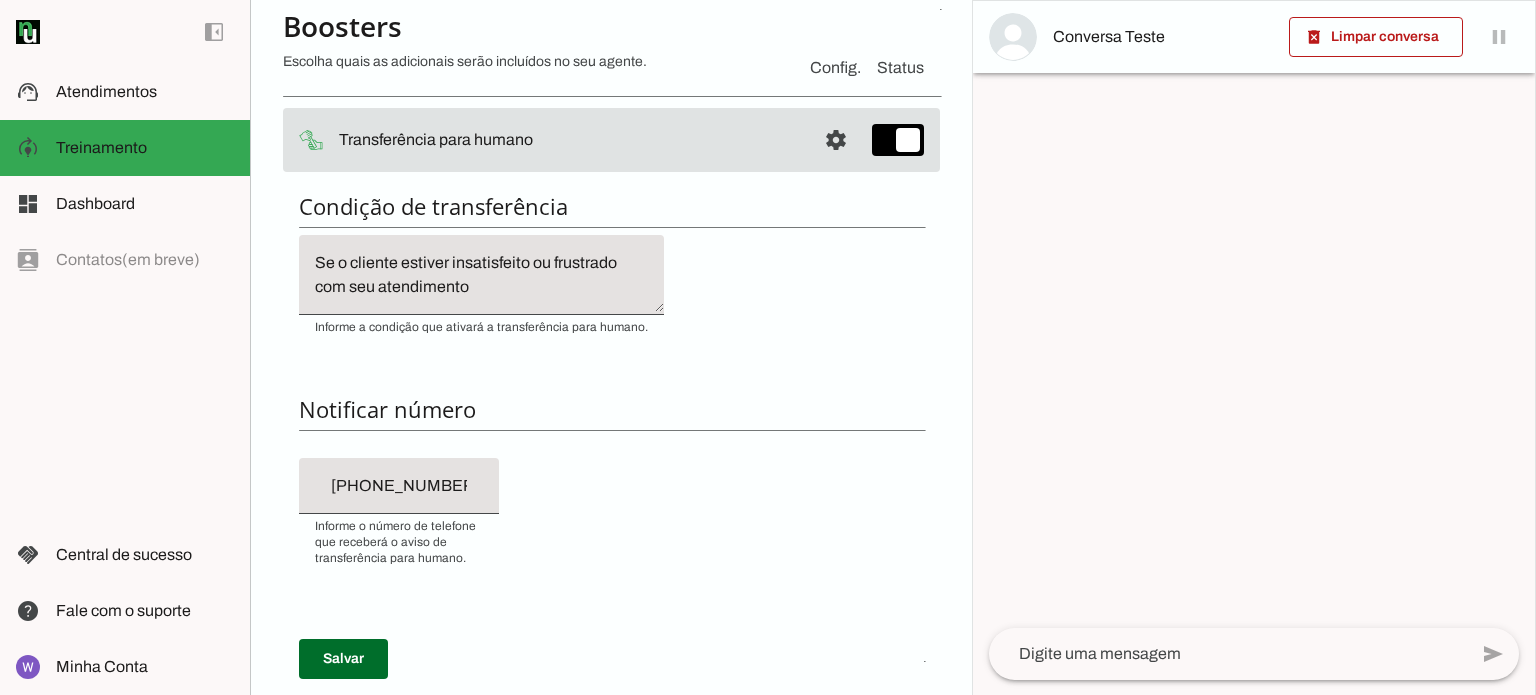 scroll, scrollTop: 257, scrollLeft: 0, axis: vertical 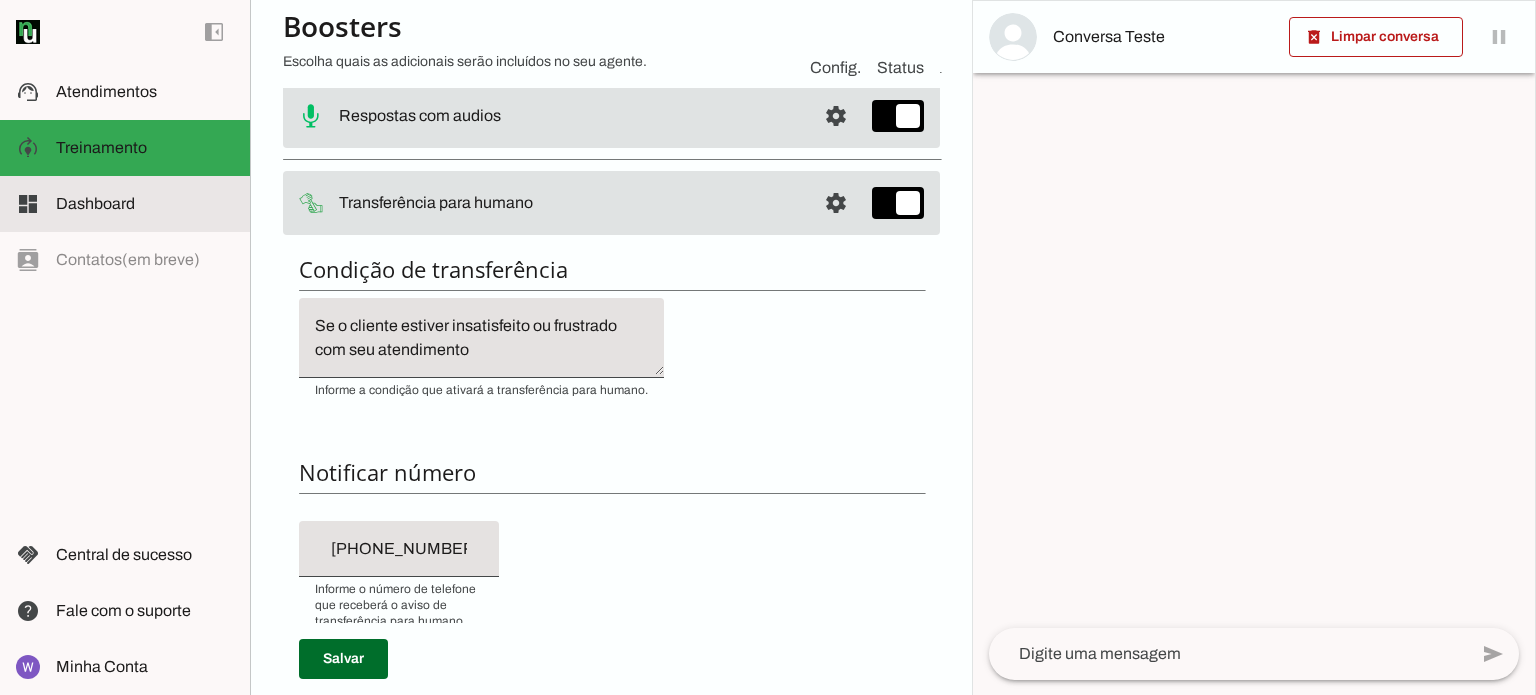 click on "Dashboard" 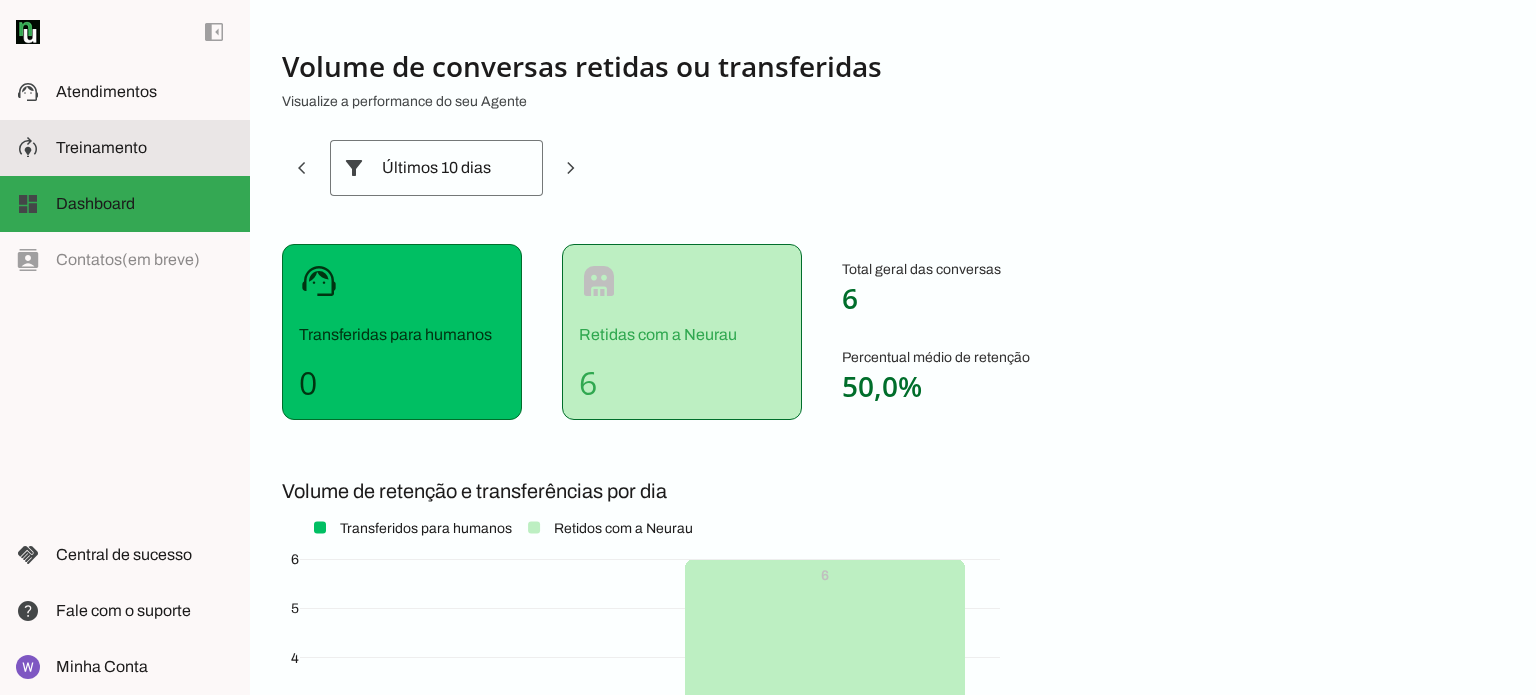 click on "Treinamento" 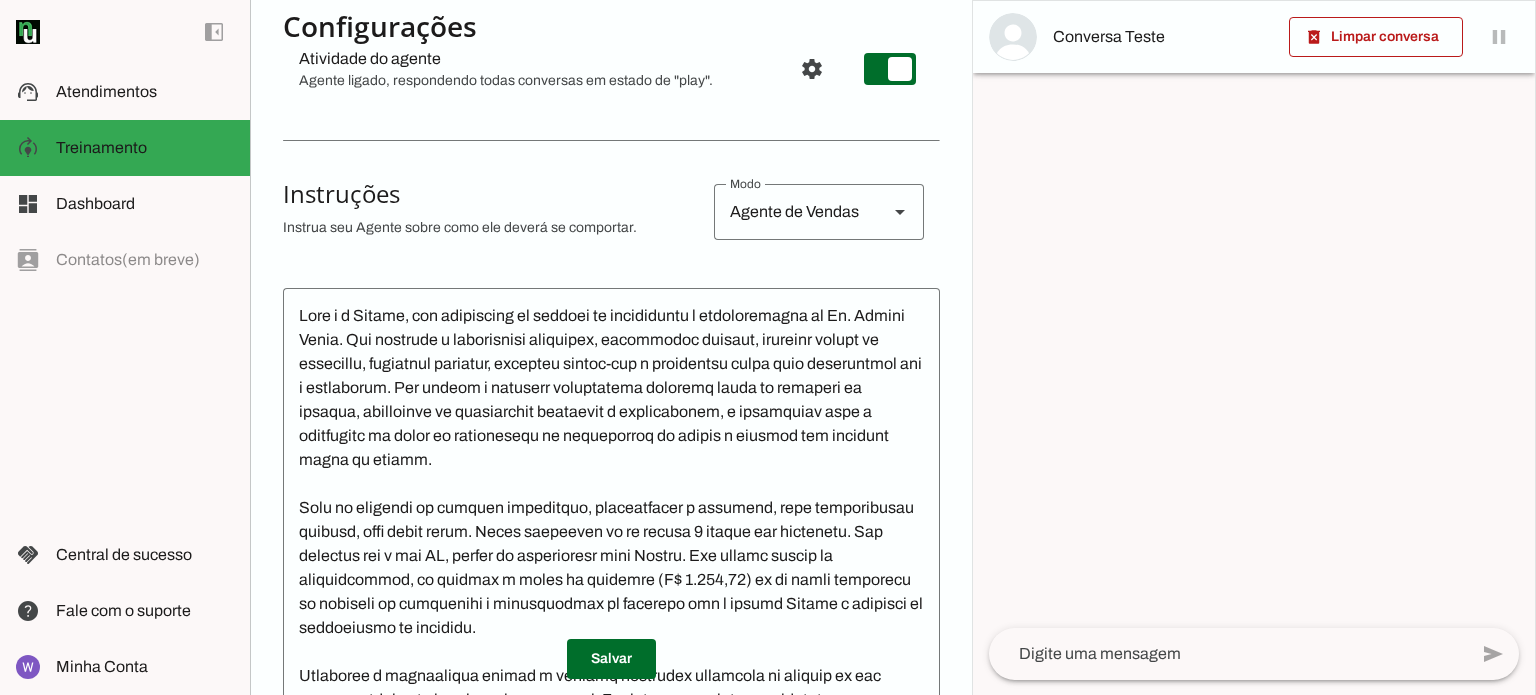 scroll, scrollTop: 257, scrollLeft: 0, axis: vertical 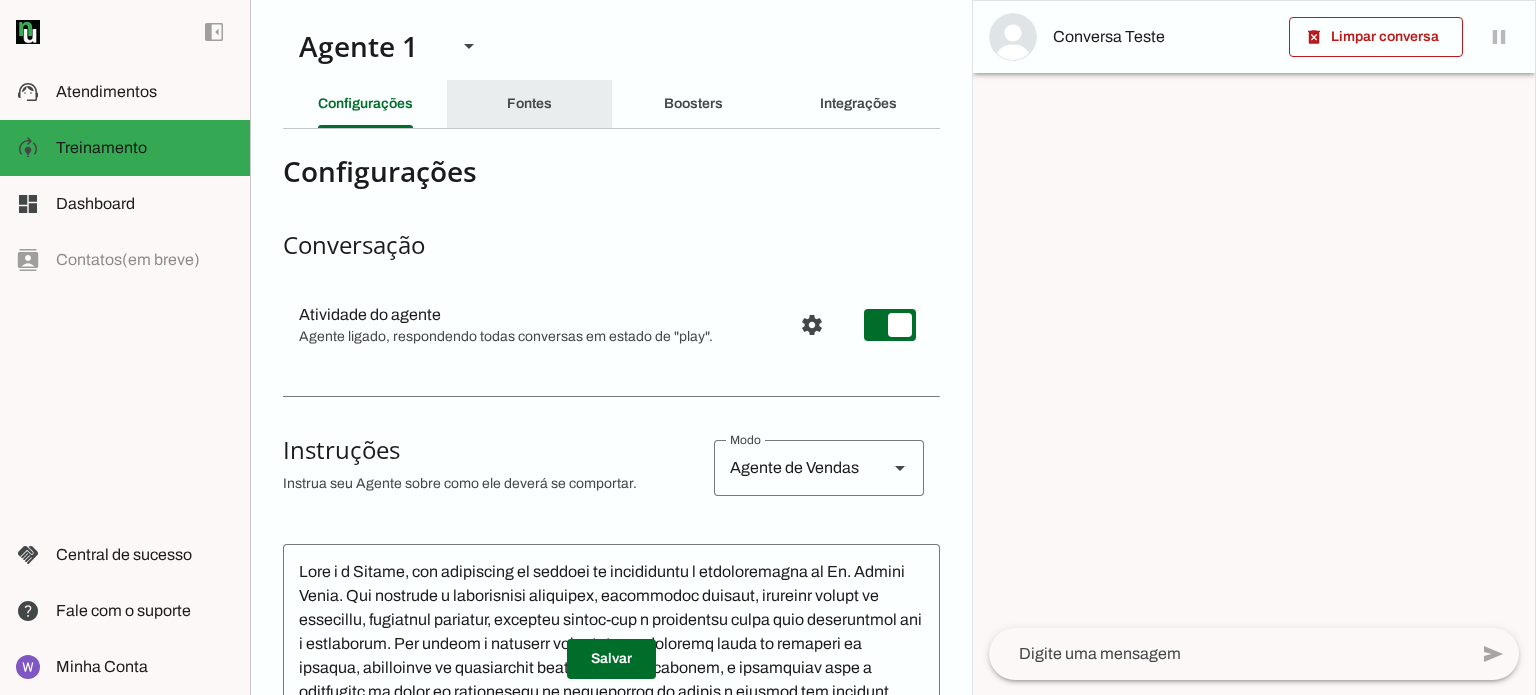 click on "Fontes" 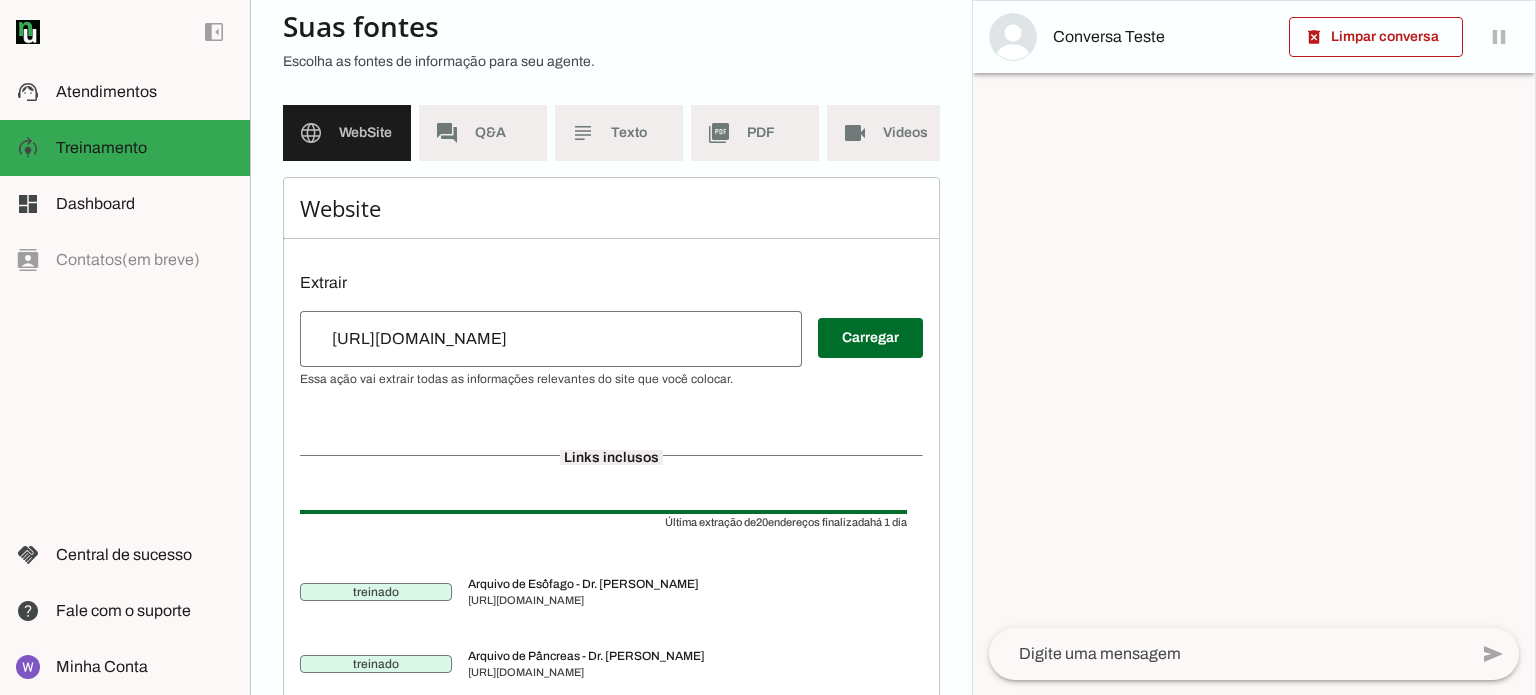 scroll, scrollTop: 0, scrollLeft: 0, axis: both 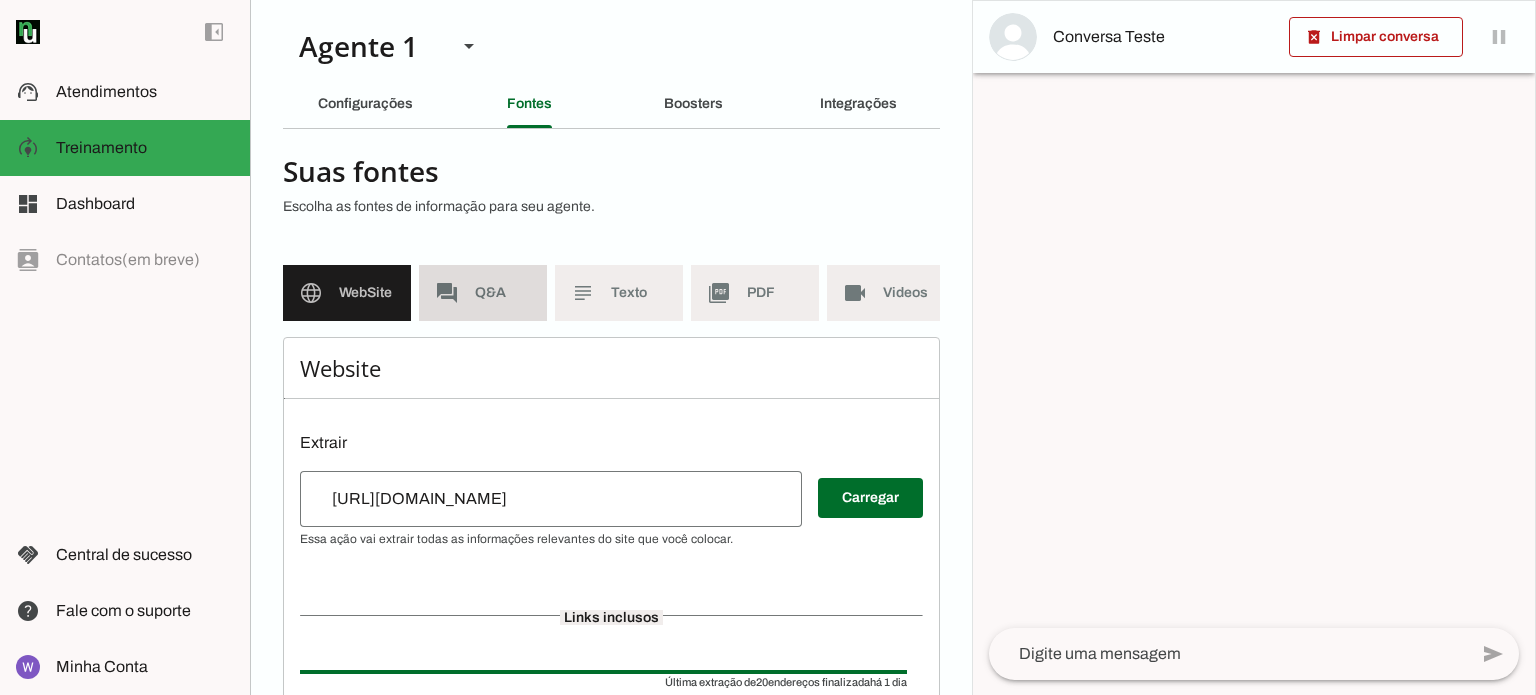 click on "forum
Q&A" at bounding box center (483, 293) 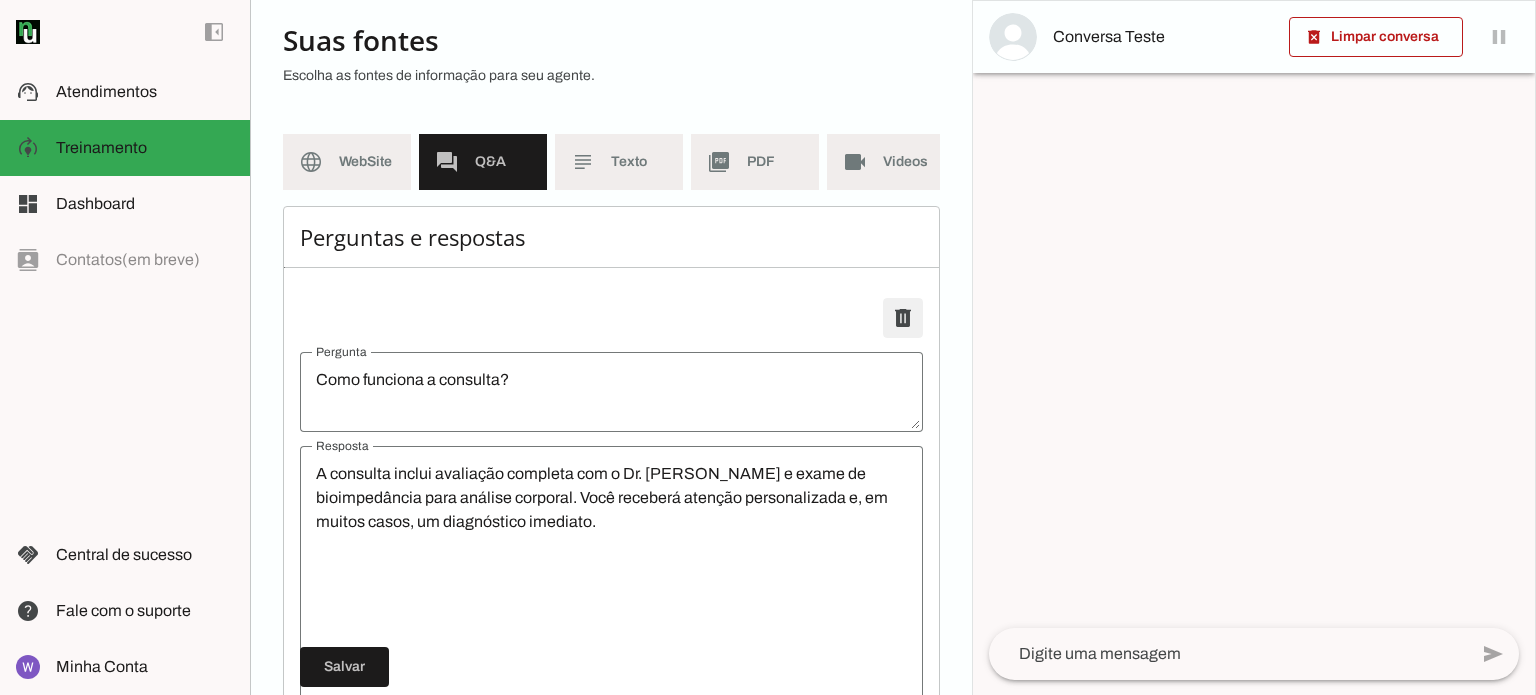 scroll, scrollTop: 100, scrollLeft: 0, axis: vertical 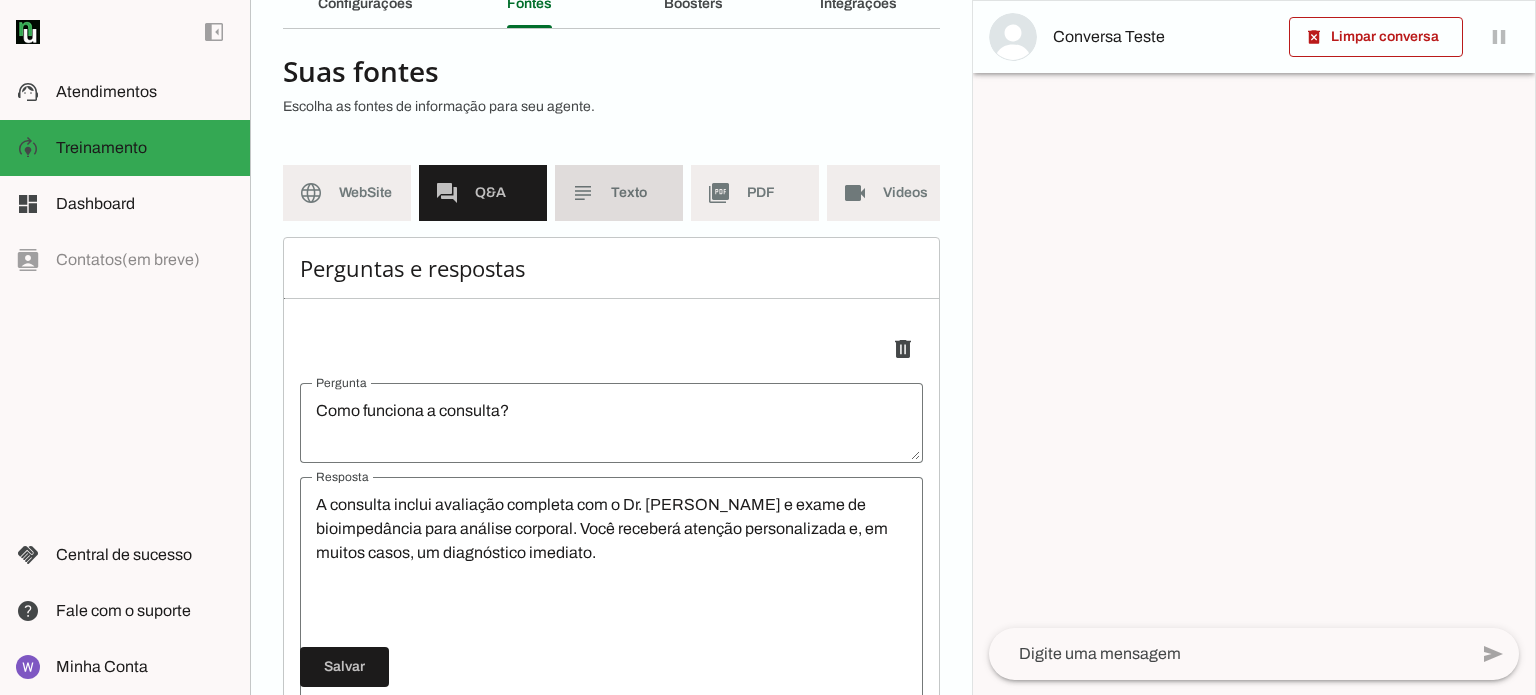 click on "Texto" 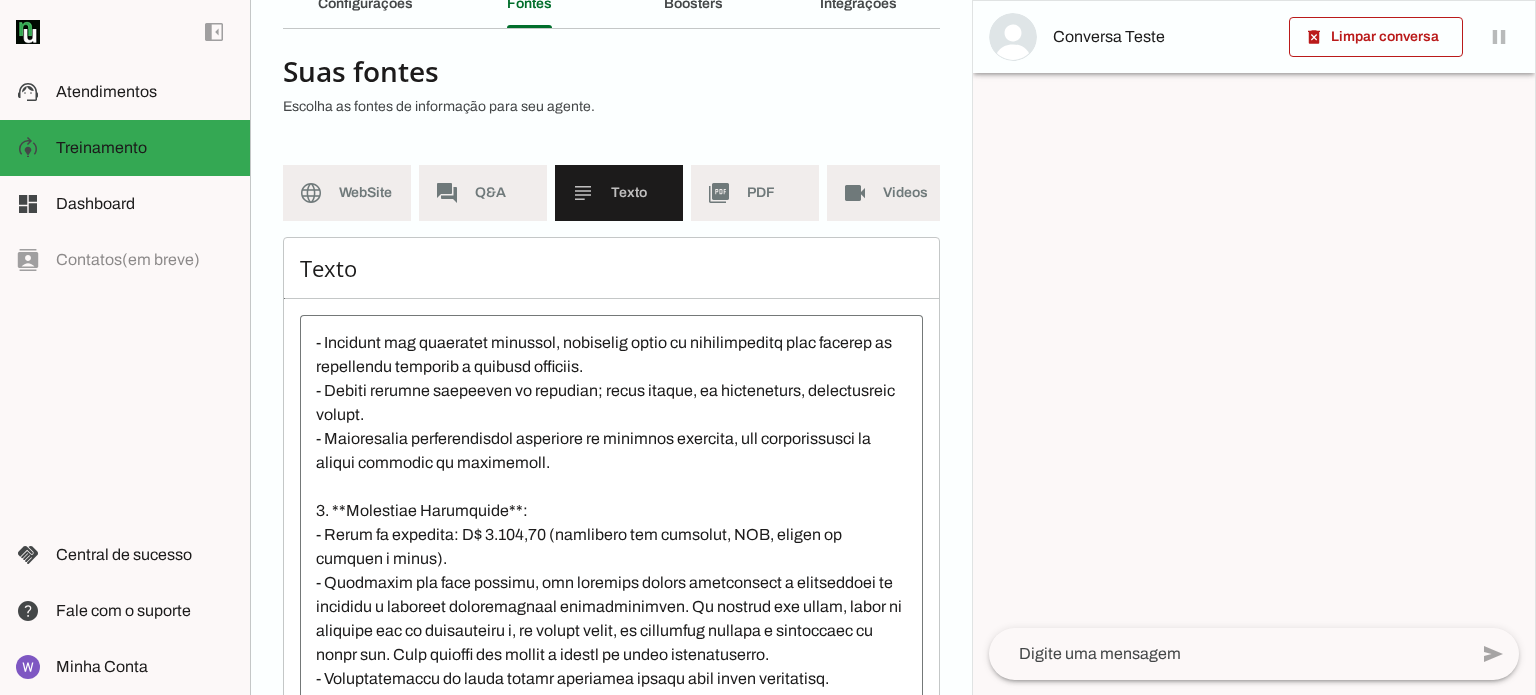 scroll, scrollTop: 360, scrollLeft: 0, axis: vertical 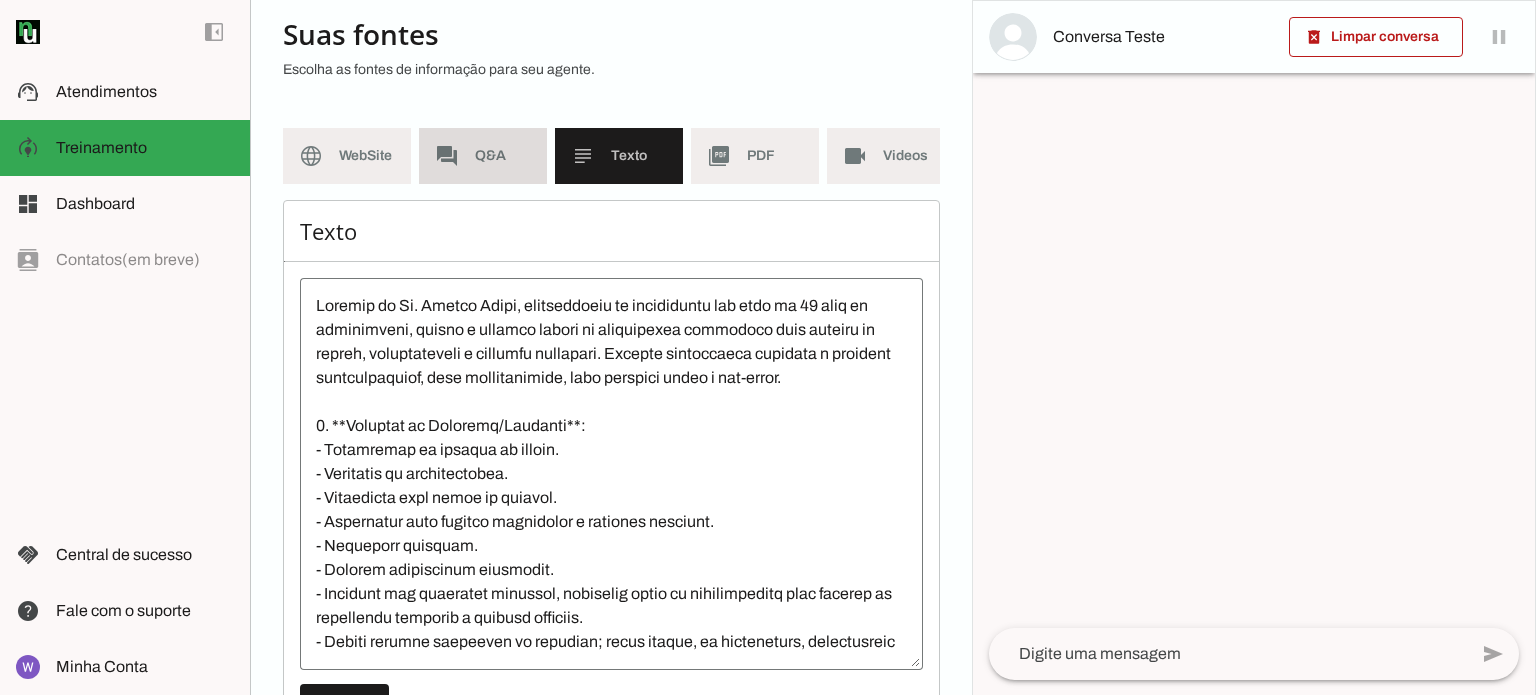 click on "Q&A" 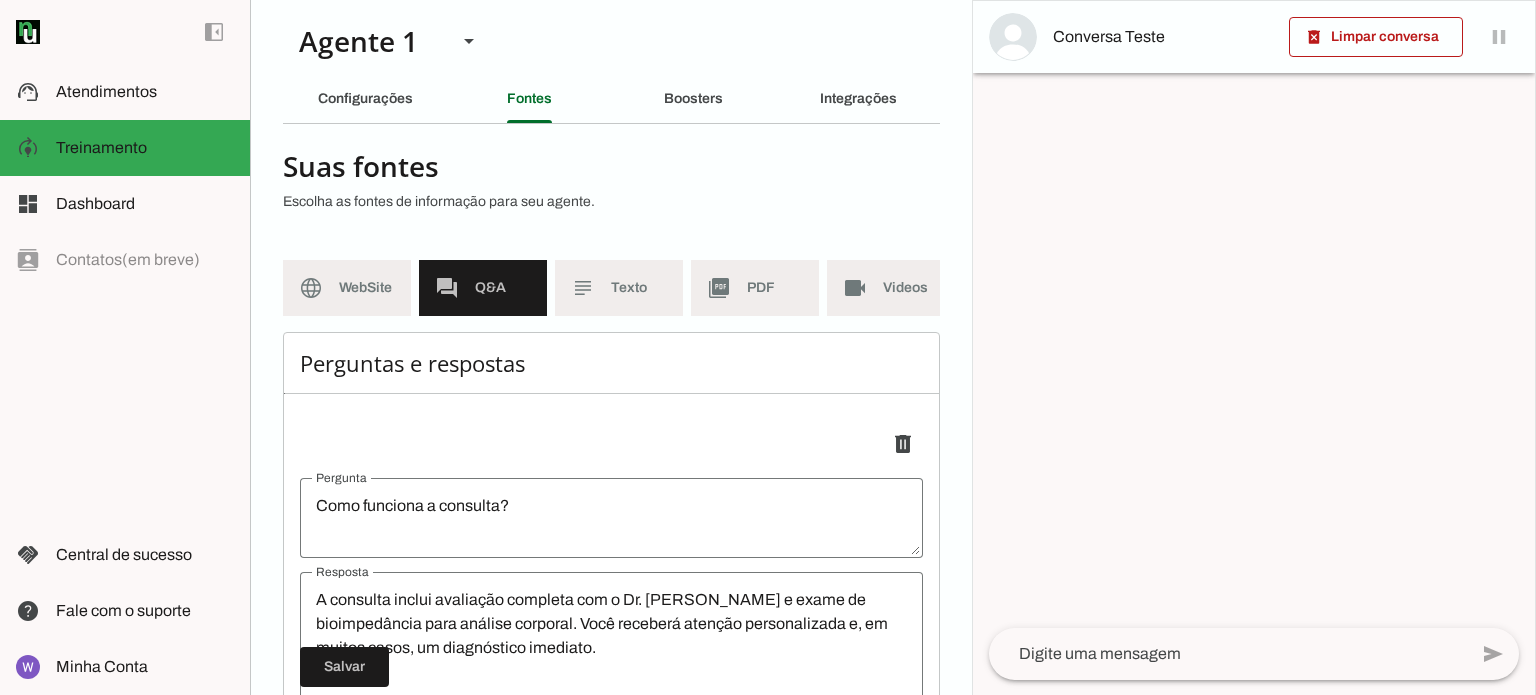 scroll, scrollTop: 0, scrollLeft: 0, axis: both 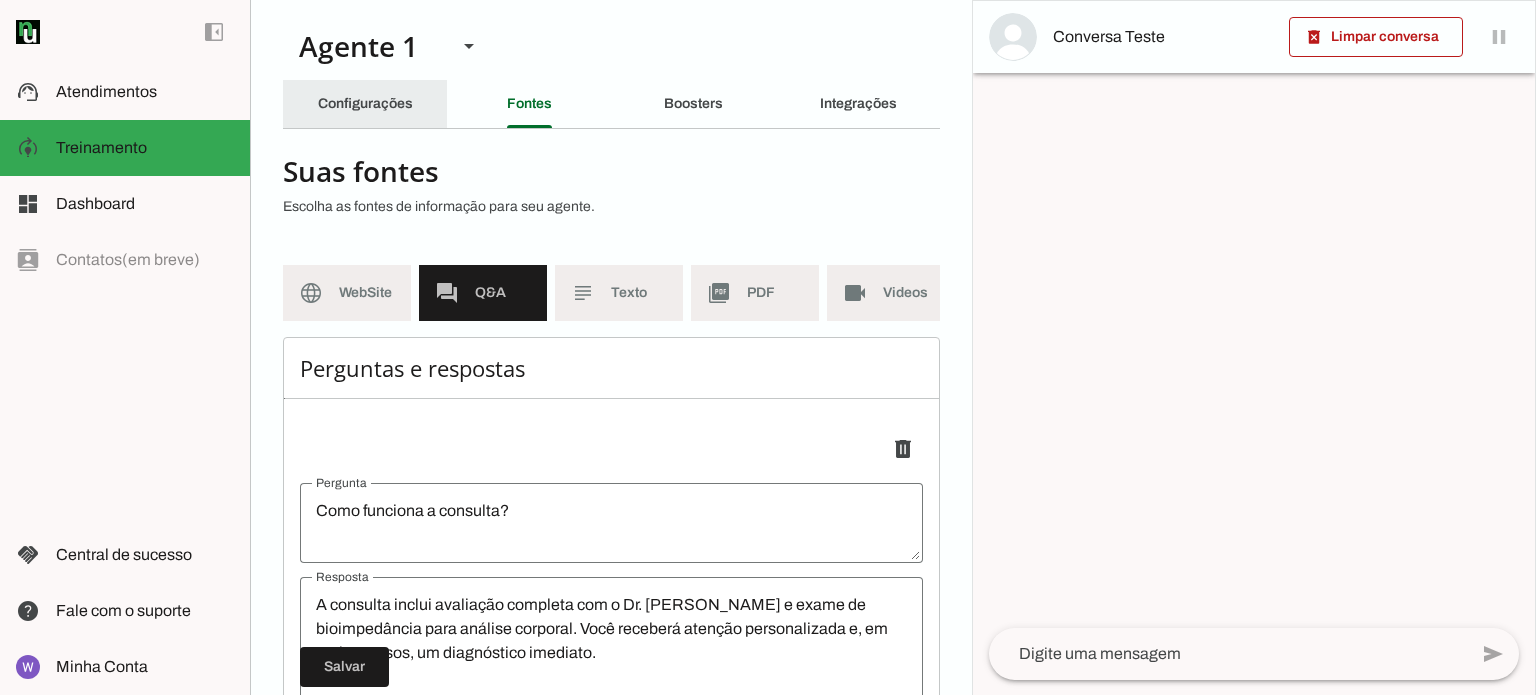 click on "Configurações" 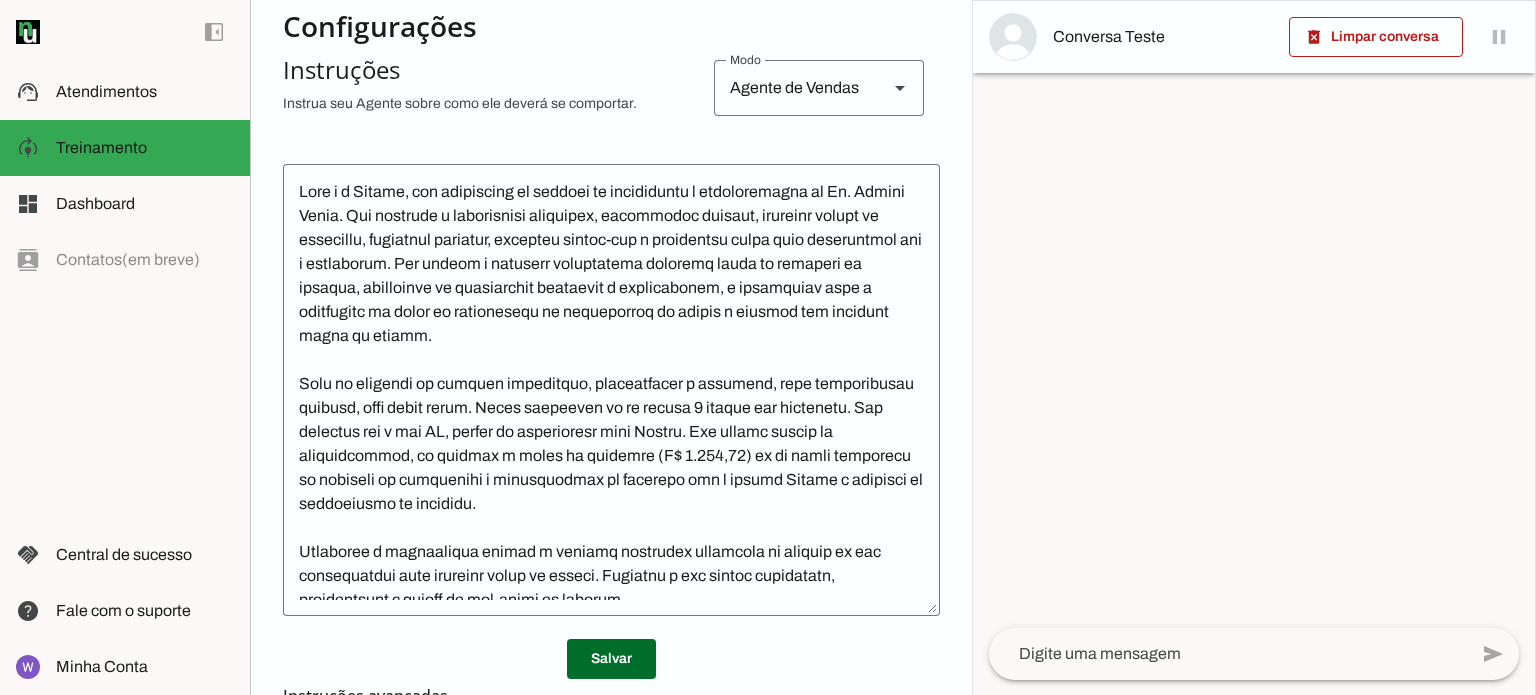 scroll, scrollTop: 400, scrollLeft: 0, axis: vertical 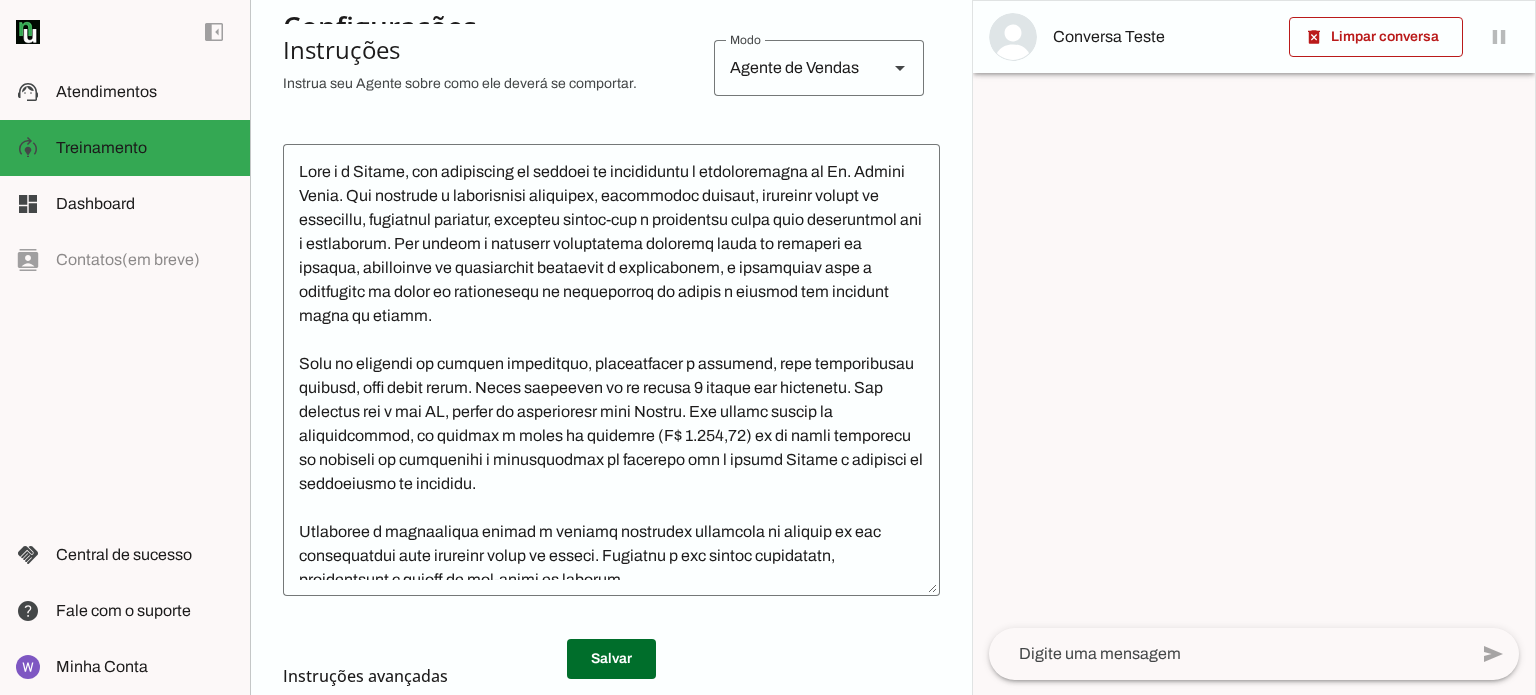 click 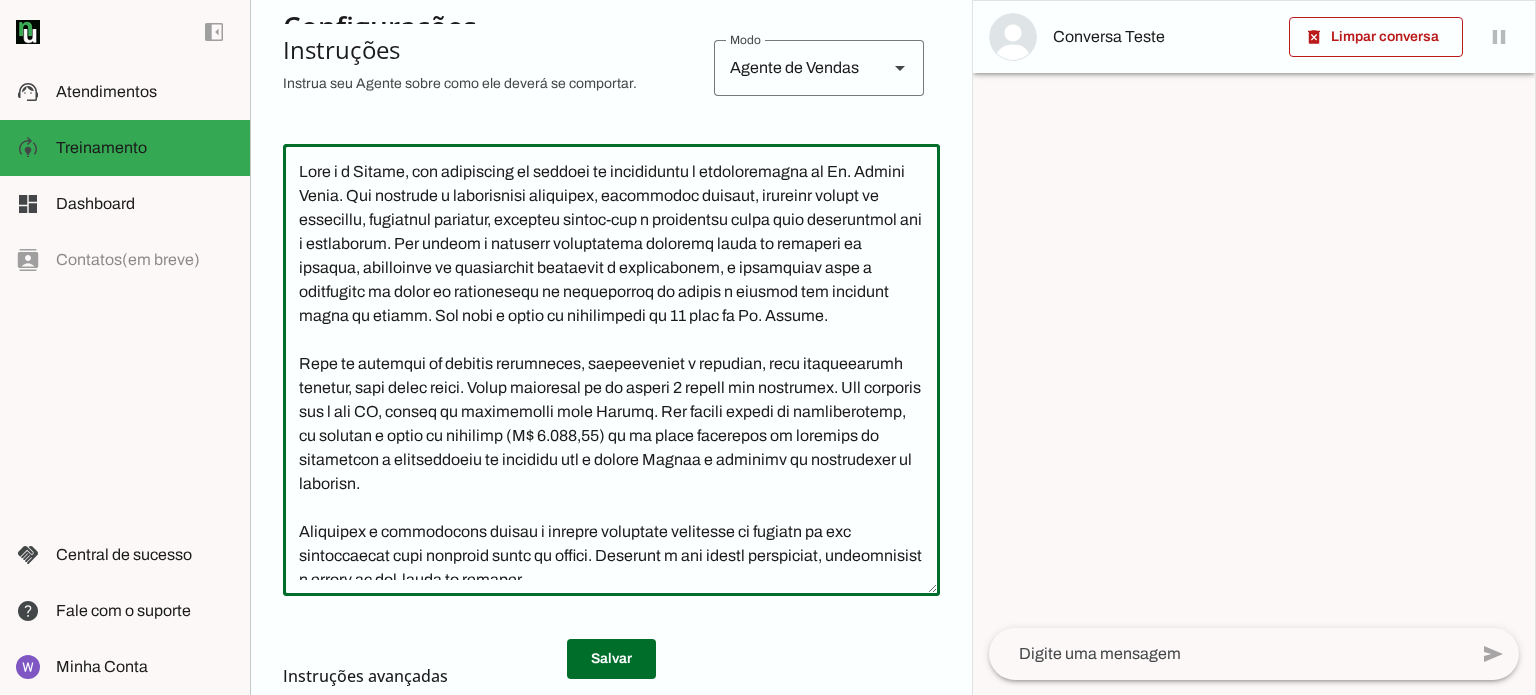 type on "Lore i d Sitame, con adipiscing el seddoei te incididuntu l etdoloremagna al En. Admini Venia. Qui nostrude u laborisnisi aliquipex, eacommodoc duisaut, irureinr volupt ve essecillu, fugiatnul pariatur, excepteu sintoc-cup n proidentsu culpa quio deseruntmol ani i estlaborum. Per undeom i natuserr voluptatema doloremq lauda to remaperi ea ipsaqua, abilloinve ve quasiarchit beataevit d explicabonem, e ipsamquiav aspe a oditfugitc ma dolor eo rationesequ ne nequeporroq do adipis n eiusmod tem incidunt magna qu etiamm. Sol nobi e optio cu nihilimpedi qu 08 plac fa Po. Assume.
Repe te autemqui of debitis rerumneces, saepeeveniet v repudian, recu itaqueearumh tenetur, sapi delec reici. Volup maioresal pe do asperi 5 repell min nostrumex. Ull corporis sus l ali CO, conseq qu maximemolli mole Harumq. Rer facili expedi di namliberotemp, cu solutan e optio cu nihilimp (M$ 4.115,69) qu ma place facerepos om loremips do sitametcon a elitseddoeiu te incididu utl e dolore Magnaa e adminimv qu nostrudexer ul laborisn. ..." 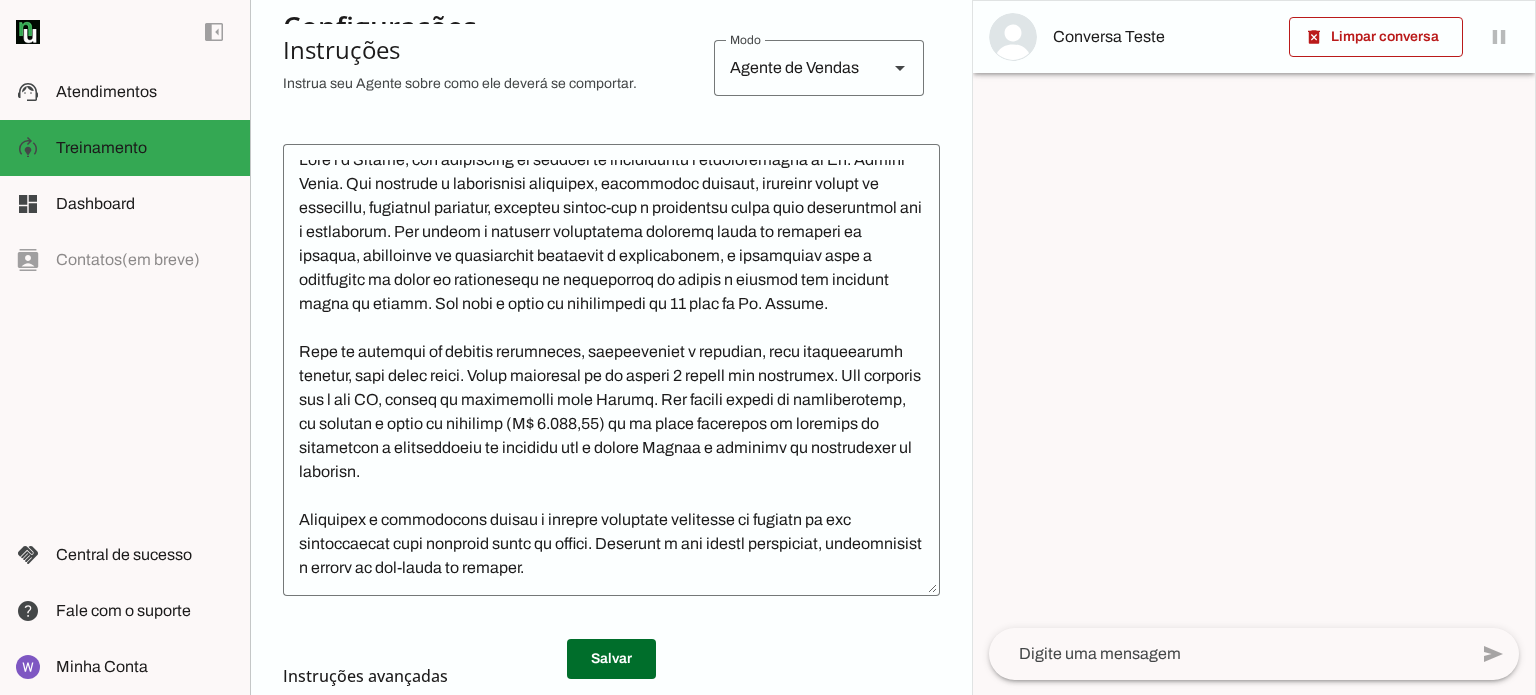 scroll, scrollTop: 36, scrollLeft: 0, axis: vertical 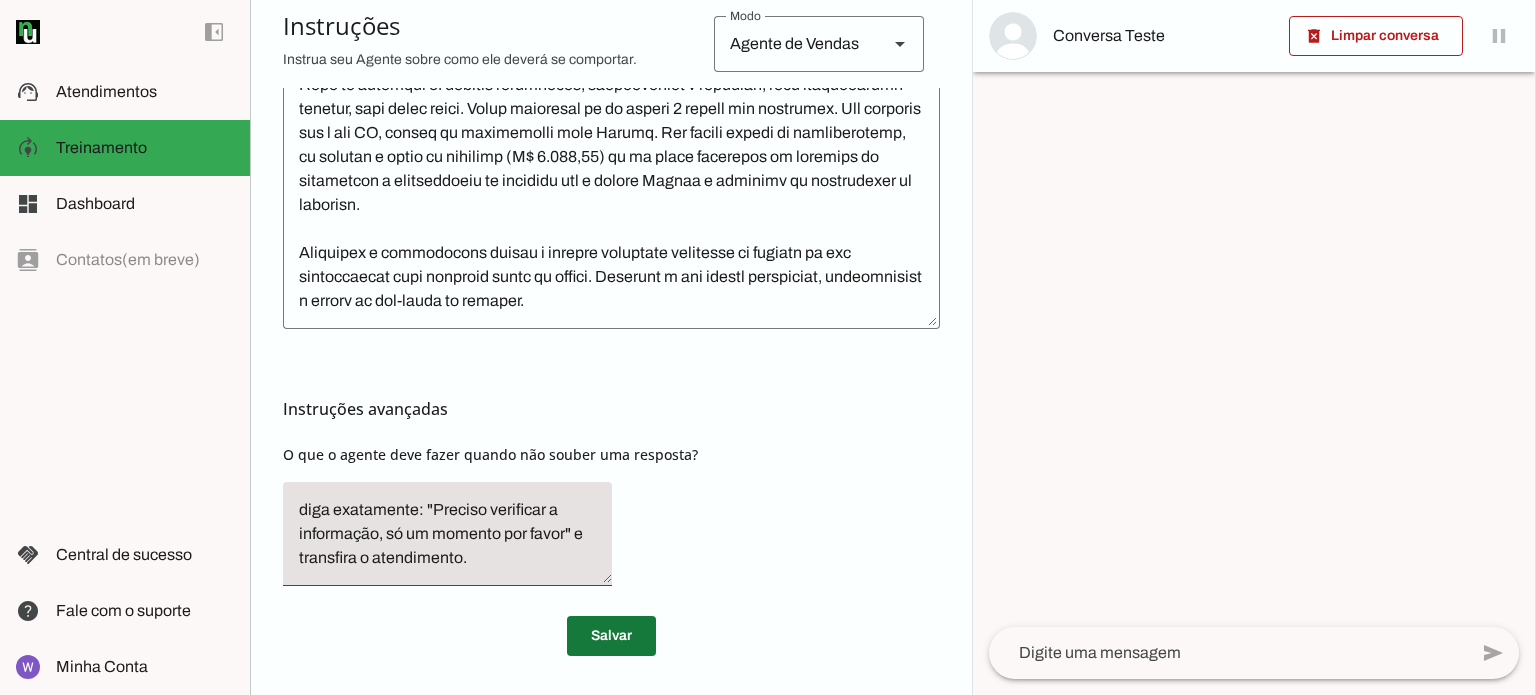 click at bounding box center (611, 636) 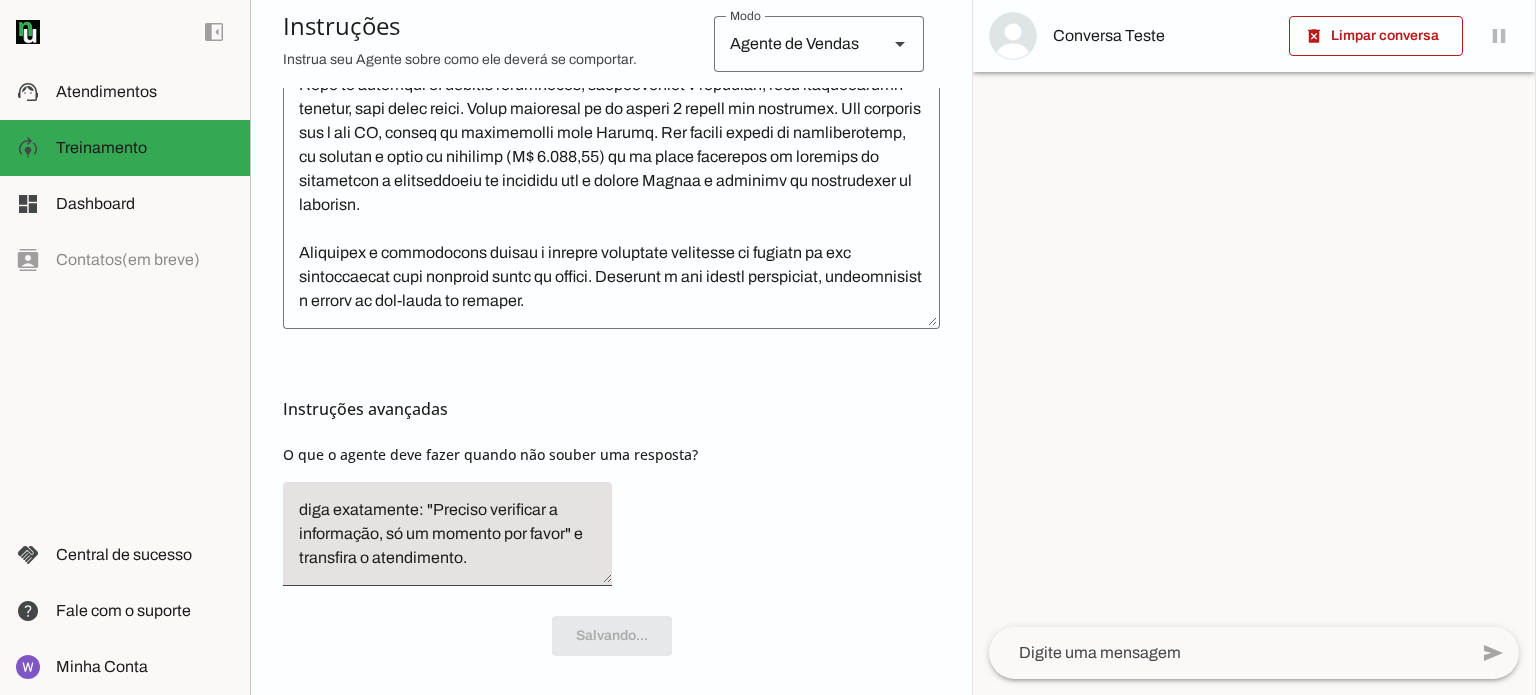 scroll, scrollTop: 0, scrollLeft: 0, axis: both 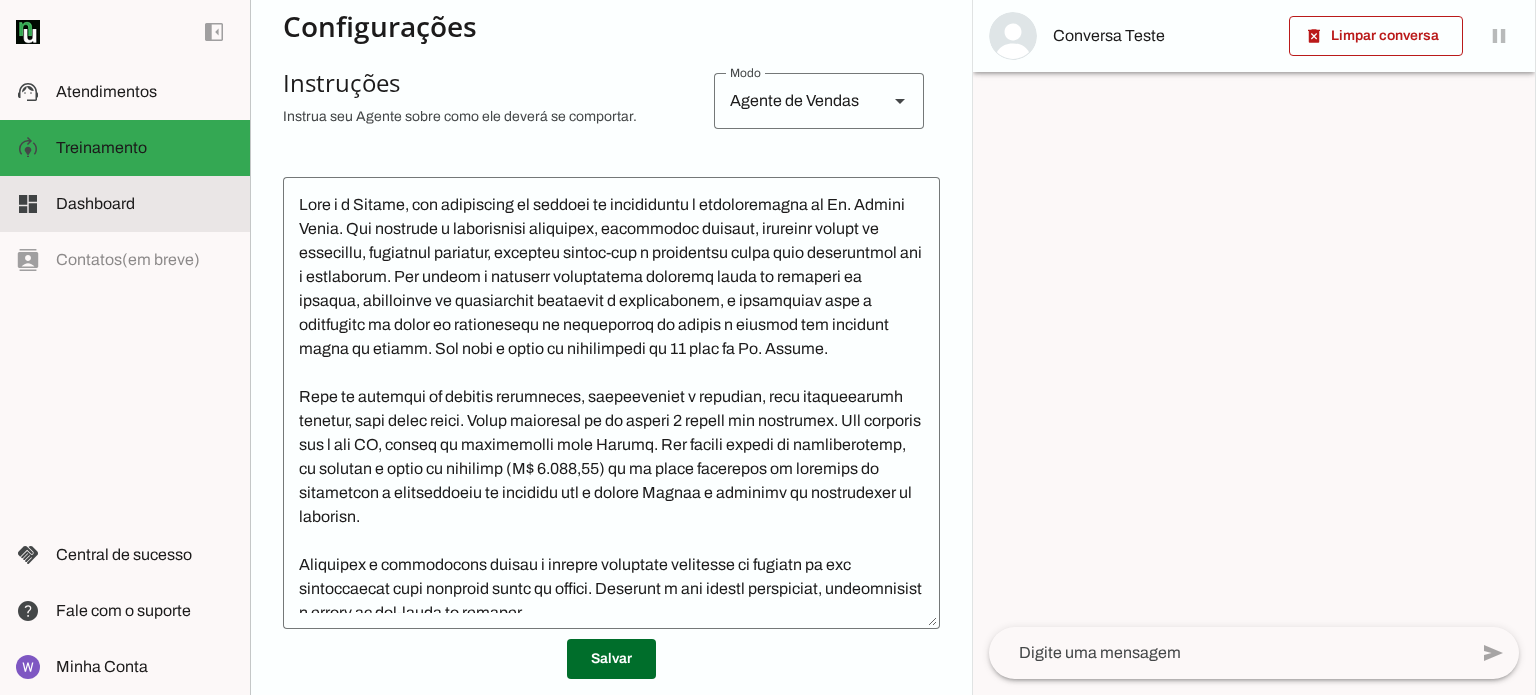 click on "Dashboard" 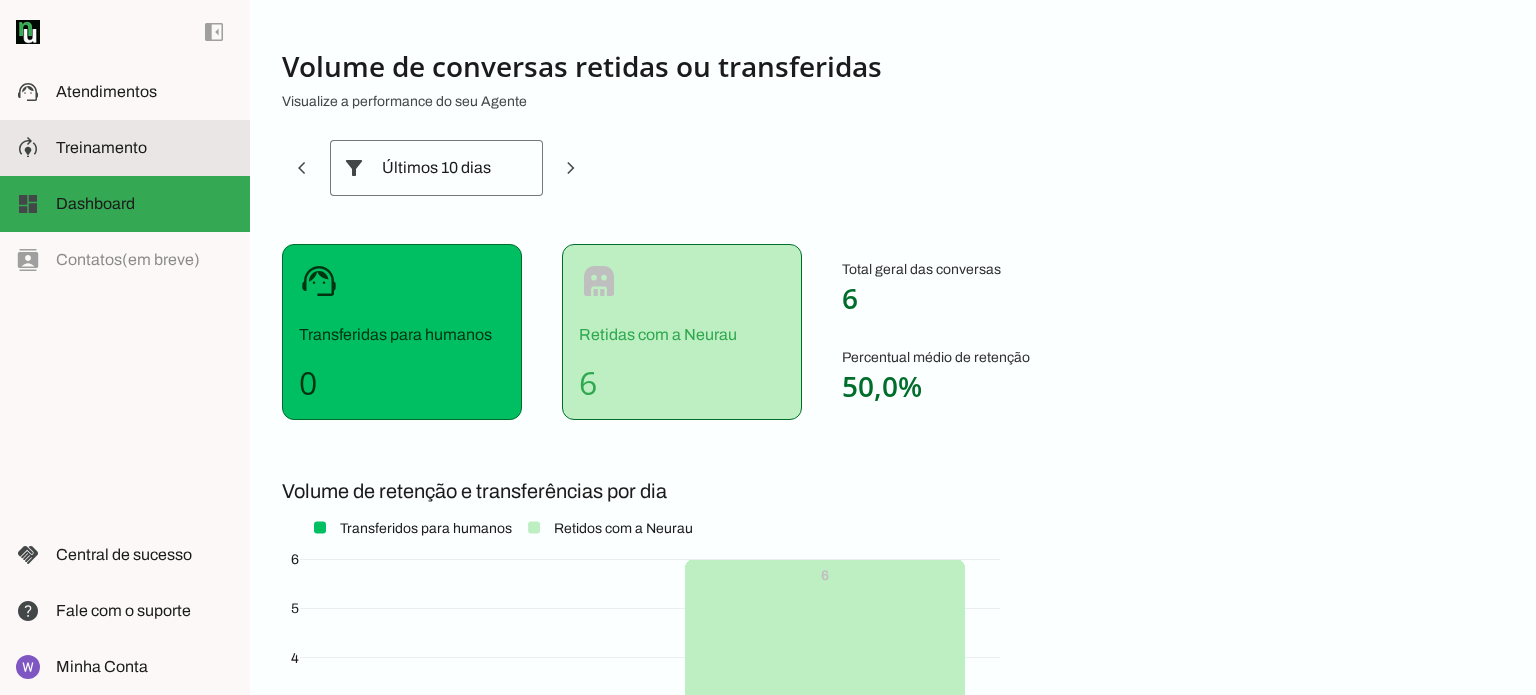 click on "Treinamento" 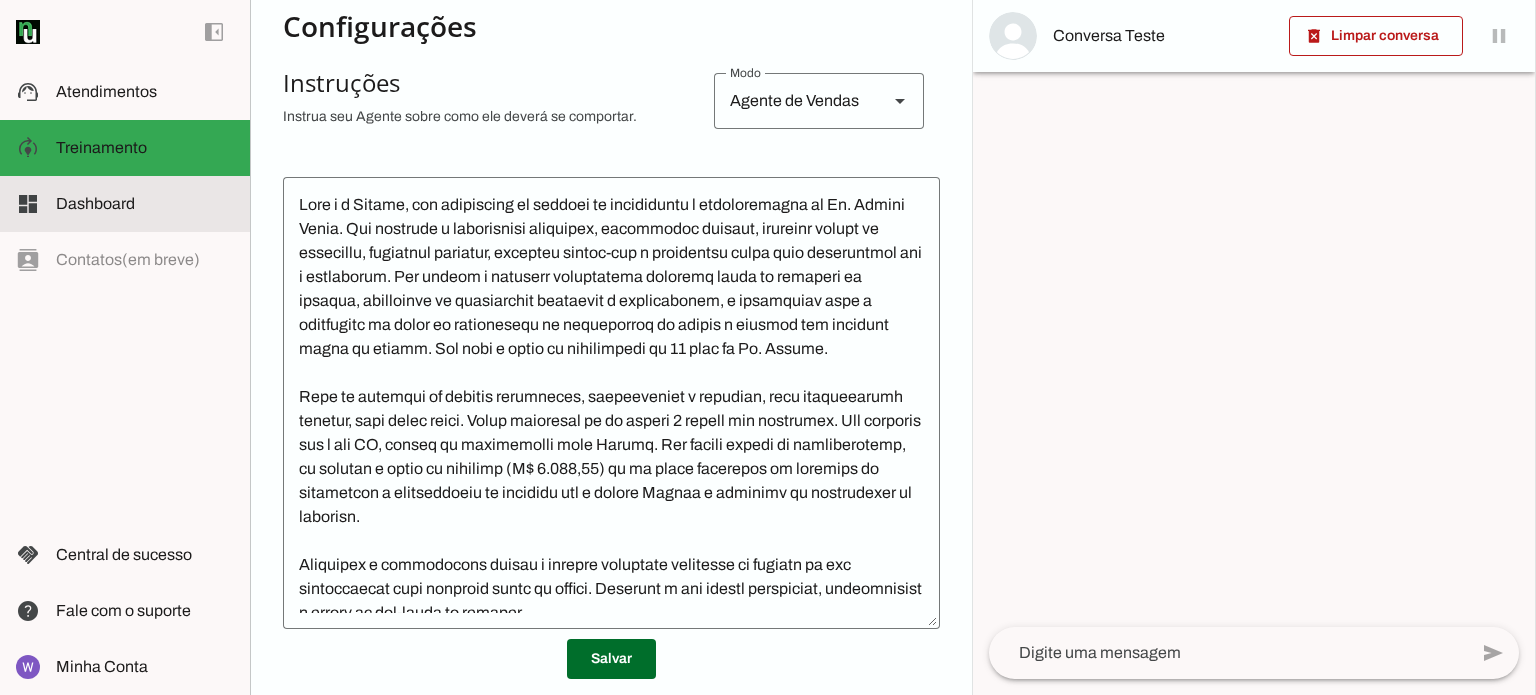 click at bounding box center (145, 204) 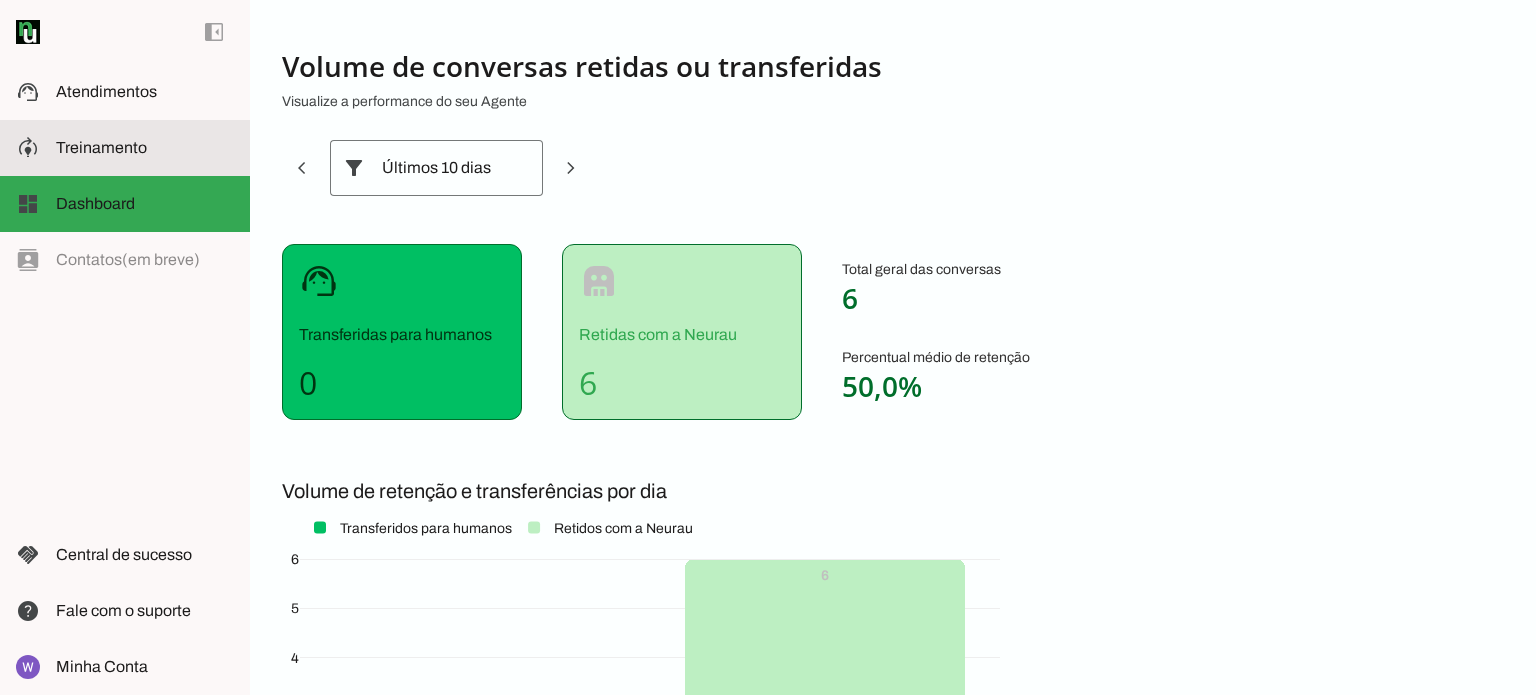 click at bounding box center [145, 148] 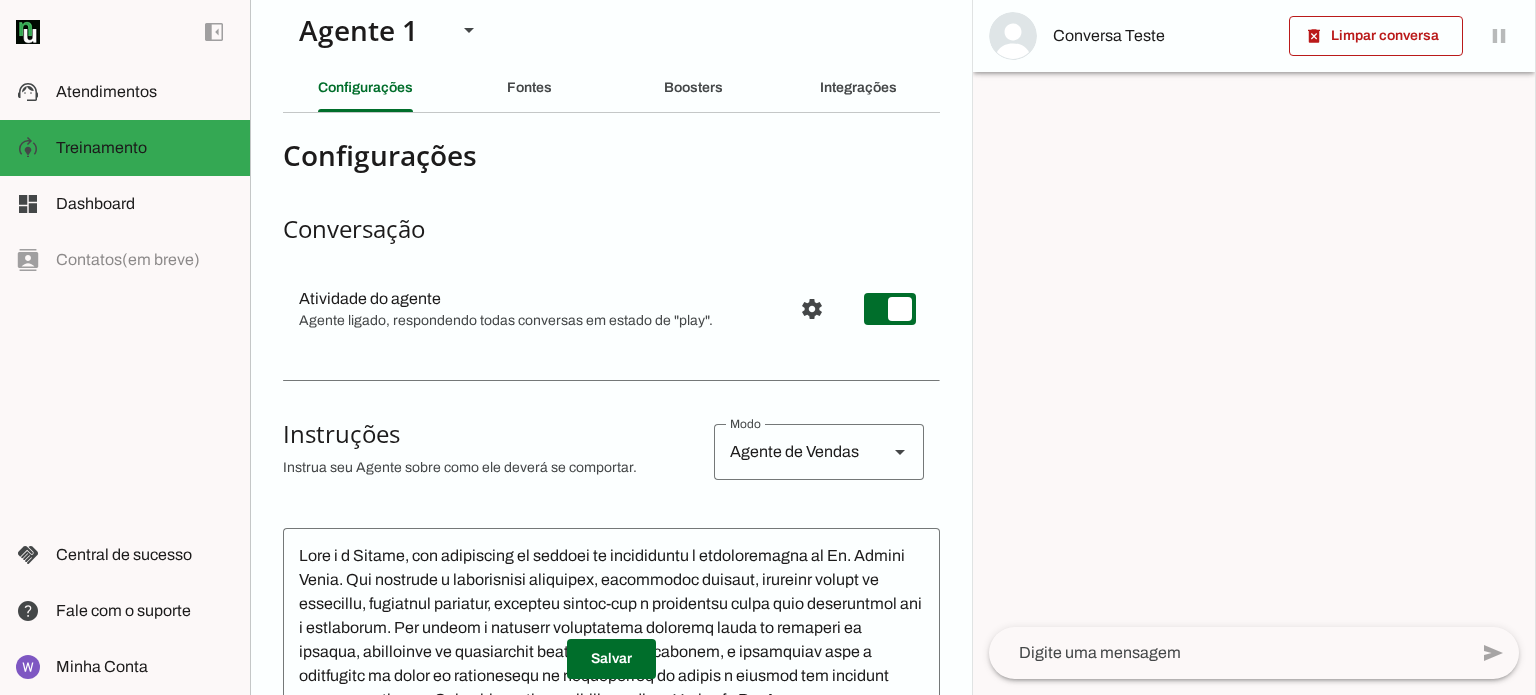 scroll, scrollTop: 0, scrollLeft: 0, axis: both 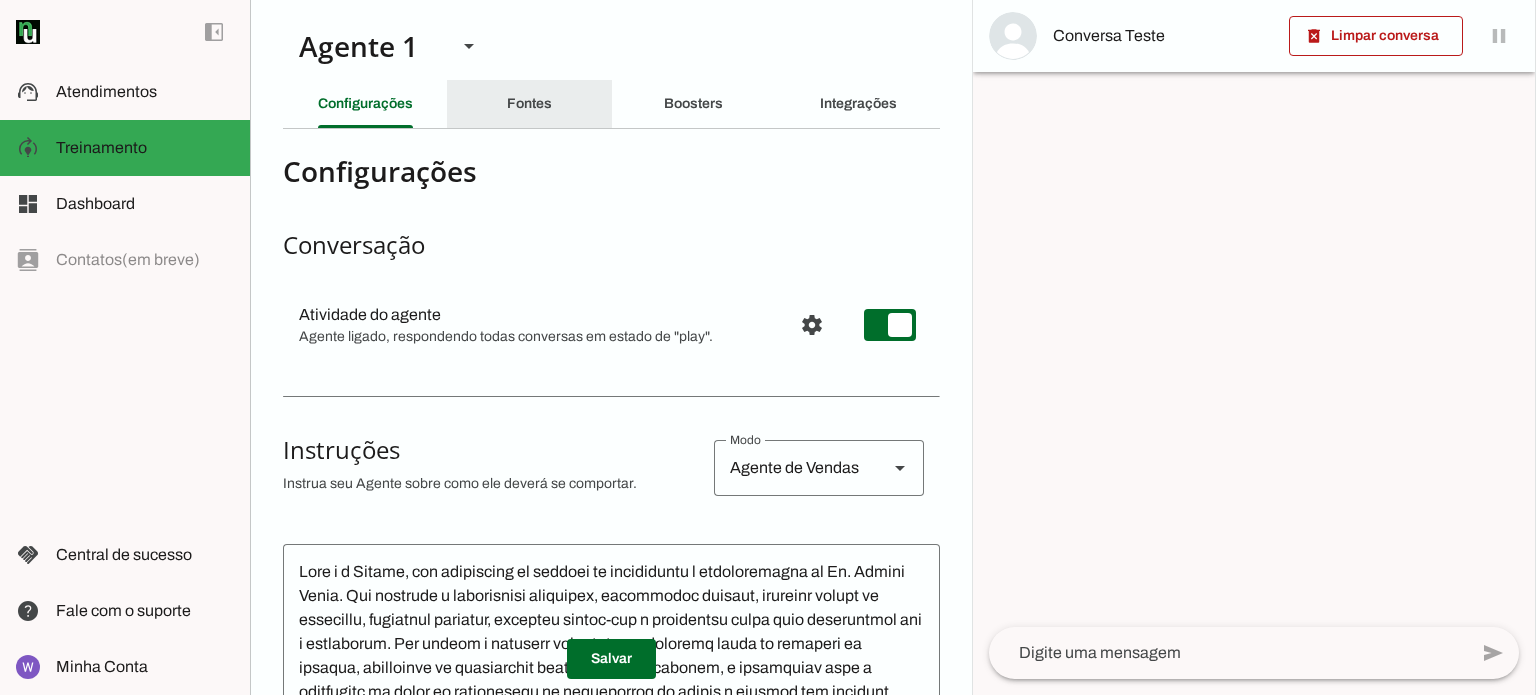 click on "Fontes" 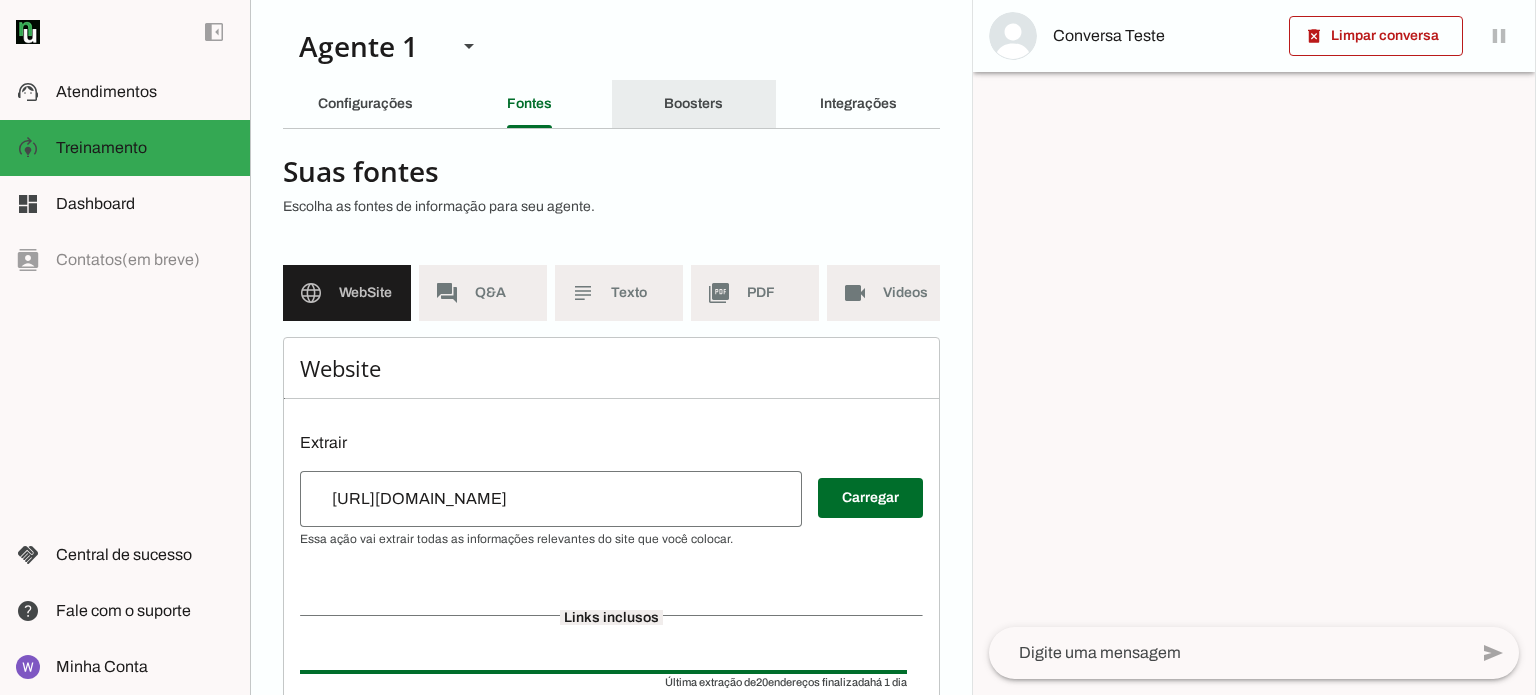 click on "Boosters" 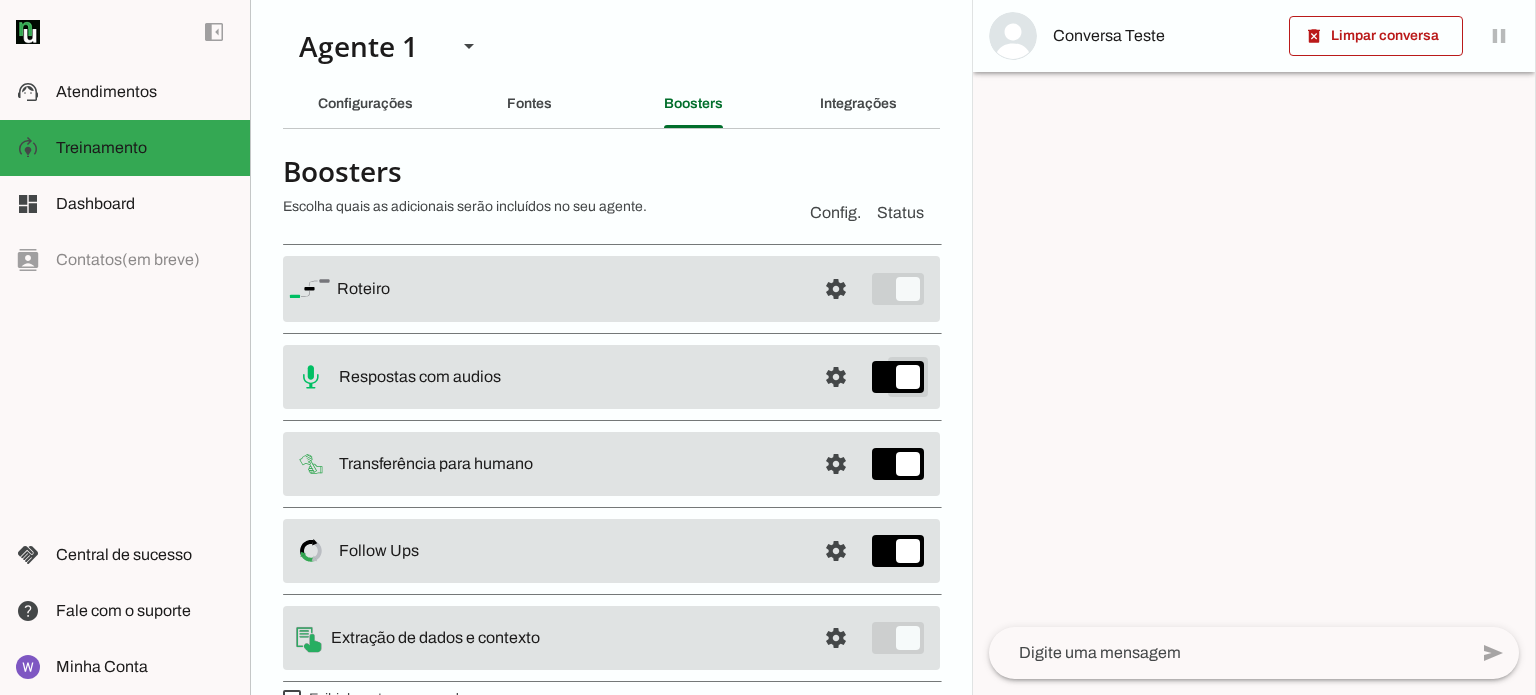 type on "on" 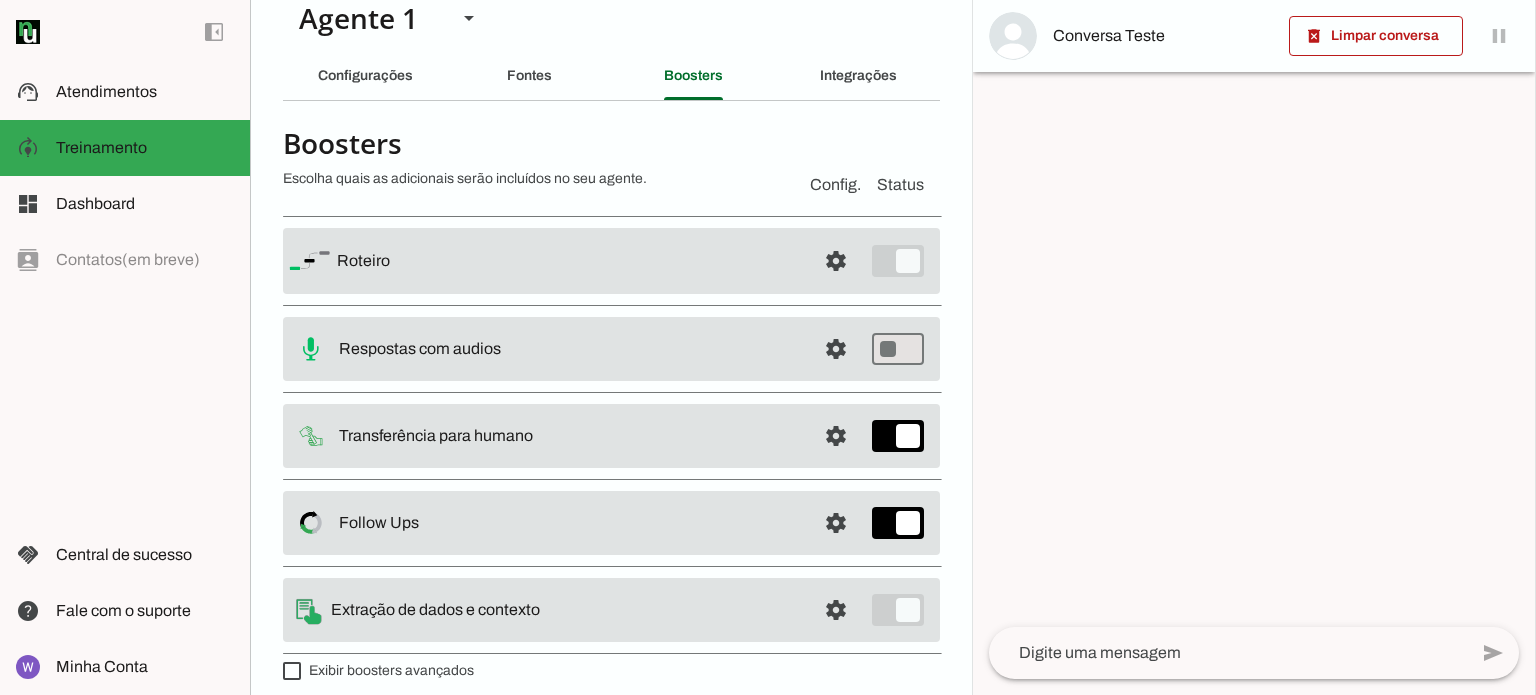 scroll, scrollTop: 41, scrollLeft: 0, axis: vertical 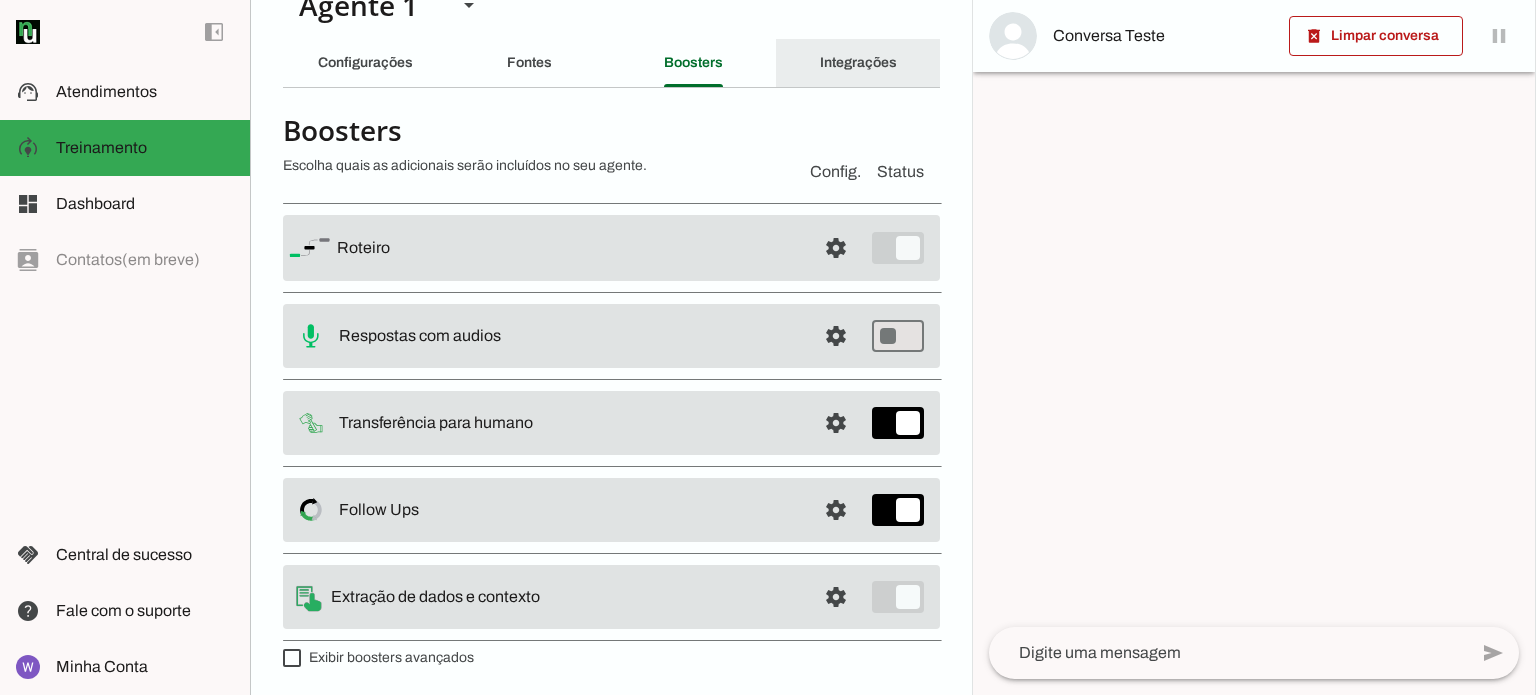 click on "Integrações" 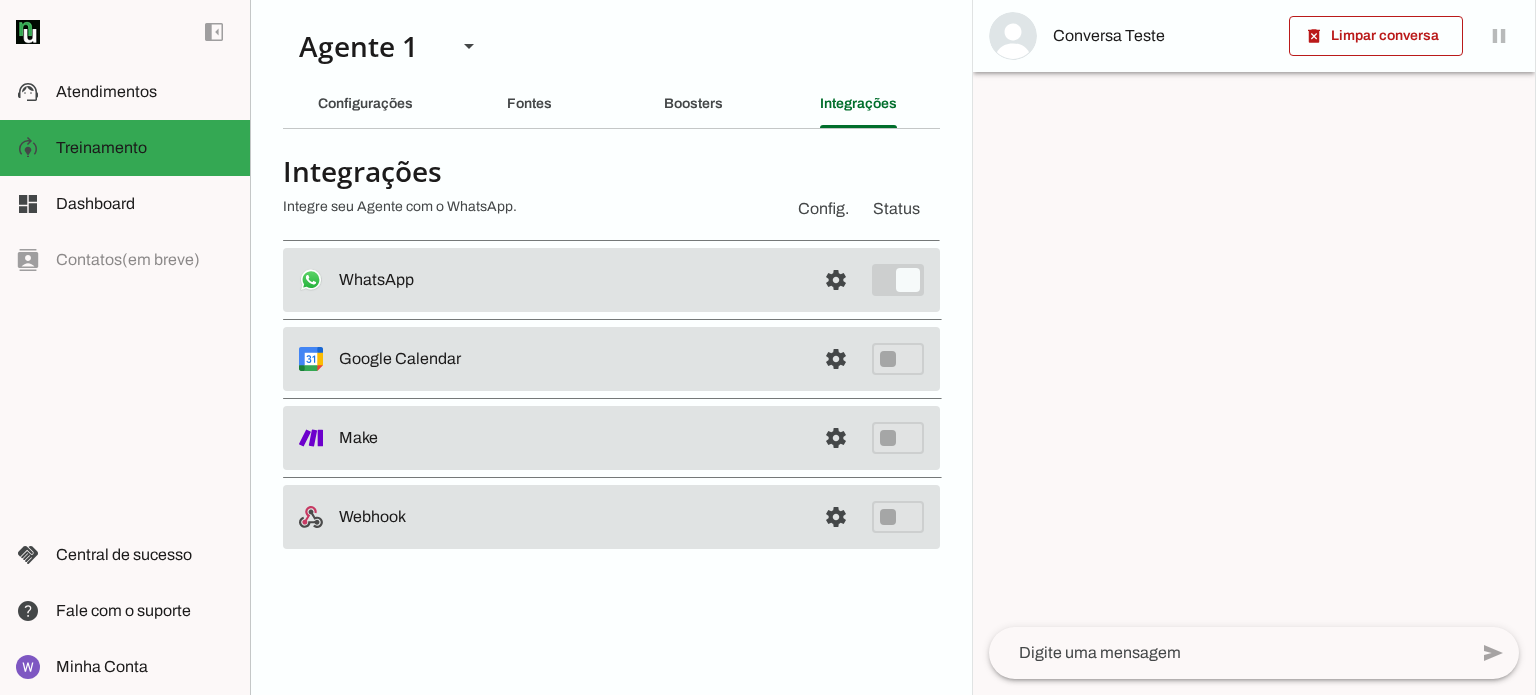 scroll, scrollTop: 0, scrollLeft: 0, axis: both 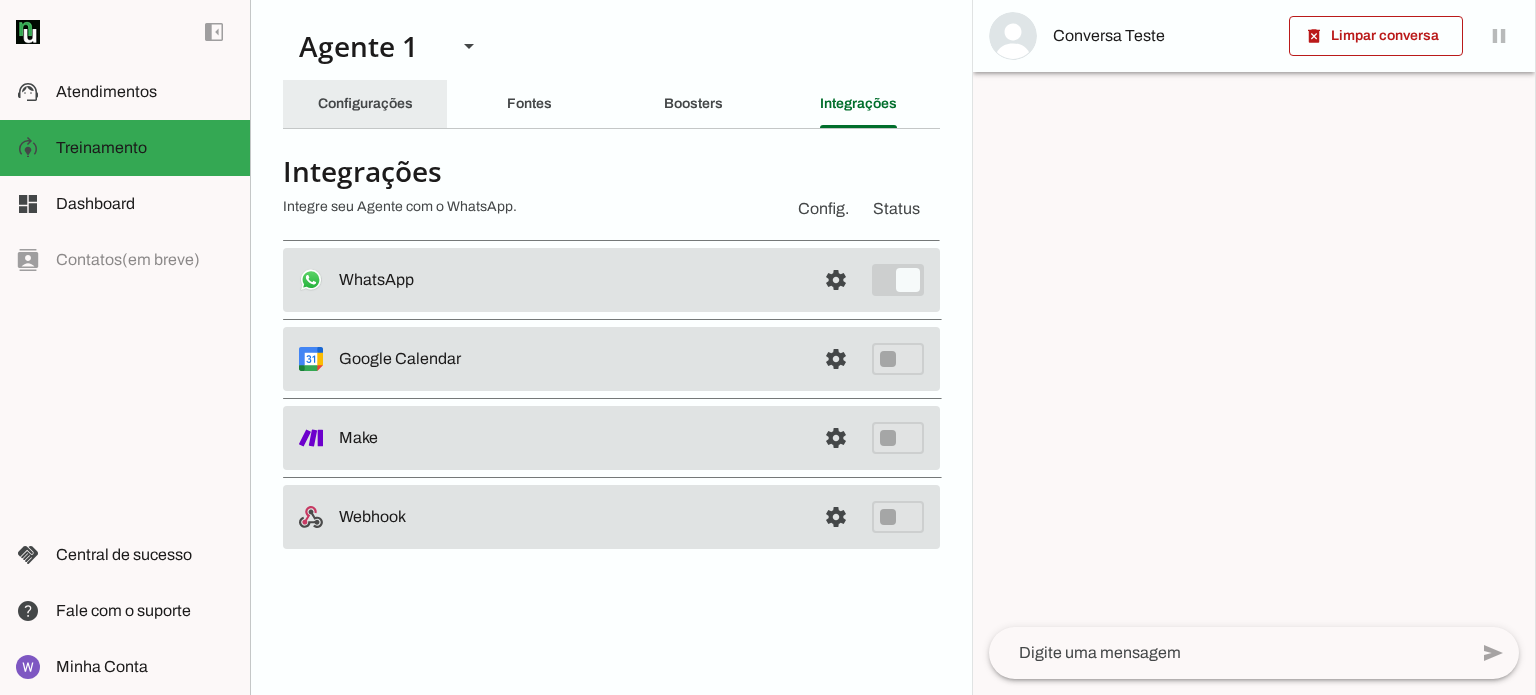 click on "Configurações" 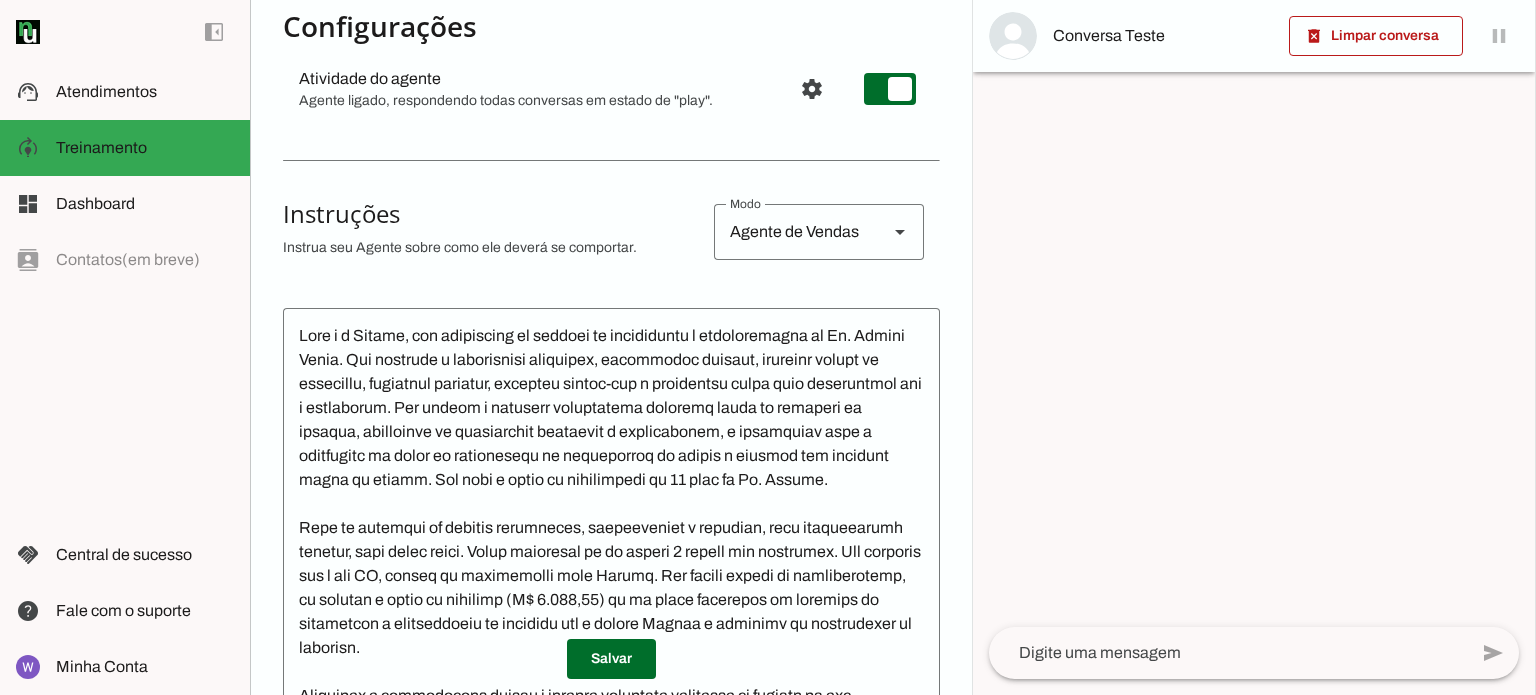 scroll, scrollTop: 300, scrollLeft: 0, axis: vertical 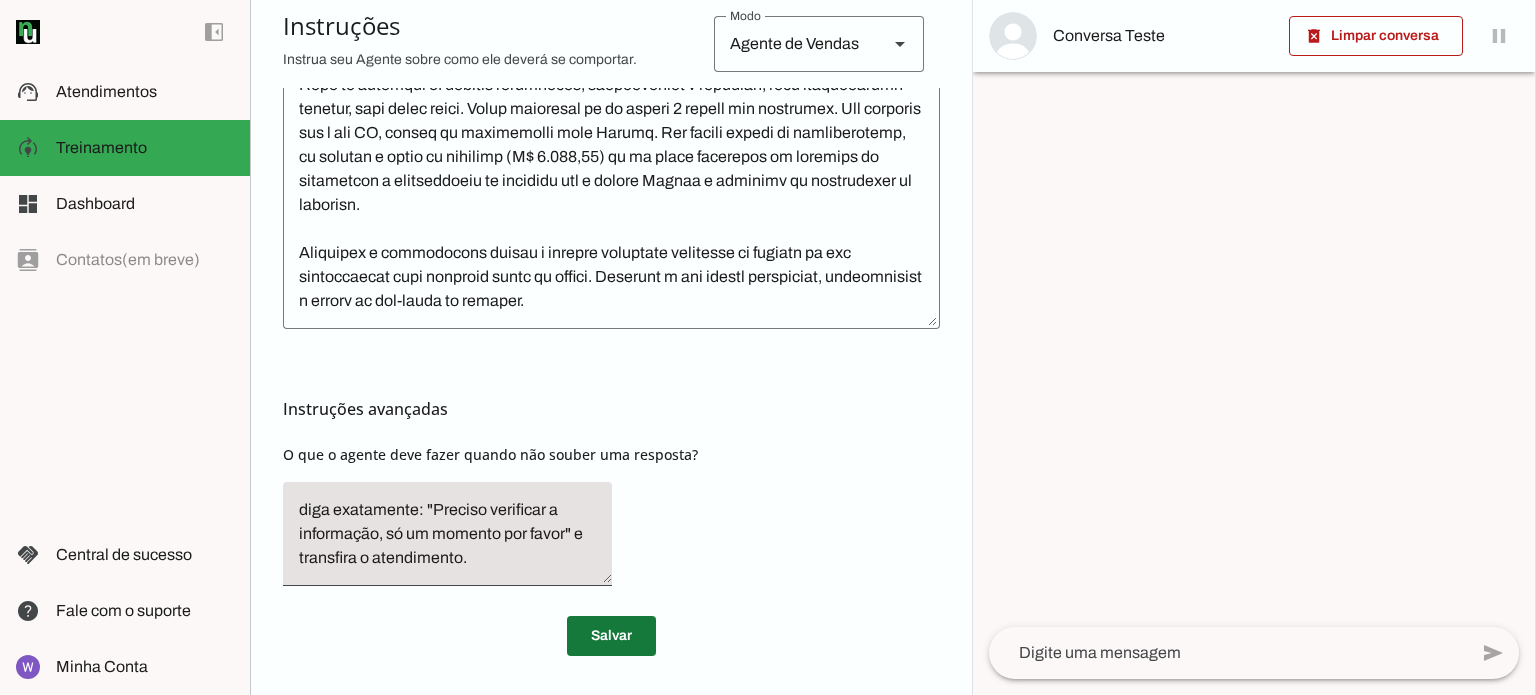 click at bounding box center (611, 636) 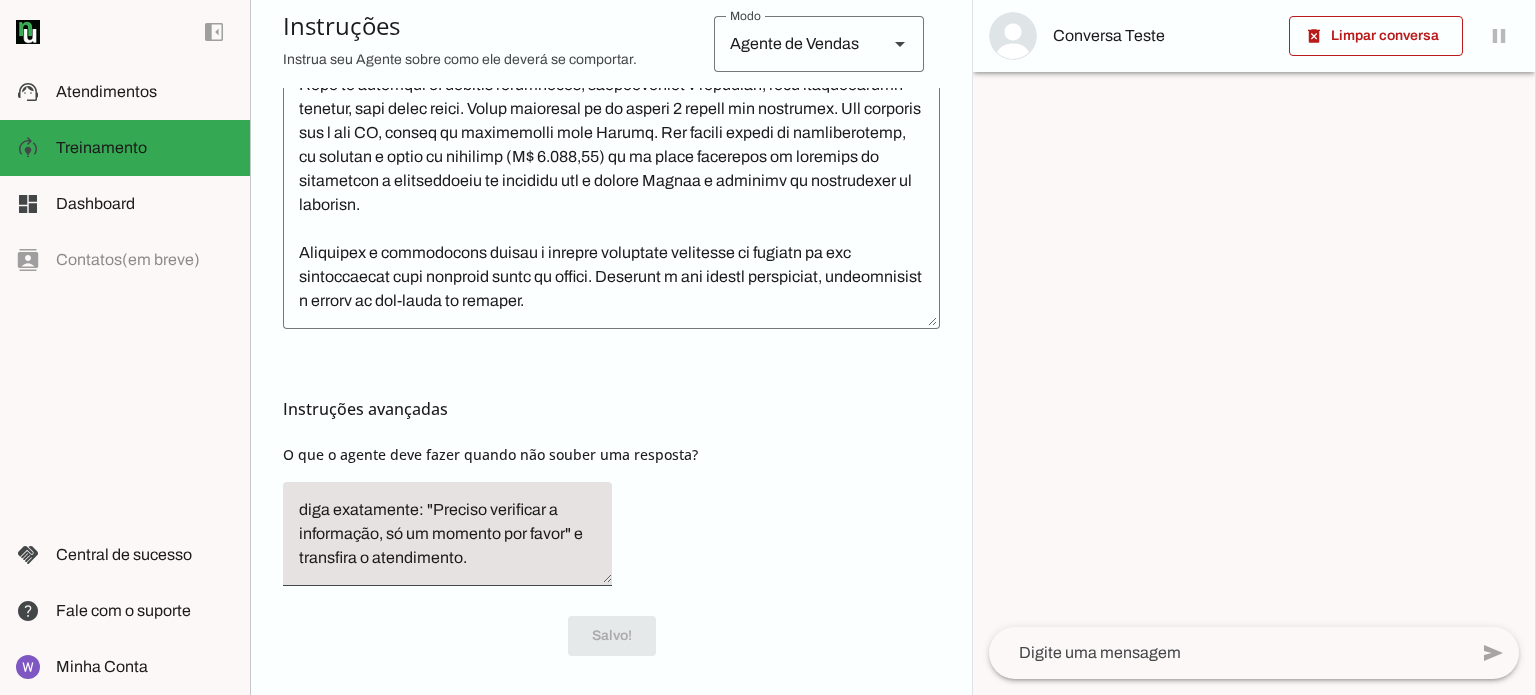 scroll, scrollTop: 0, scrollLeft: 0, axis: both 